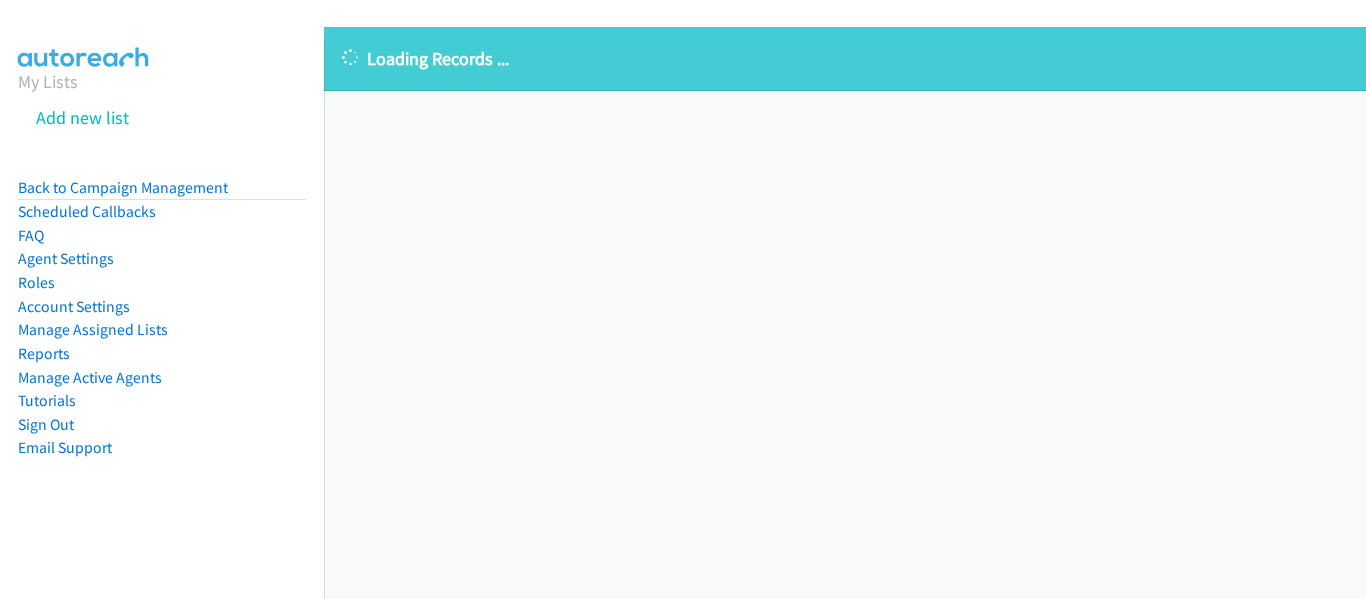 scroll, scrollTop: 0, scrollLeft: 0, axis: both 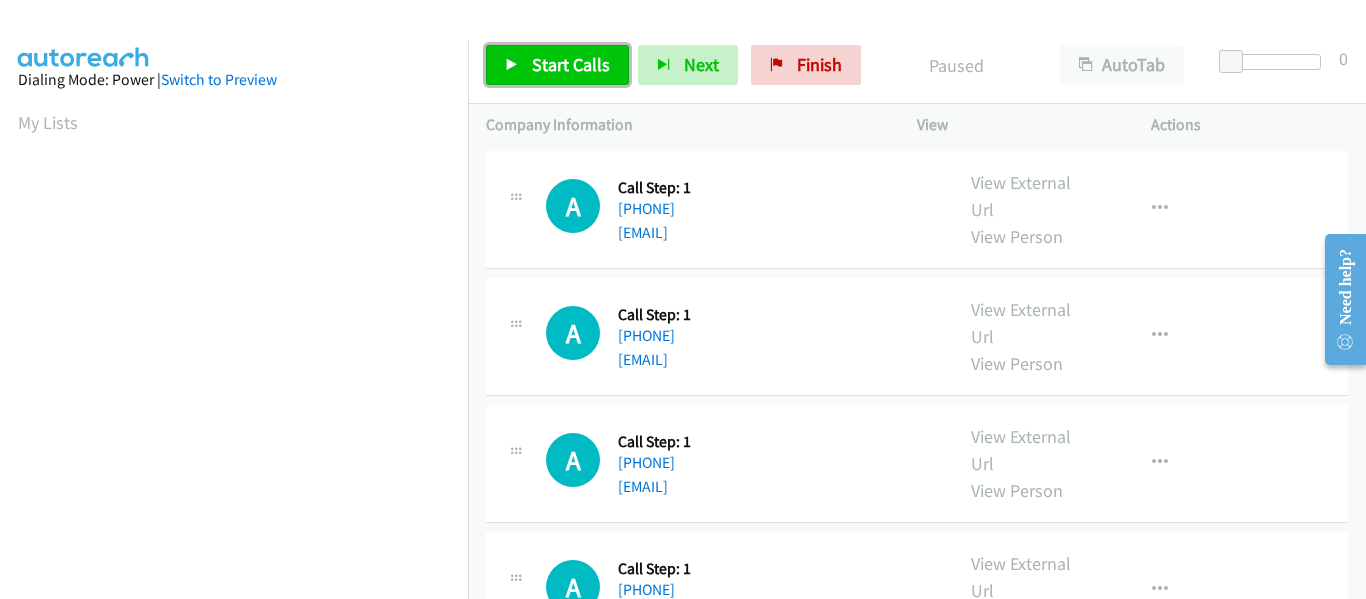 click on "Start Calls" at bounding box center (571, 64) 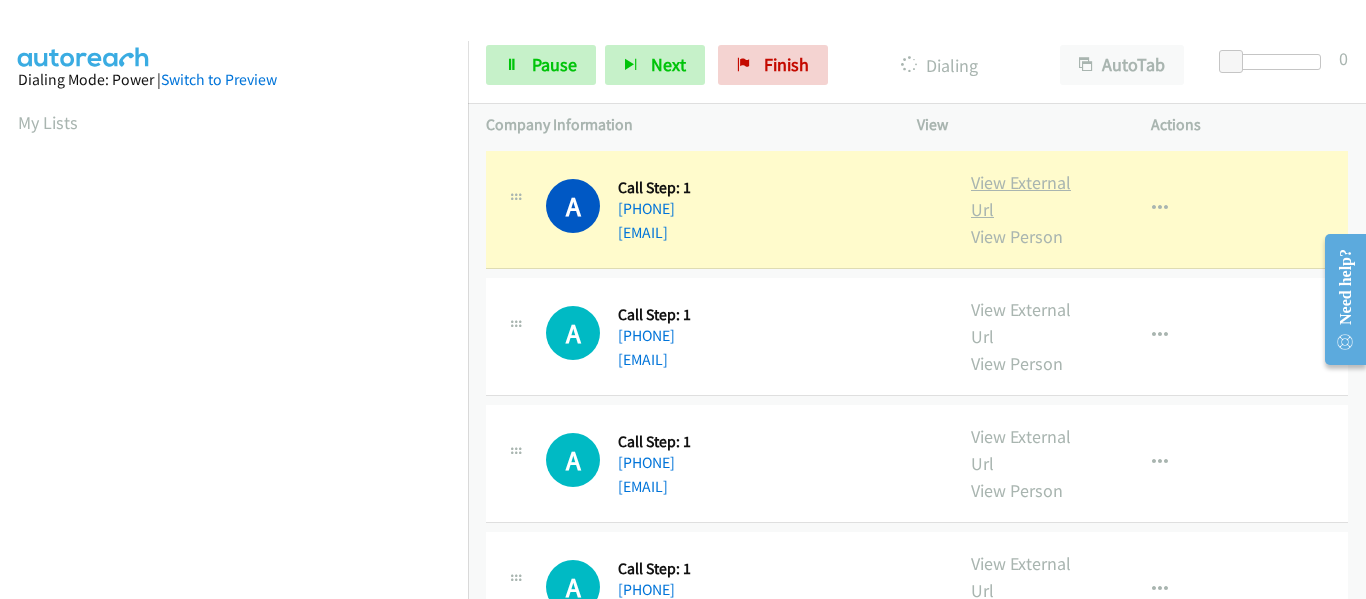 click on "View External Url" at bounding box center [1021, 196] 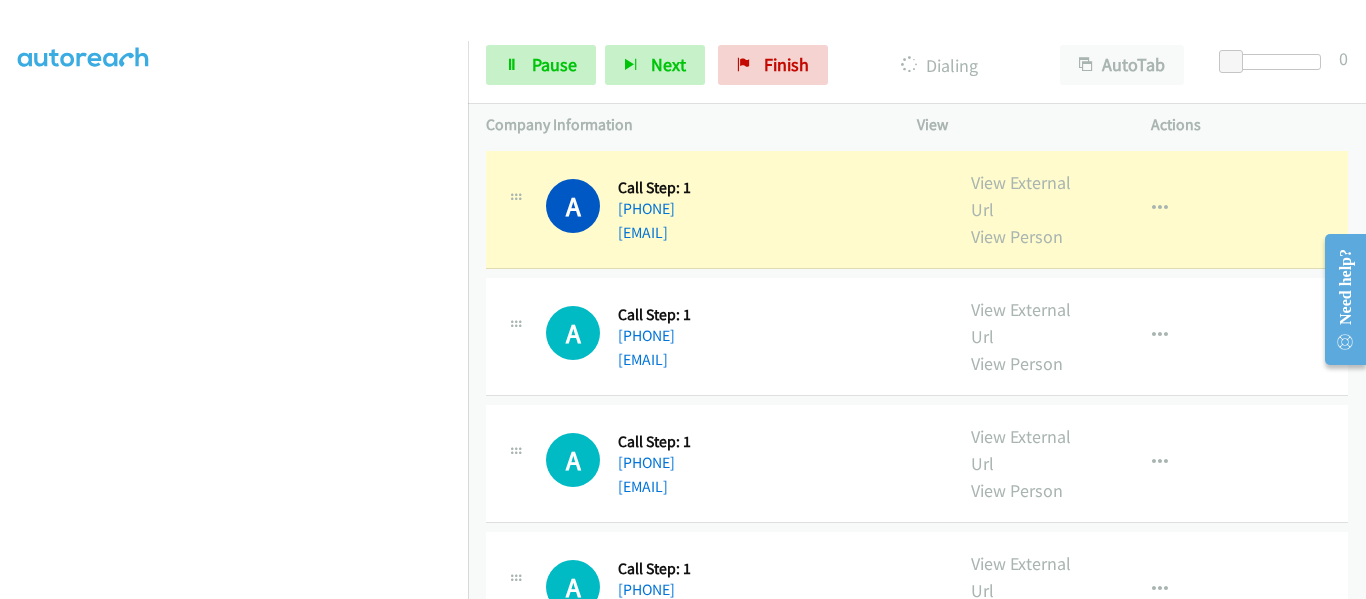 scroll, scrollTop: 522, scrollLeft: 0, axis: vertical 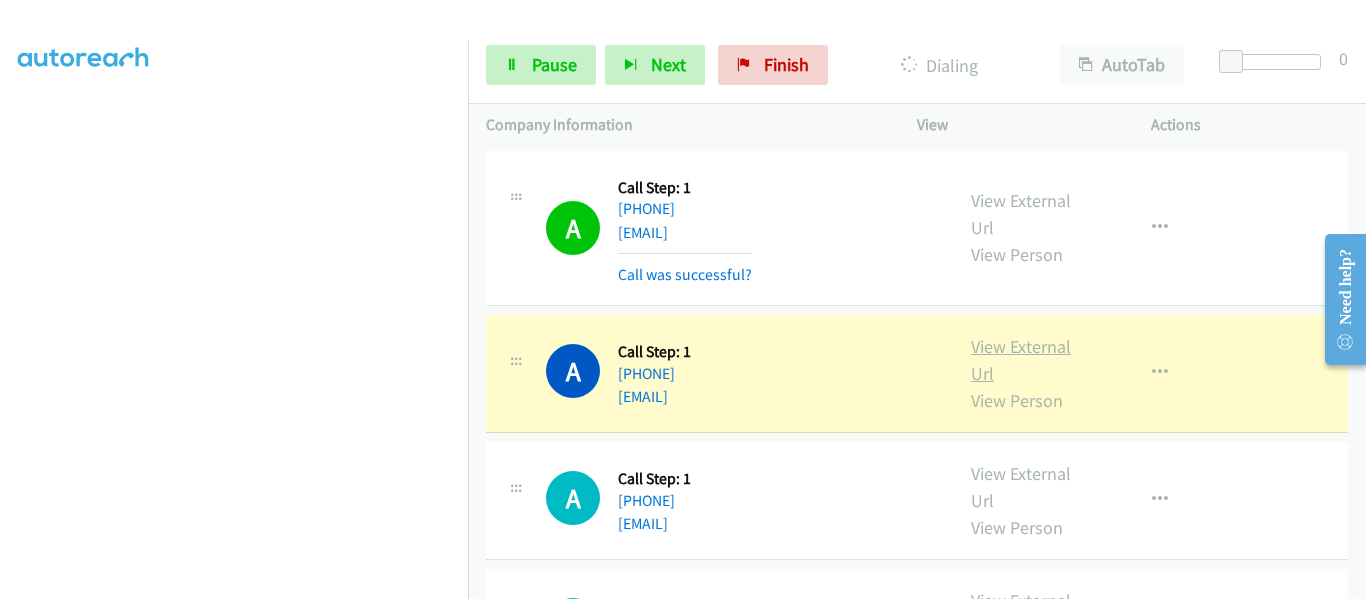 click on "View External Url" at bounding box center [1021, 360] 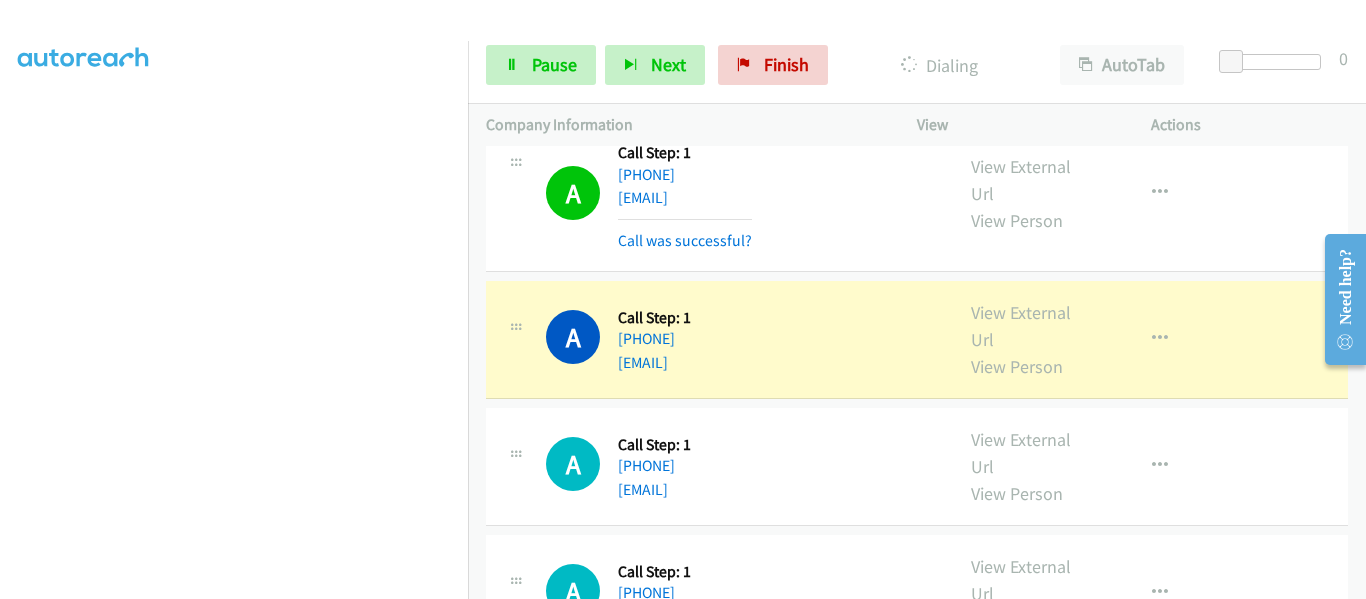 scroll, scrollTop: 200, scrollLeft: 0, axis: vertical 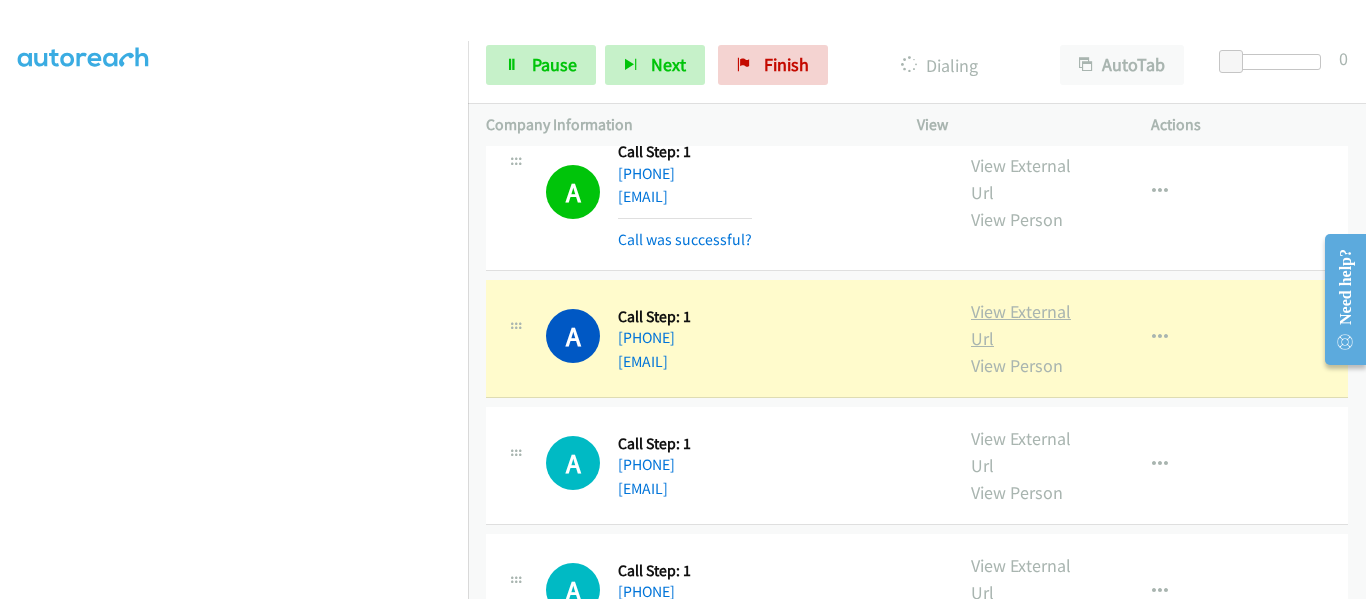 click on "View External Url" at bounding box center [1021, 325] 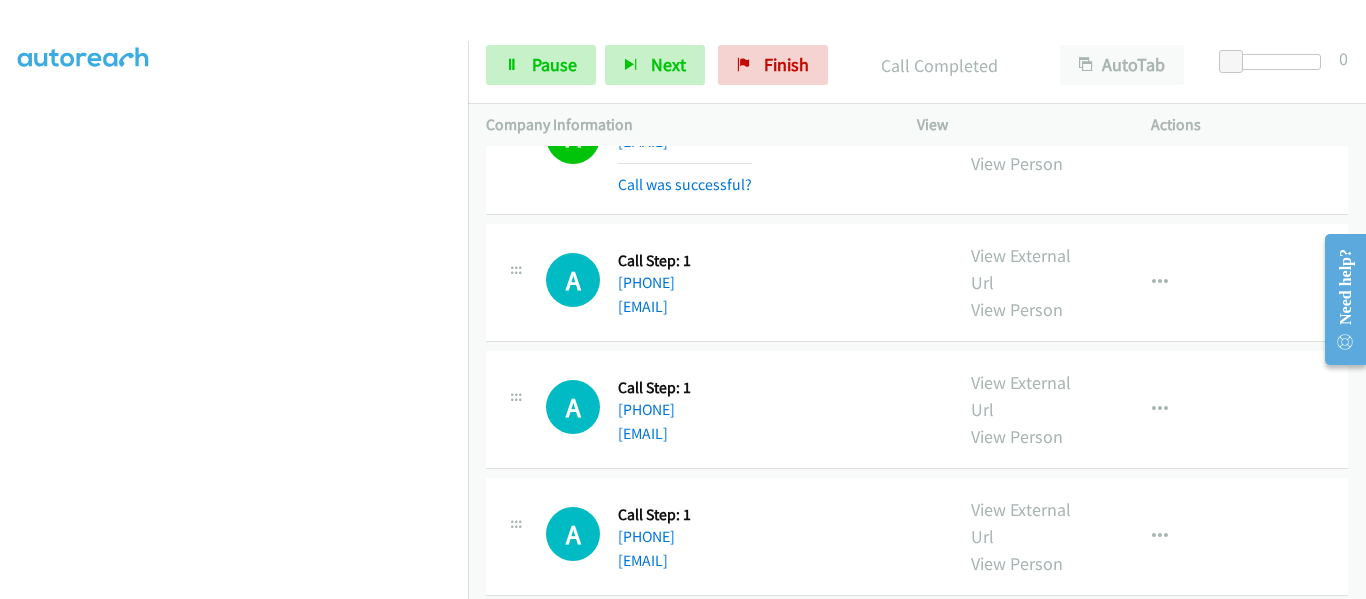 scroll, scrollTop: 400, scrollLeft: 0, axis: vertical 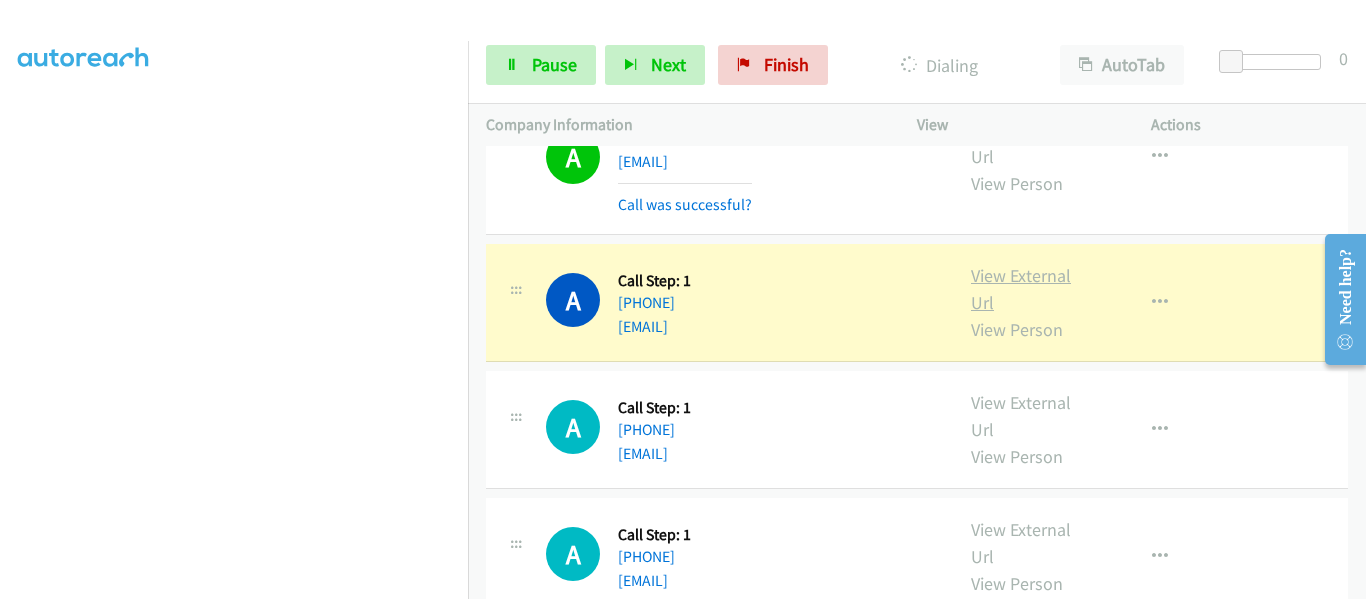 click on "View External Url" at bounding box center [1021, 289] 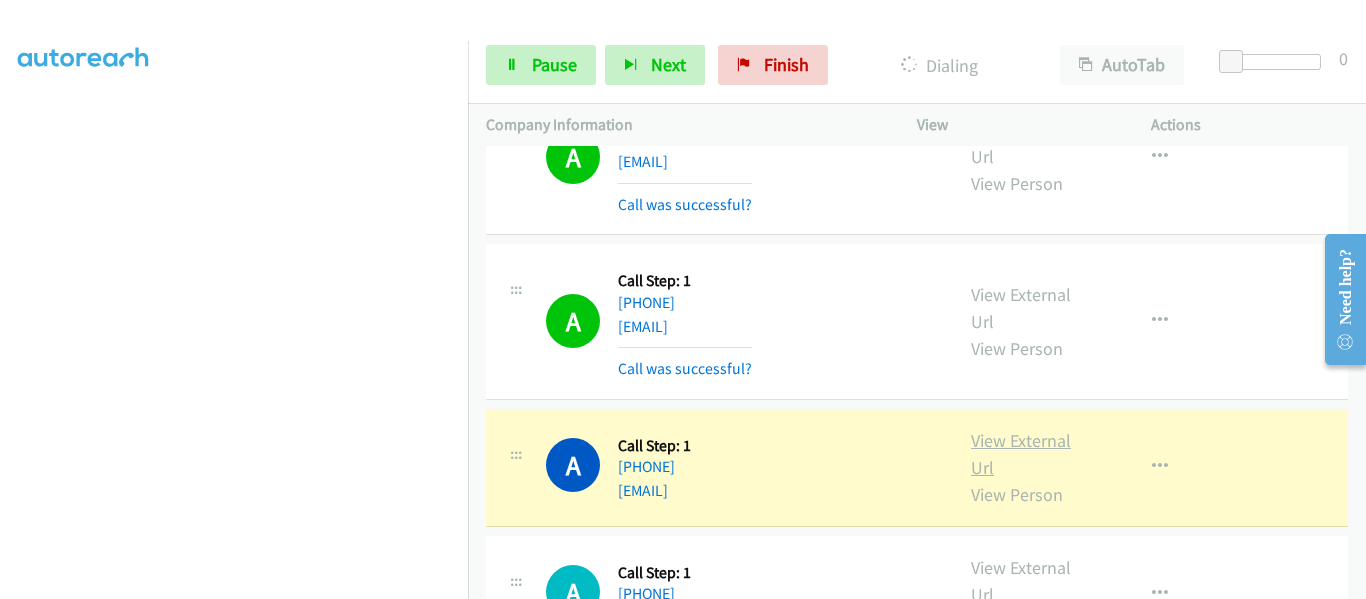 click on "View External Url" at bounding box center (1021, 454) 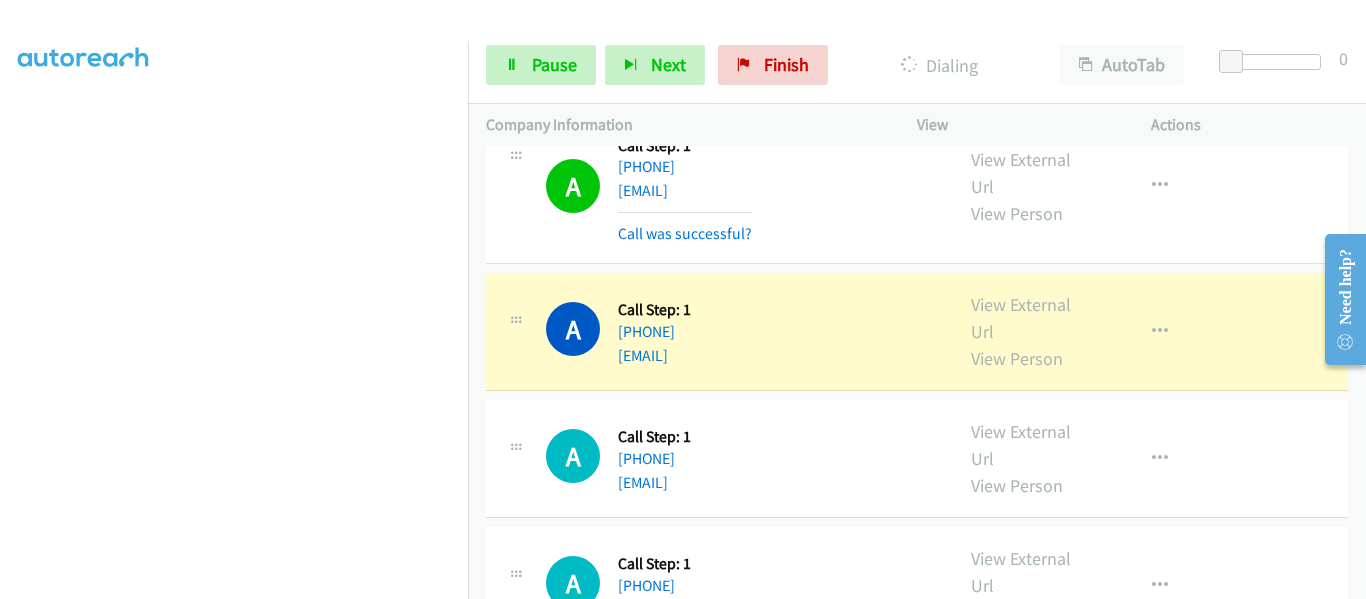 scroll, scrollTop: 800, scrollLeft: 0, axis: vertical 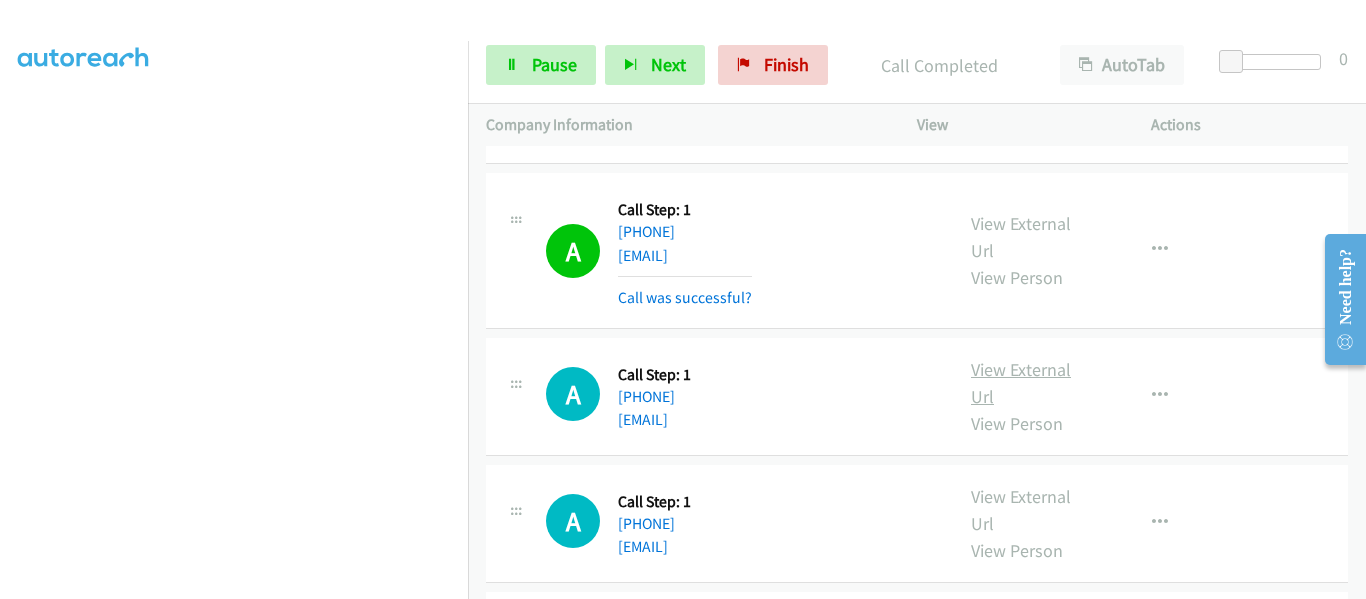 click on "View External Url" at bounding box center (1021, 383) 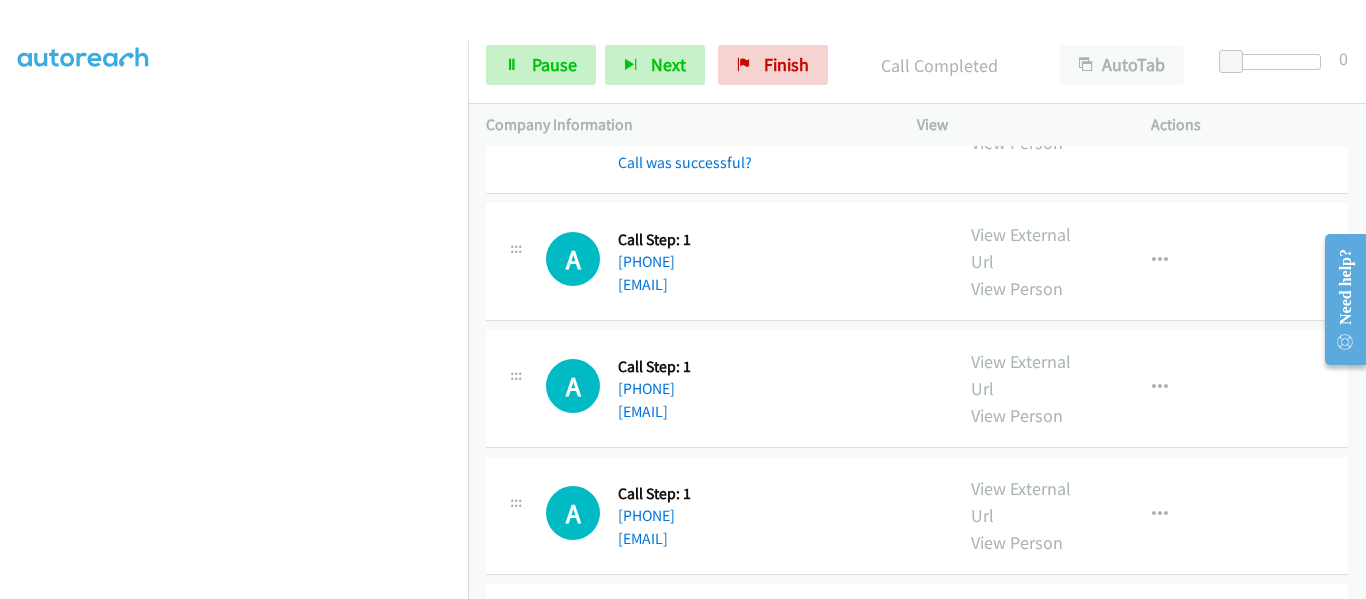 scroll, scrollTop: 1300, scrollLeft: 0, axis: vertical 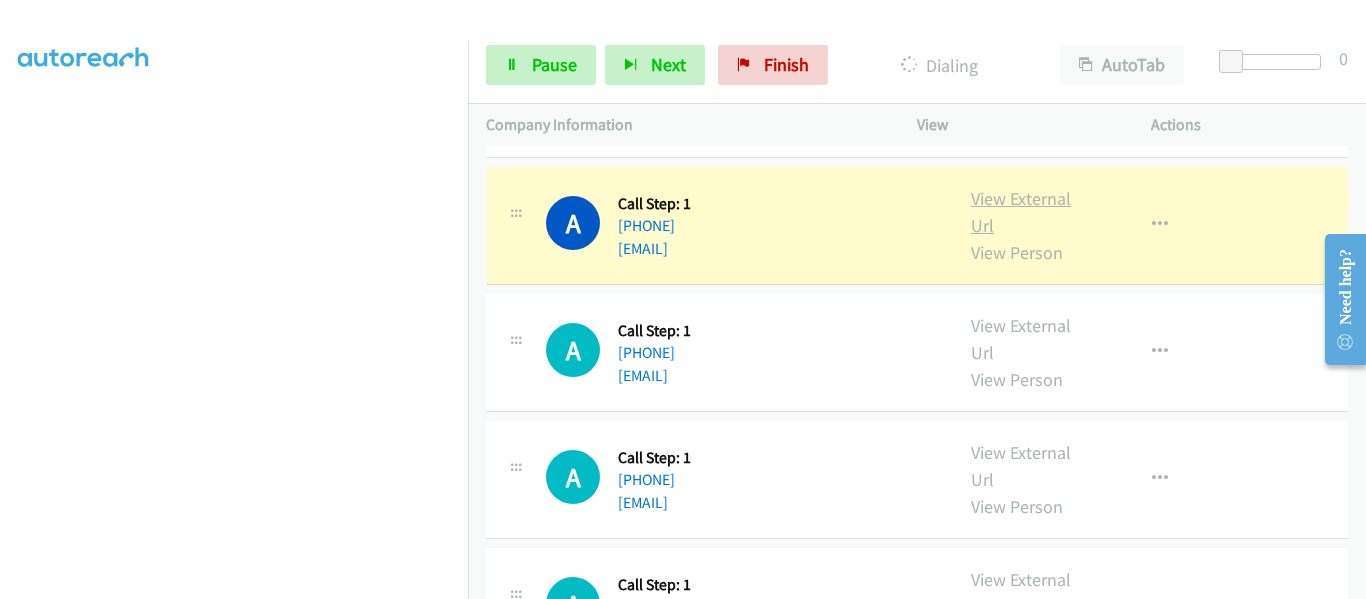 click on "View External Url" at bounding box center [1021, 212] 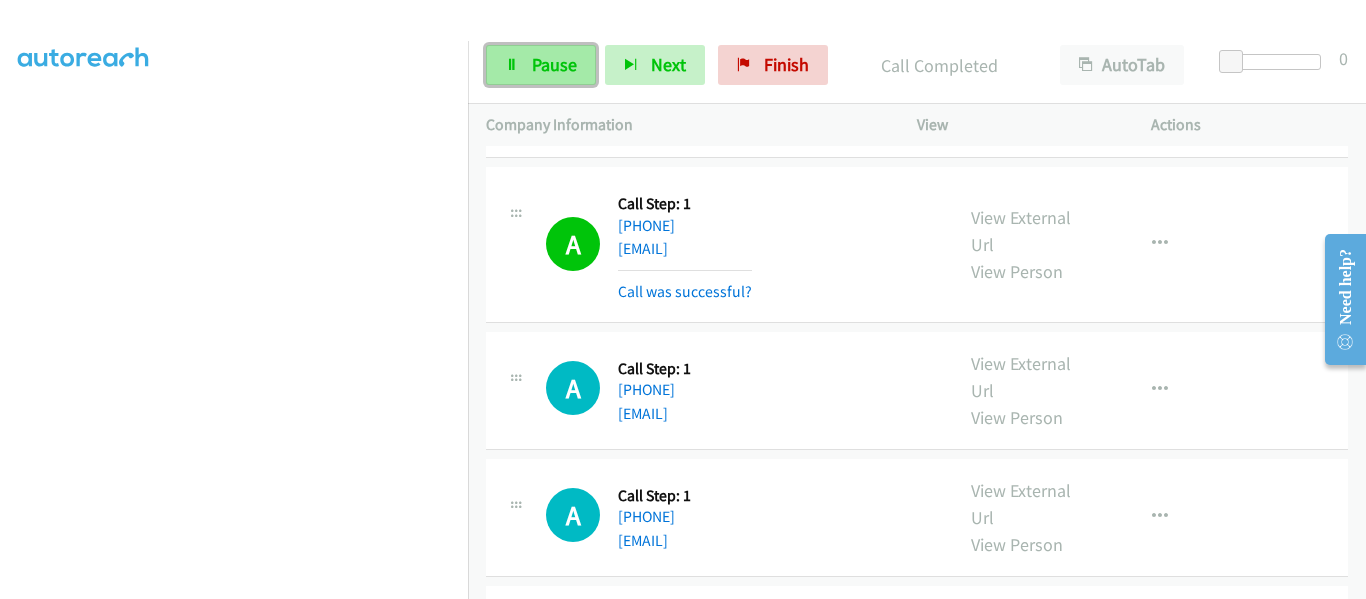 click on "Pause" at bounding box center [541, 65] 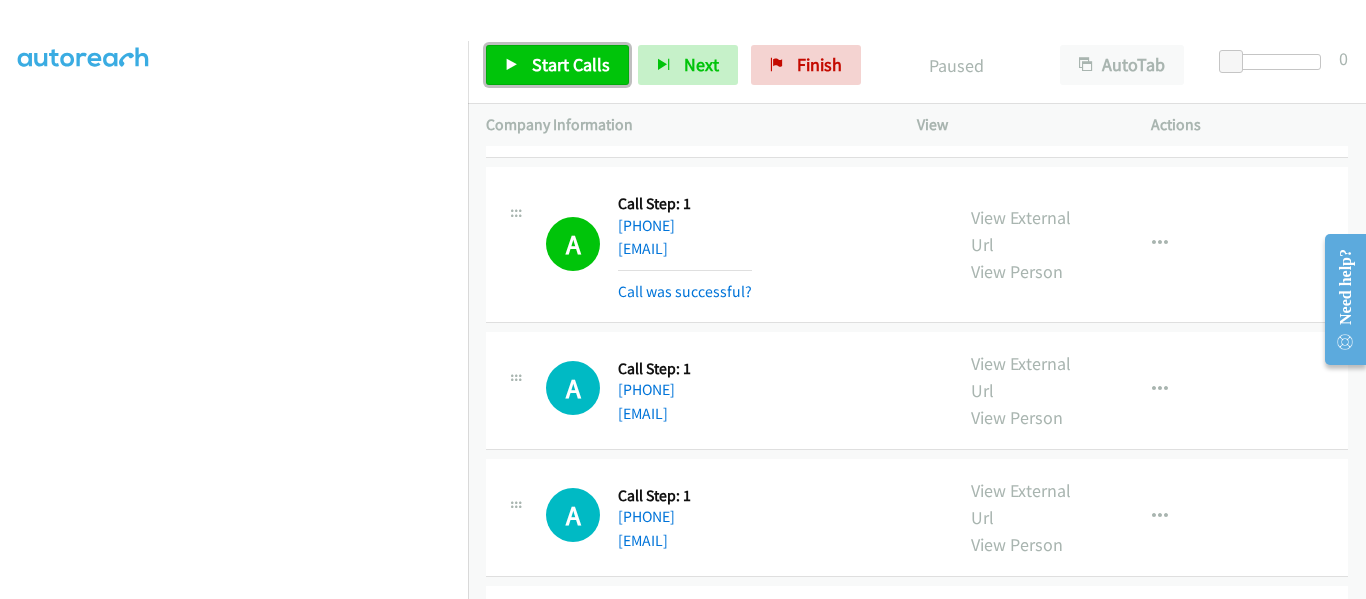 click at bounding box center (512, 66) 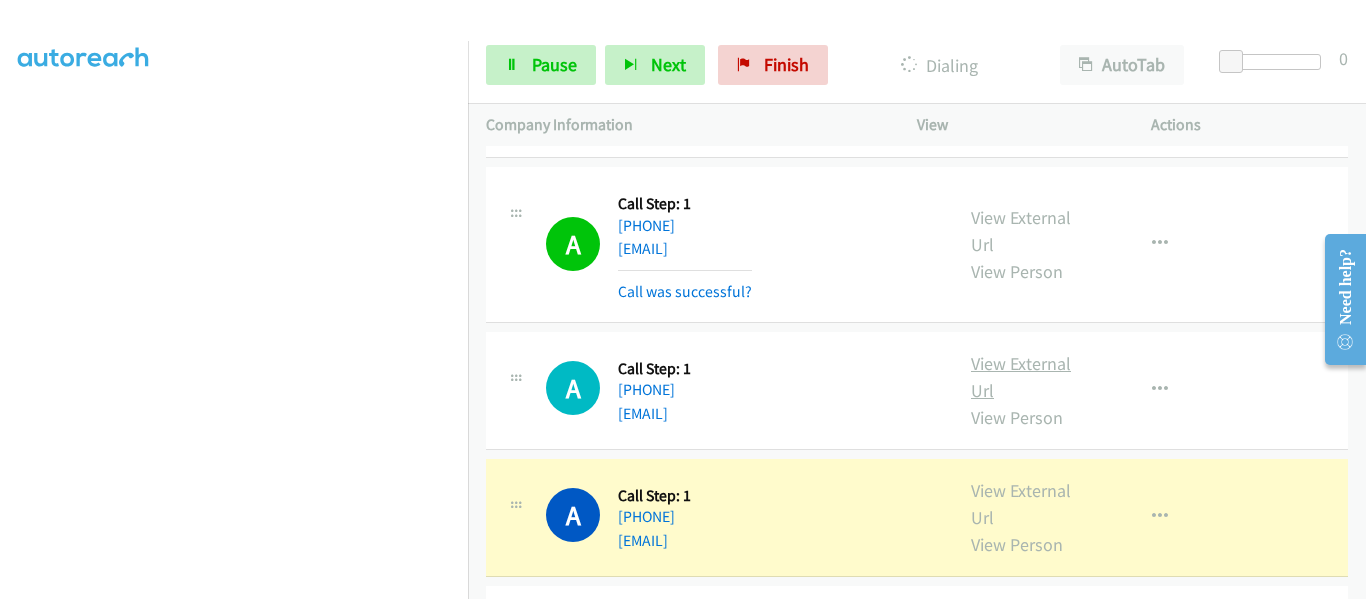 scroll, scrollTop: 1400, scrollLeft: 0, axis: vertical 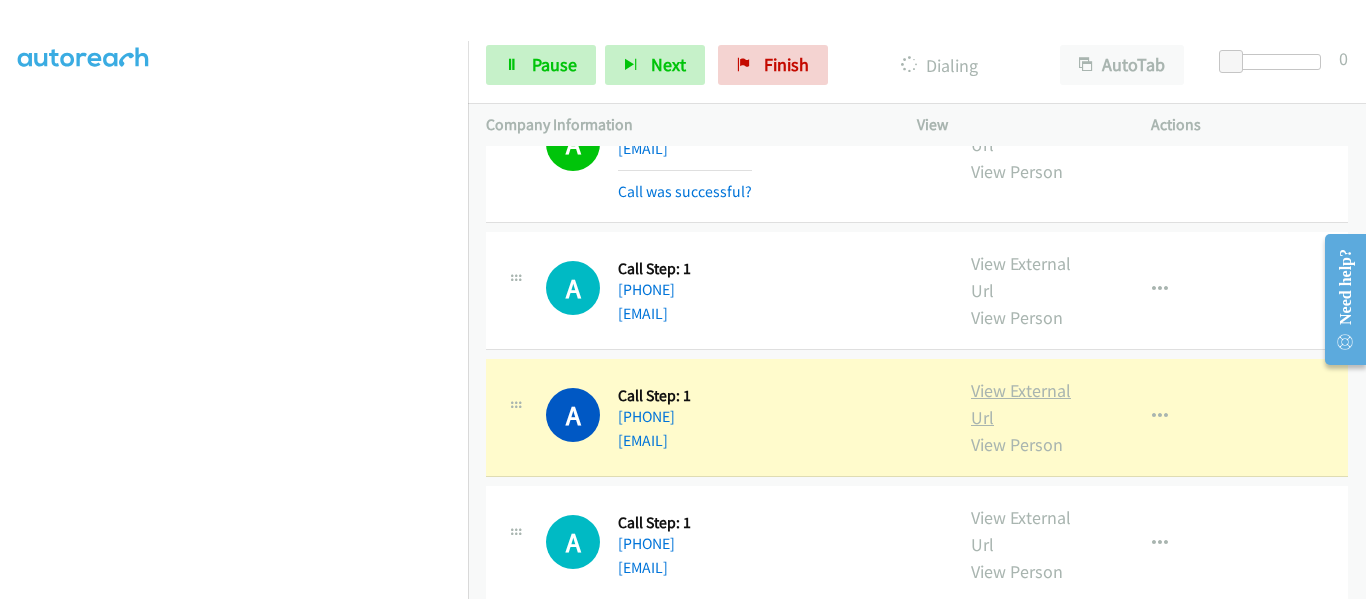 click on "View External Url" at bounding box center [1021, 404] 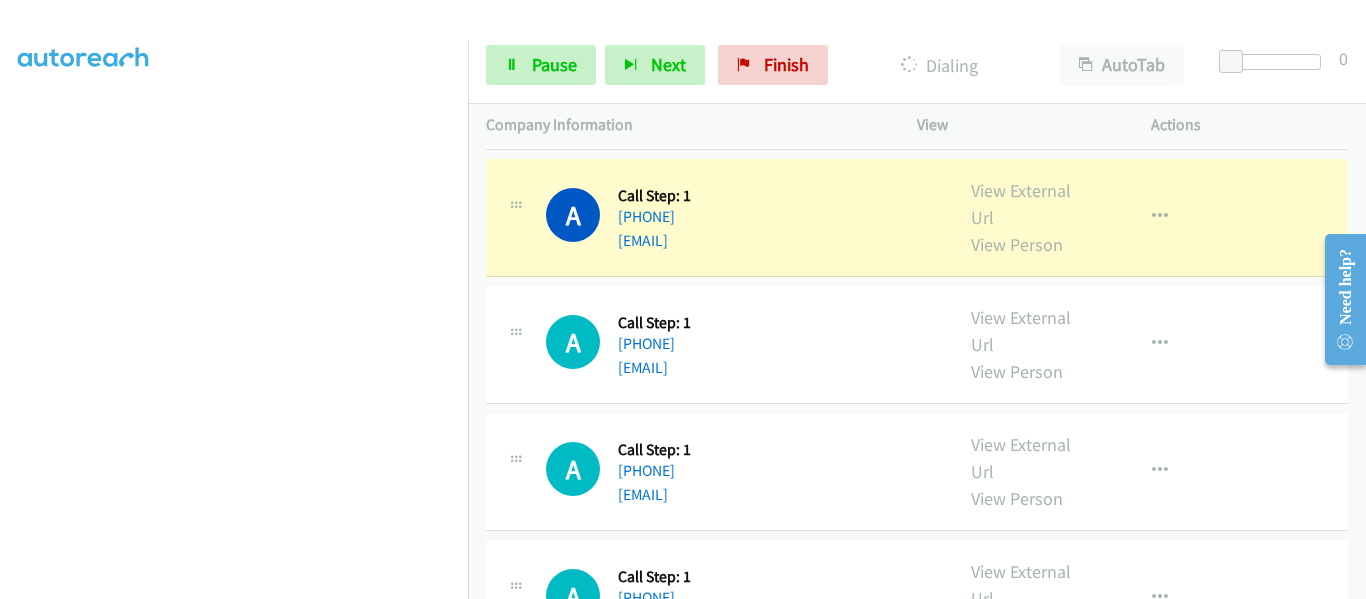 scroll, scrollTop: 1700, scrollLeft: 0, axis: vertical 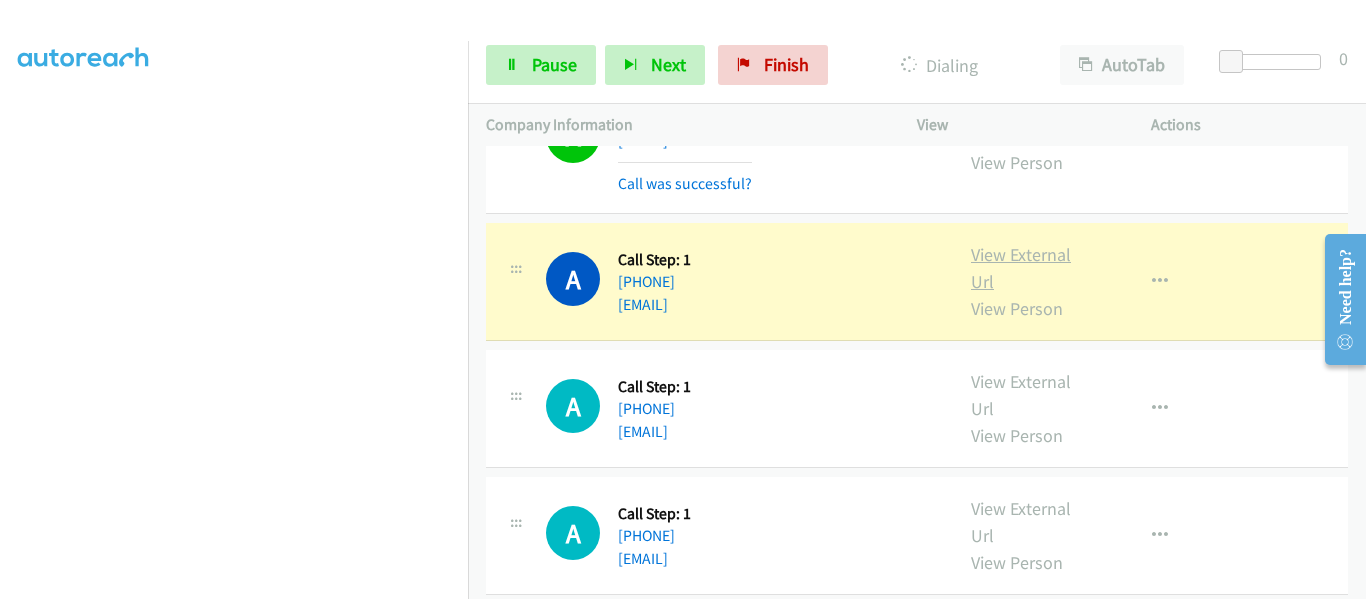 click on "View External Url" at bounding box center (1021, 268) 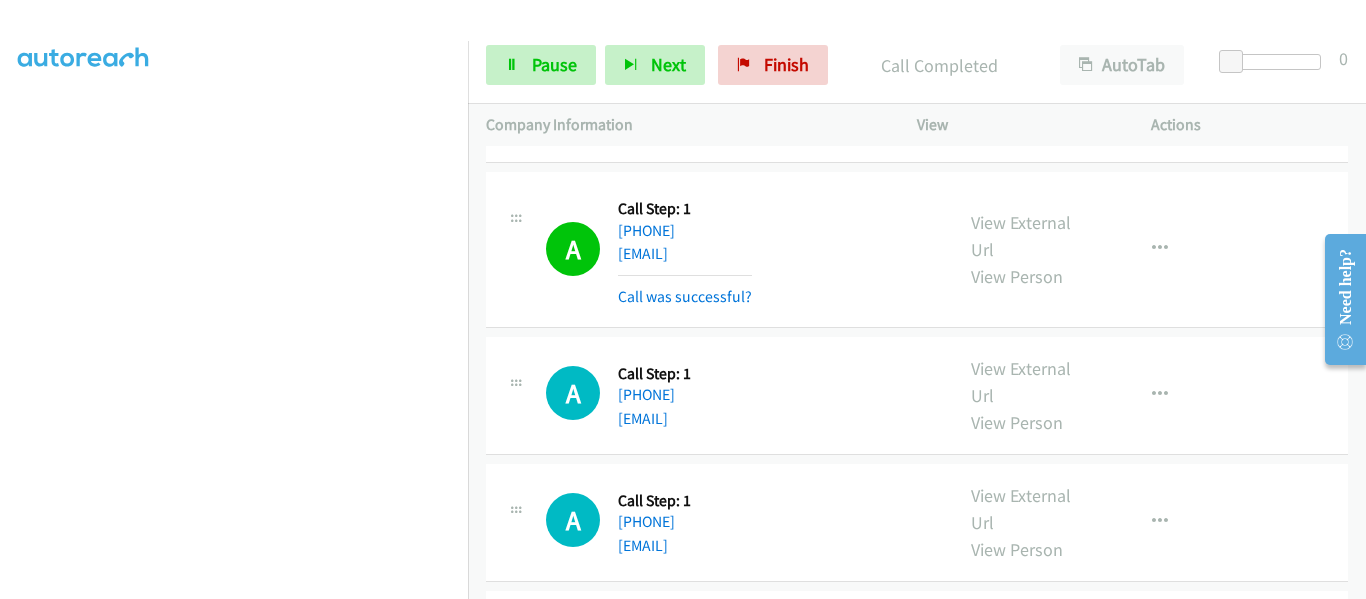 scroll, scrollTop: 1800, scrollLeft: 0, axis: vertical 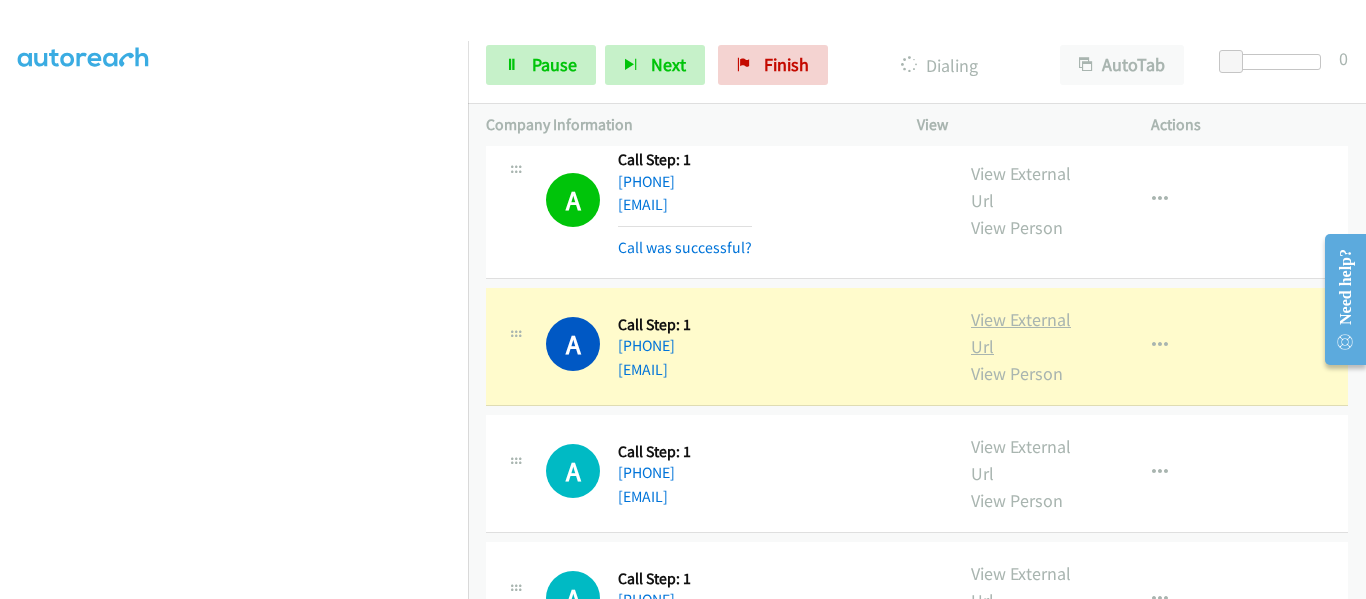 click on "View External Url" at bounding box center (1021, 333) 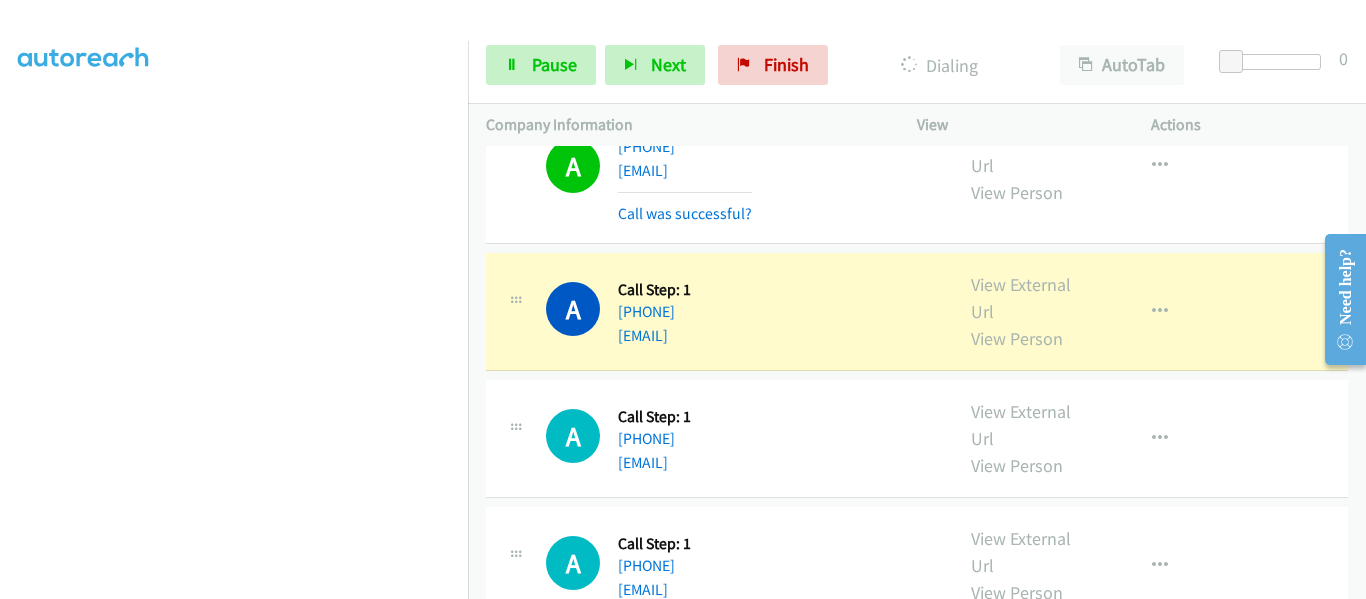 scroll, scrollTop: 2000, scrollLeft: 0, axis: vertical 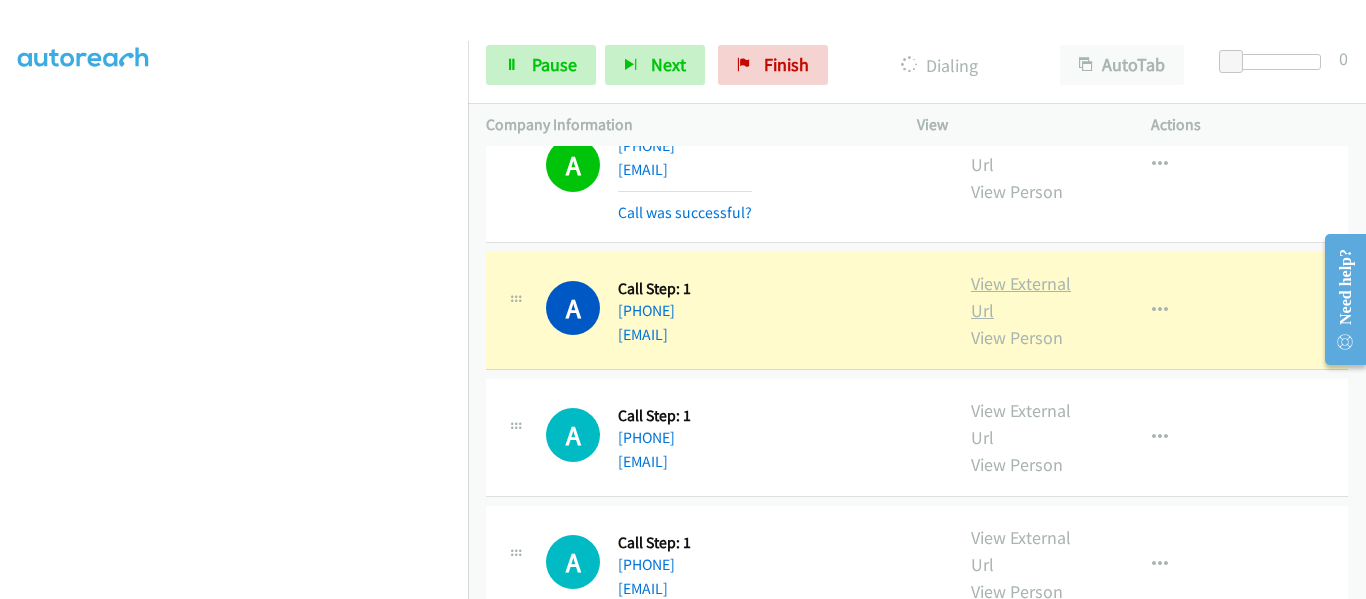 click on "View External Url" at bounding box center [1021, 297] 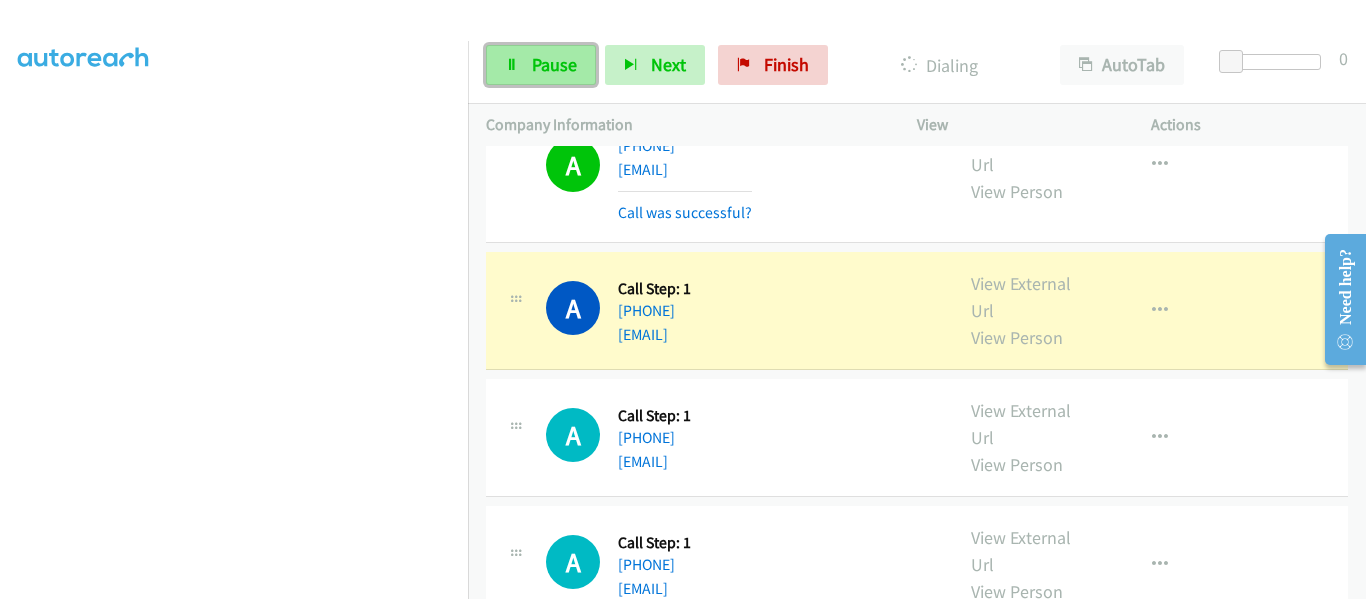 click on "Pause" at bounding box center (541, 65) 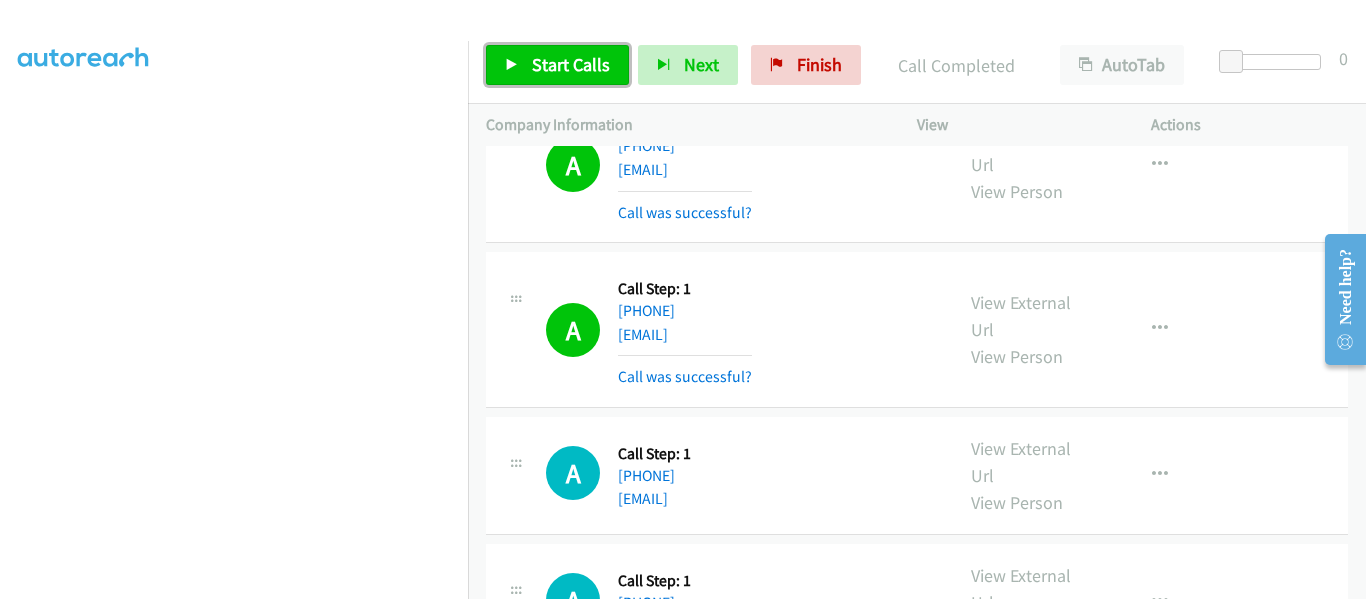 click on "Start Calls" at bounding box center [557, 65] 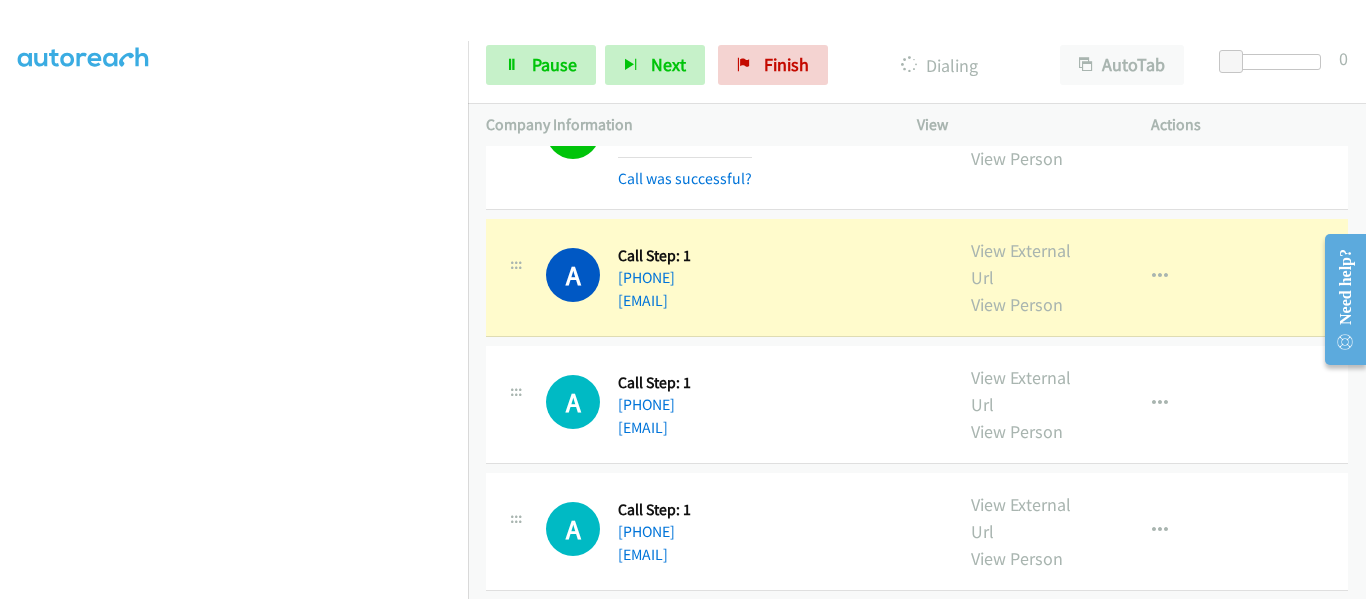 scroll, scrollTop: 2200, scrollLeft: 0, axis: vertical 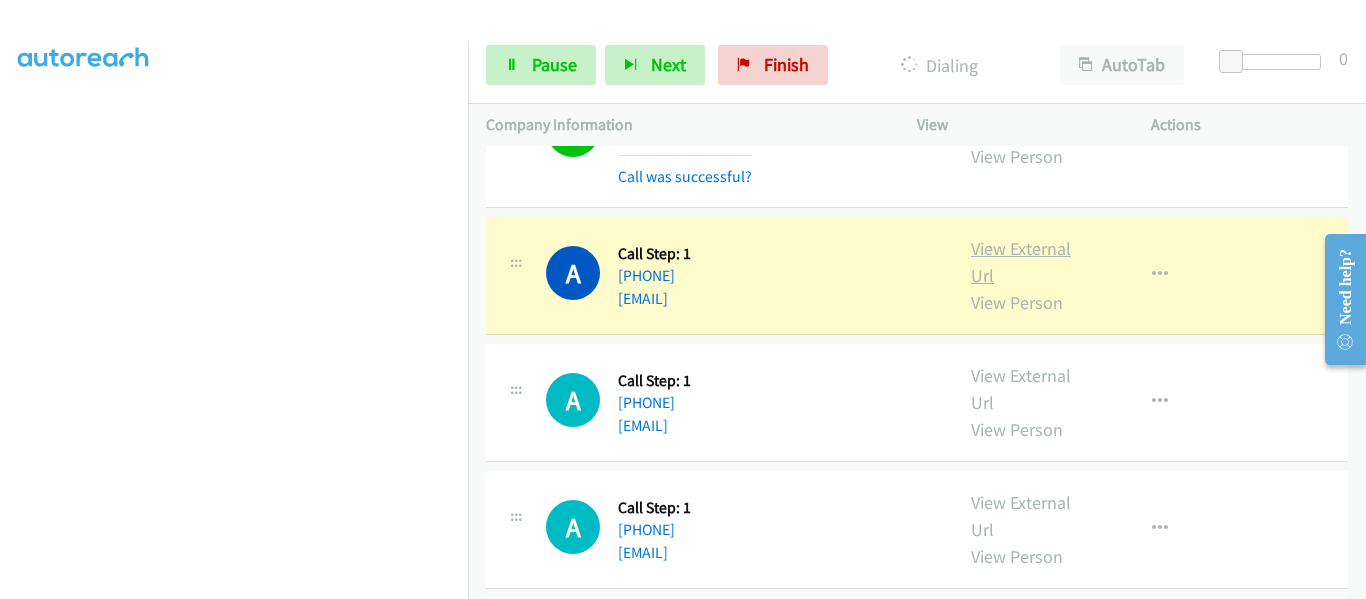 click on "View External Url" at bounding box center (1021, 262) 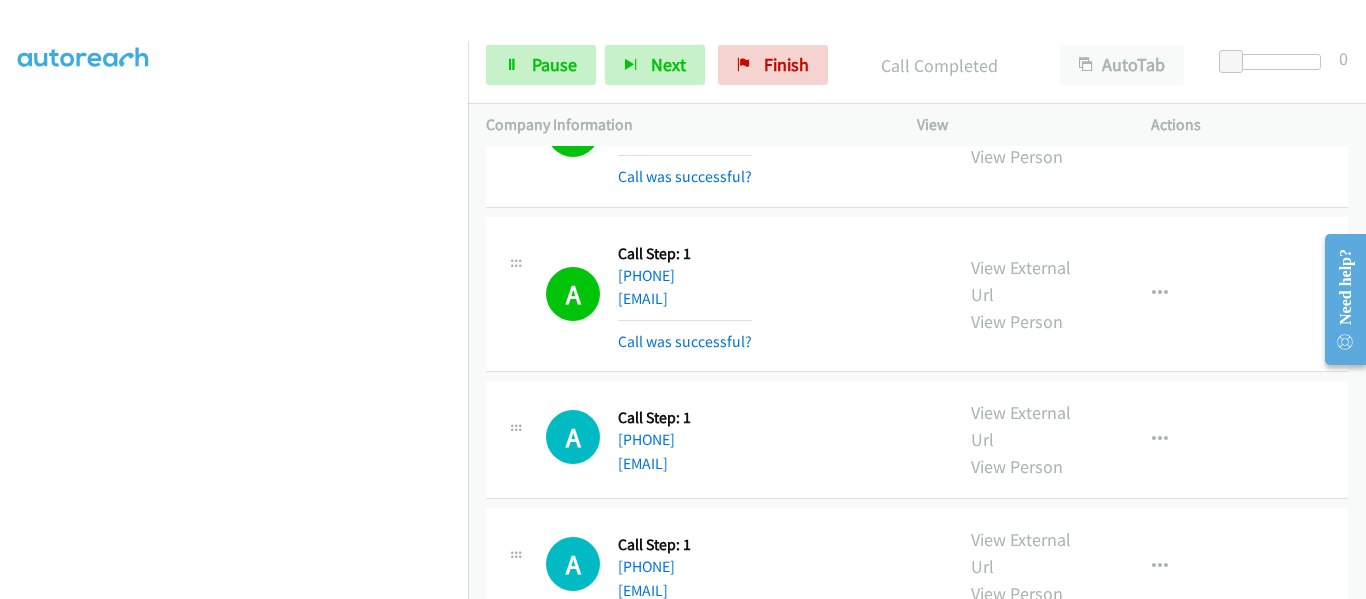 scroll, scrollTop: 2300, scrollLeft: 0, axis: vertical 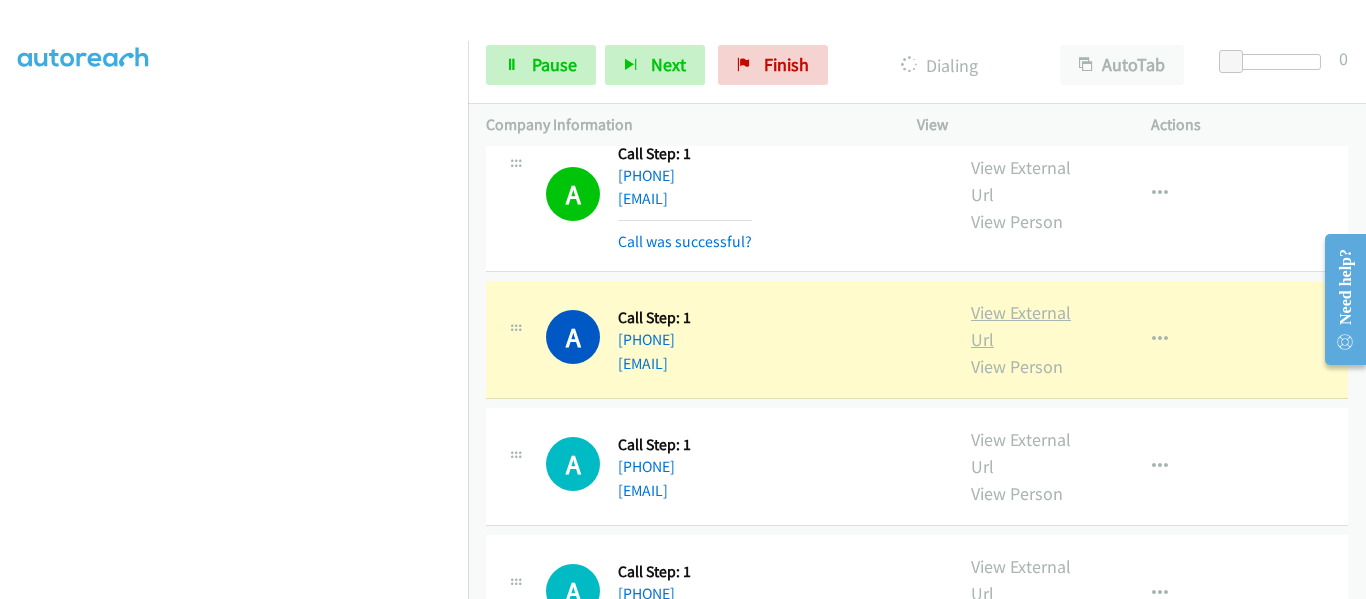 click on "View External Url" at bounding box center [1021, 326] 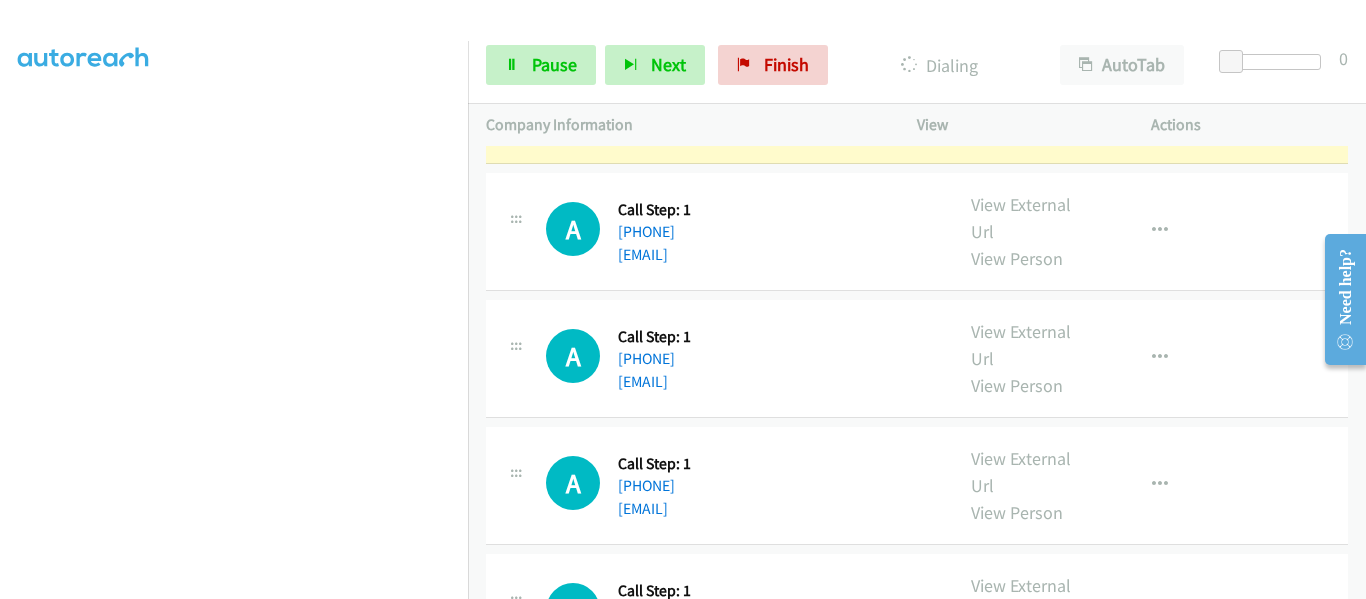 scroll, scrollTop: 2600, scrollLeft: 0, axis: vertical 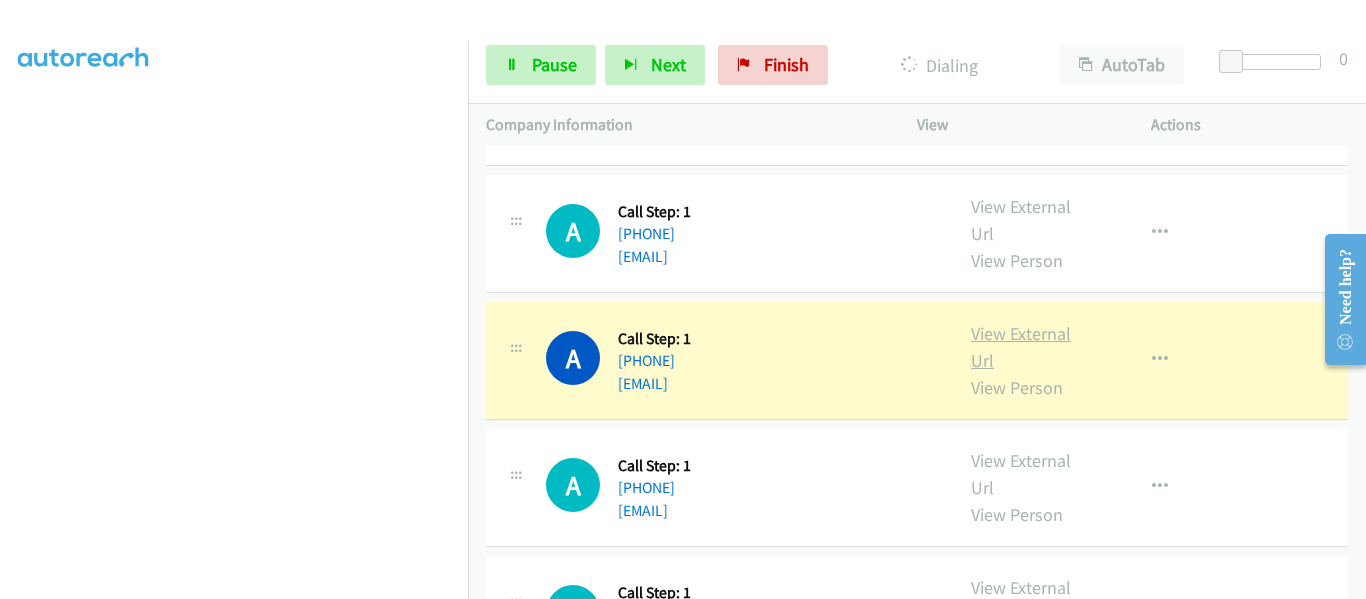 click on "View External Url" at bounding box center [1021, 347] 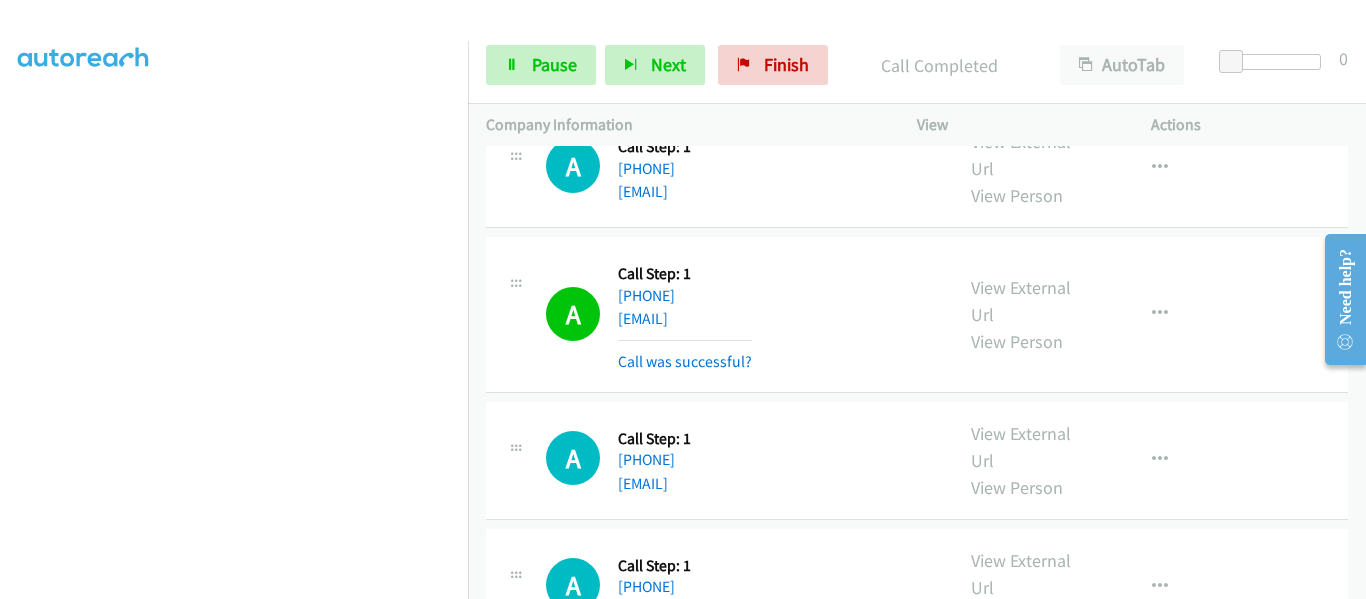scroll, scrollTop: 3000, scrollLeft: 0, axis: vertical 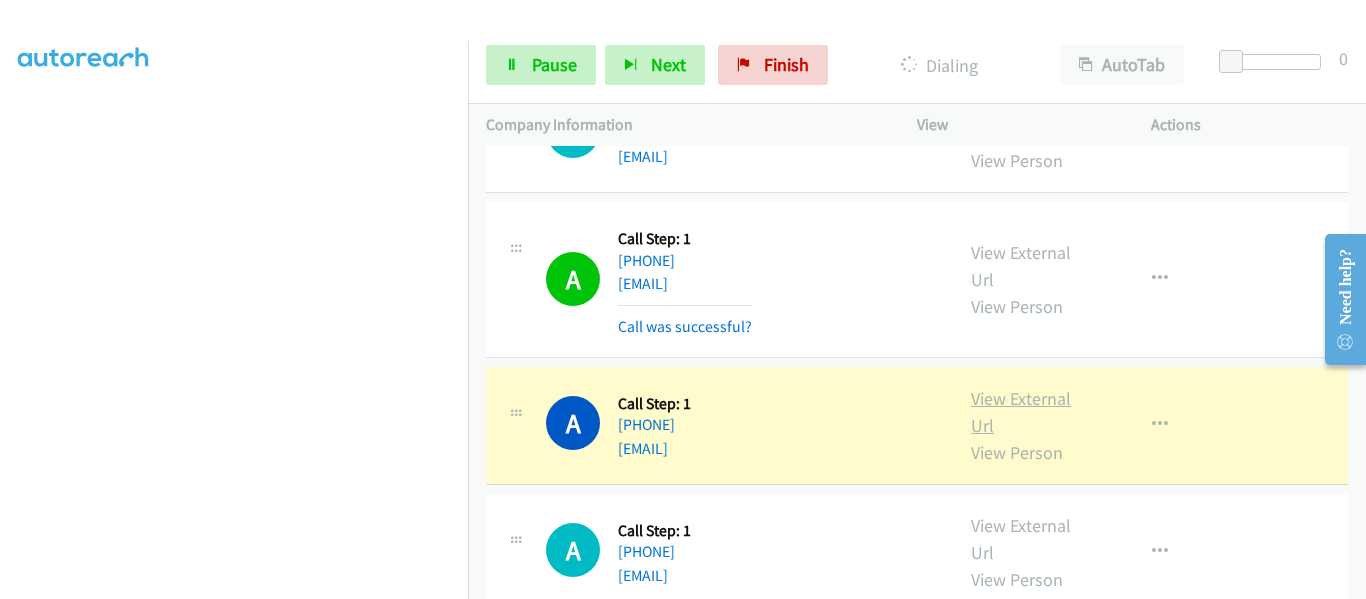 click on "View External Url" at bounding box center (1021, 412) 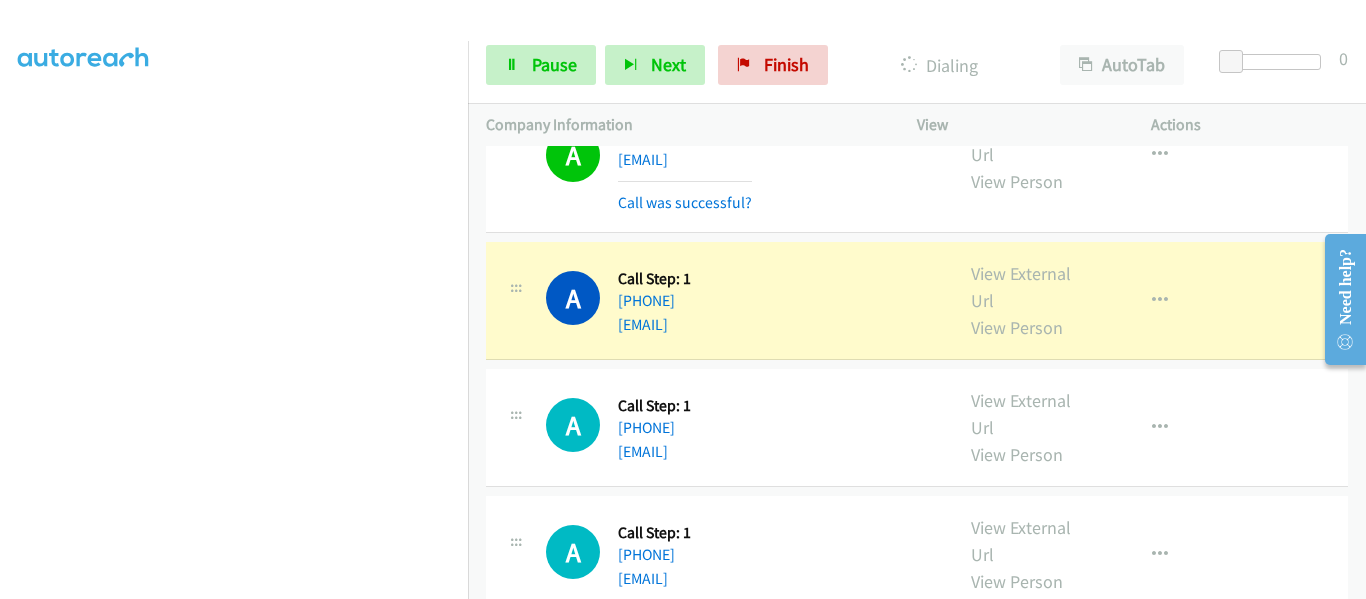 scroll, scrollTop: 3300, scrollLeft: 0, axis: vertical 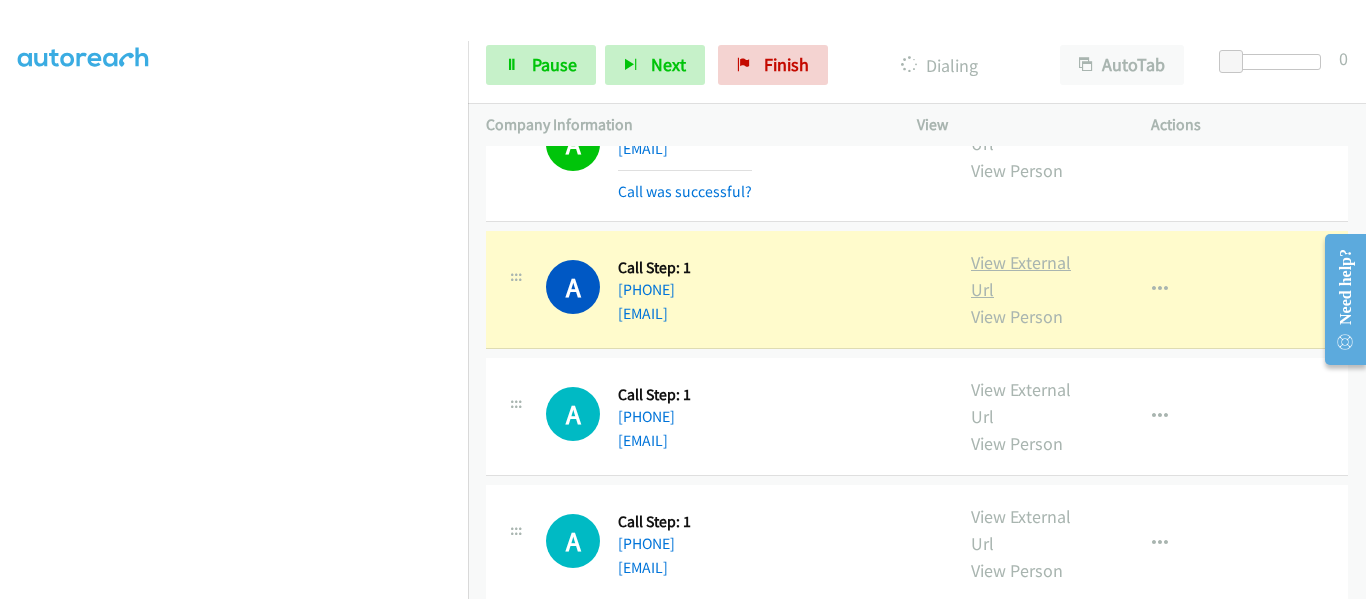 click on "View External Url" at bounding box center [1021, 276] 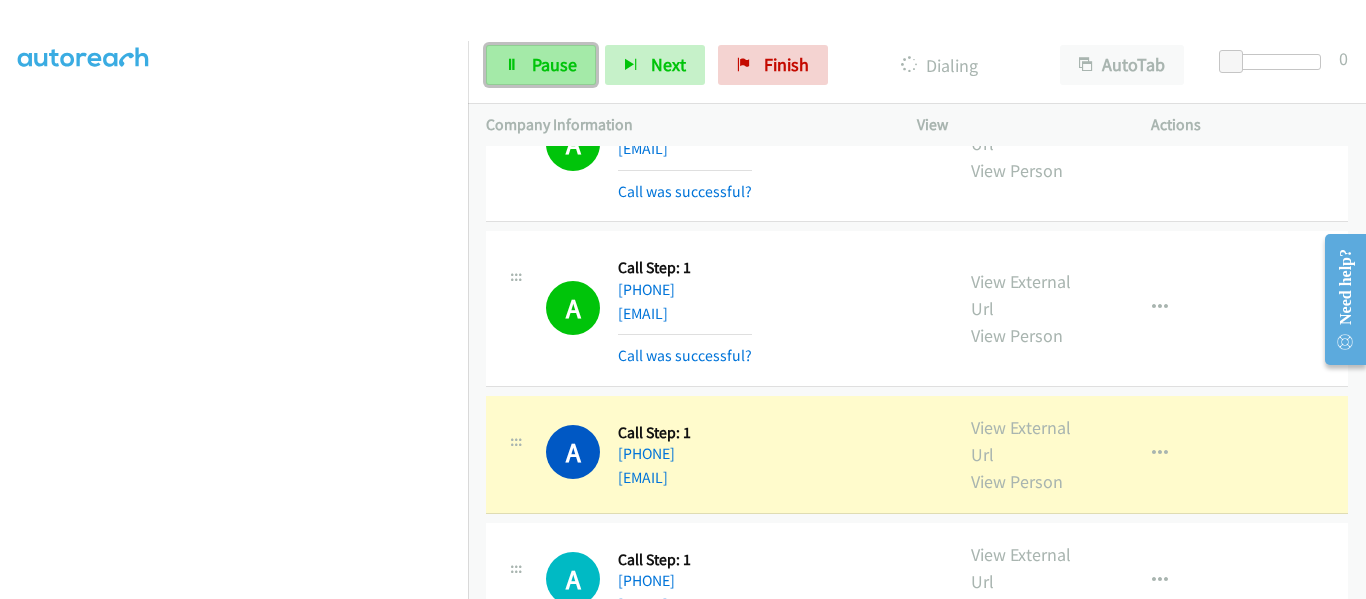 click on "Pause" at bounding box center (554, 64) 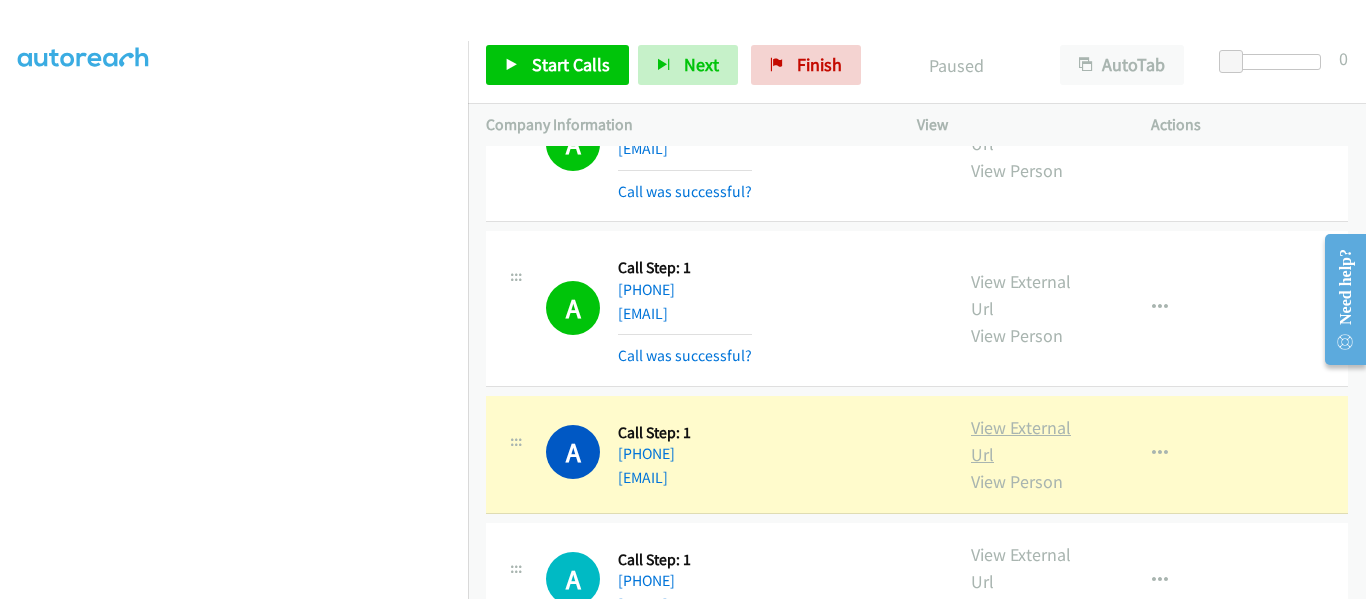 click on "View External Url" at bounding box center [1021, 441] 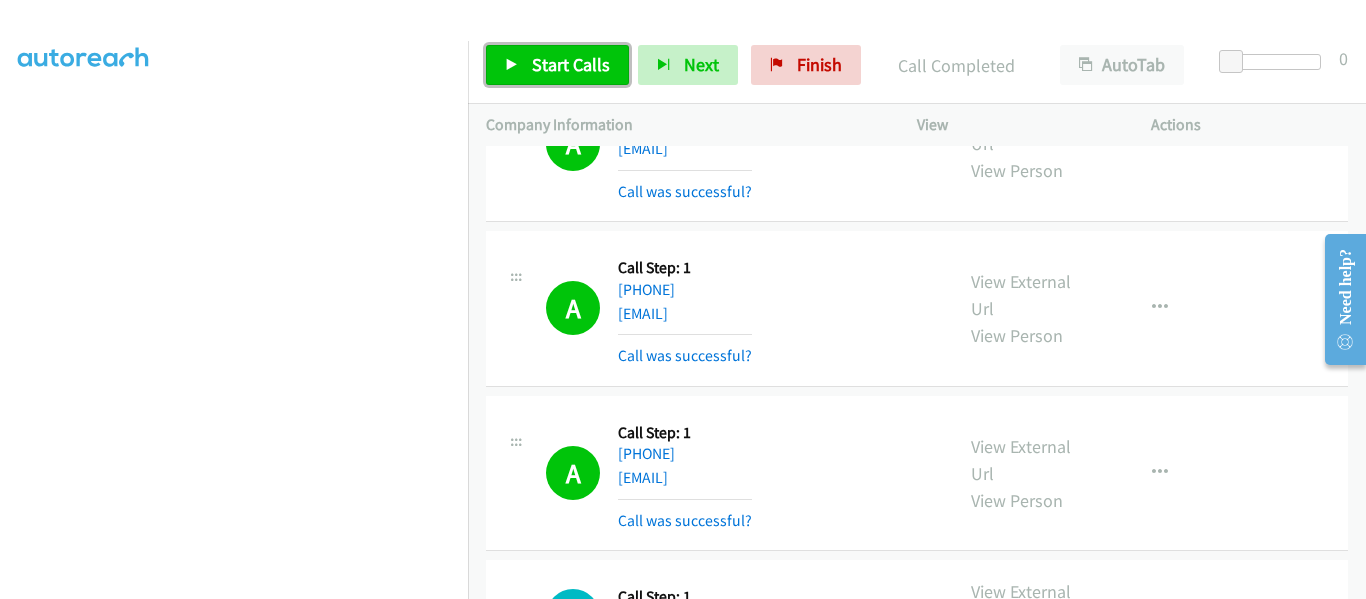 click on "Start Calls" at bounding box center [557, 65] 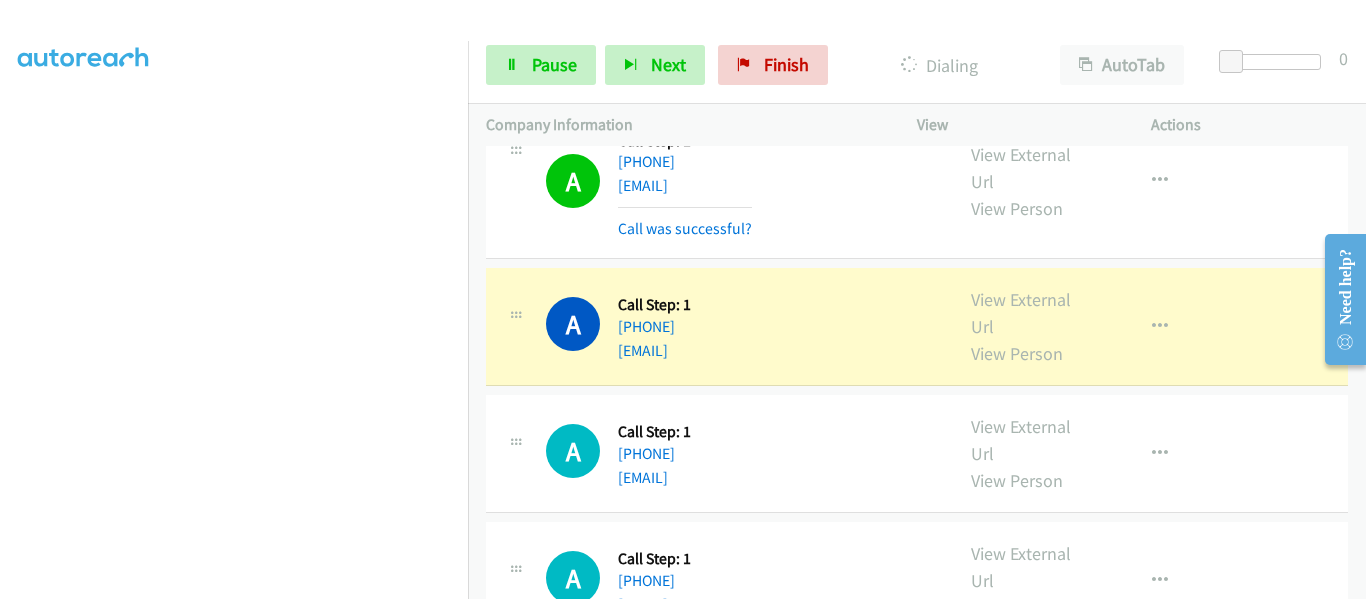 scroll, scrollTop: 3600, scrollLeft: 0, axis: vertical 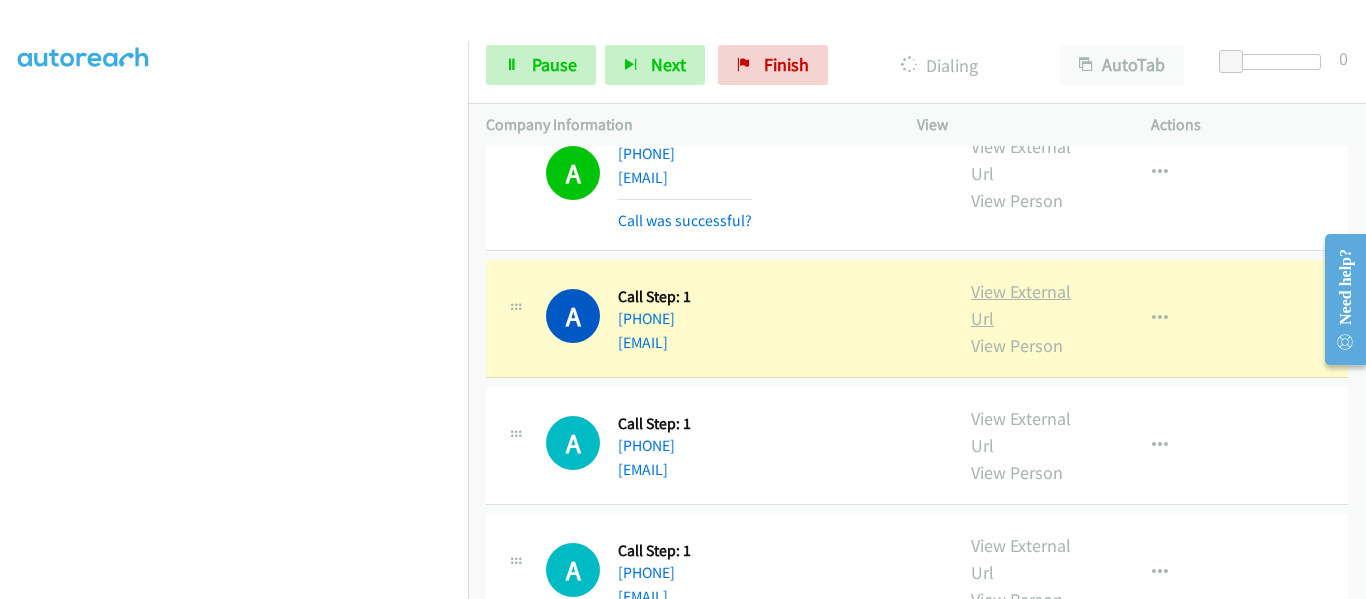 click on "View External Url" at bounding box center (1021, 305) 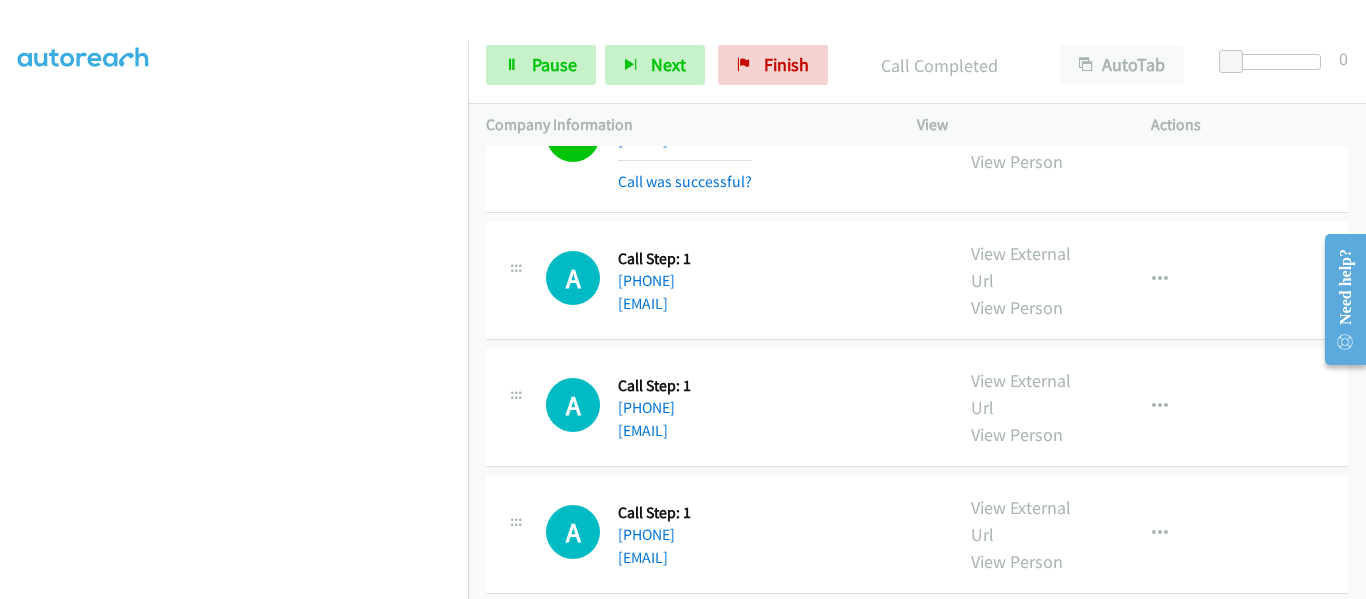 scroll, scrollTop: 3800, scrollLeft: 0, axis: vertical 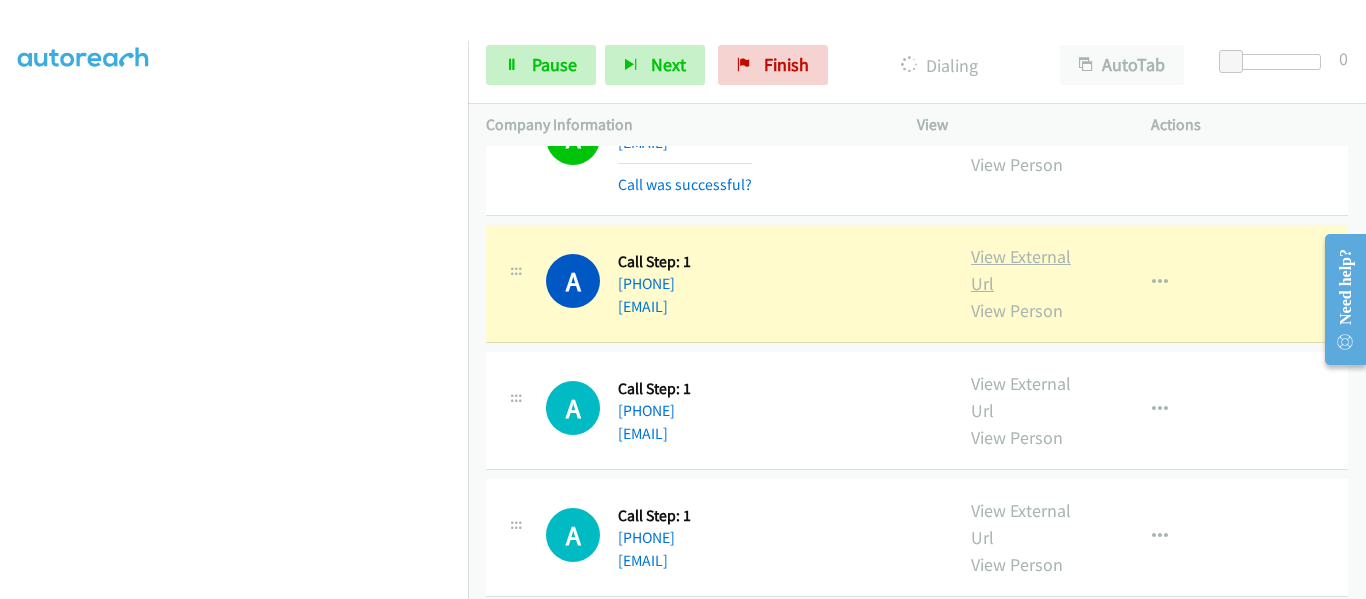 click on "View External Url" at bounding box center [1021, 270] 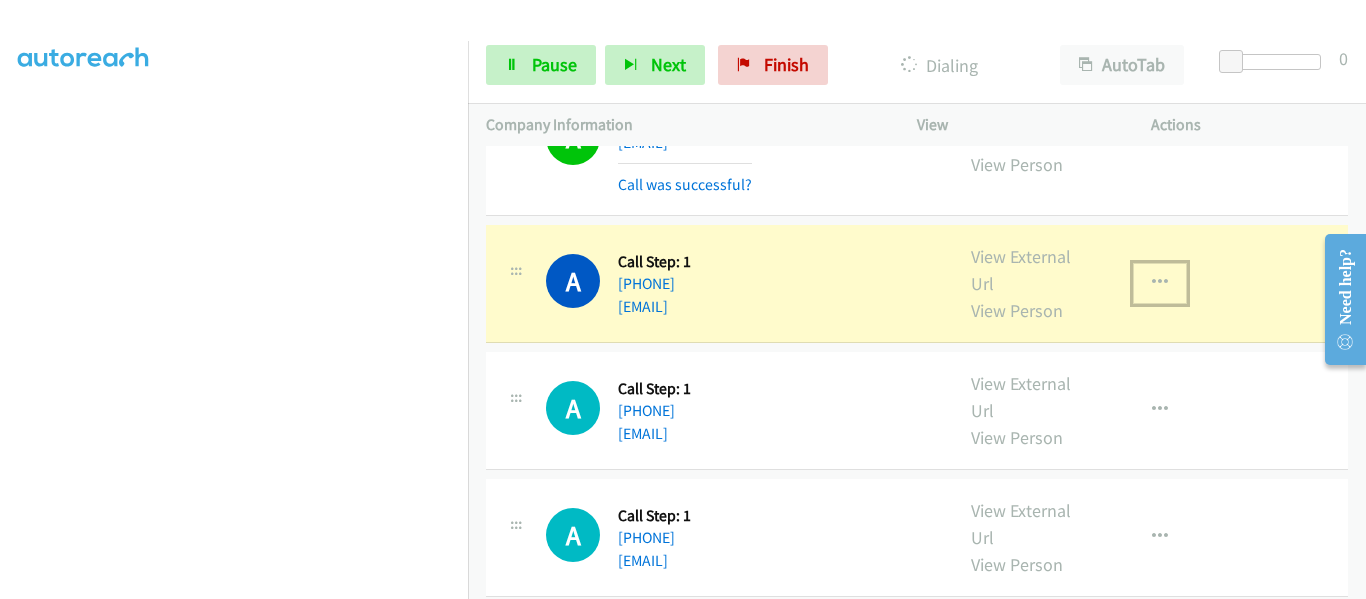click at bounding box center [1160, 283] 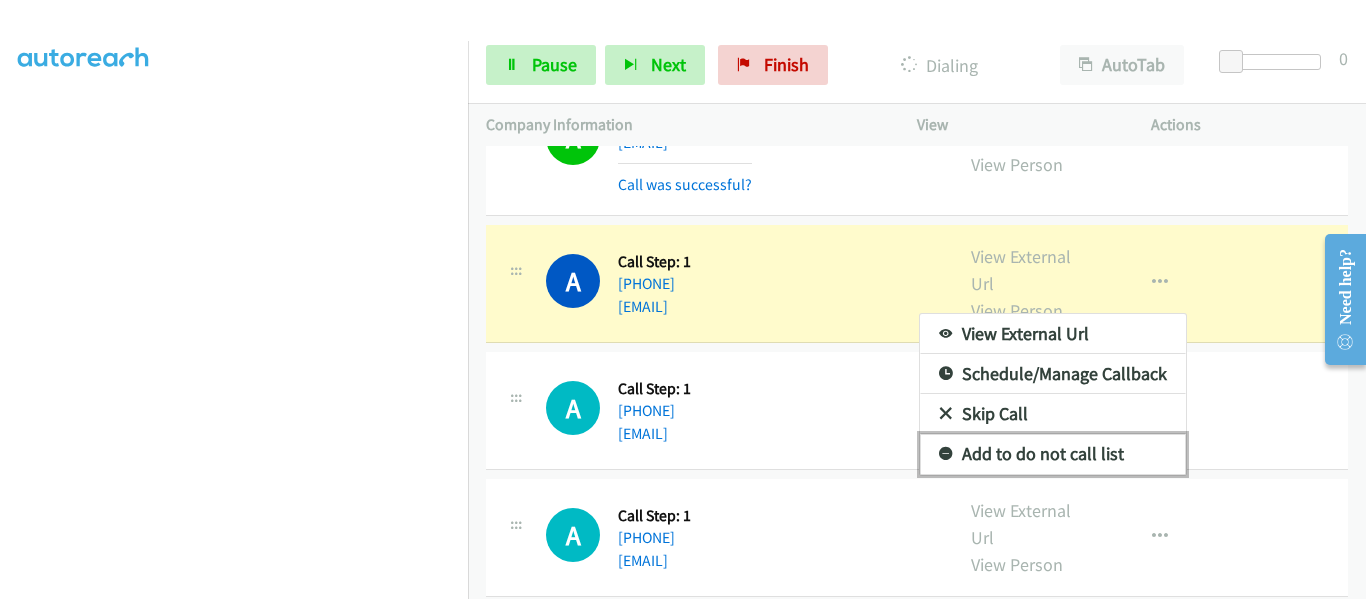 click on "Add to do not call list" at bounding box center (1053, 454) 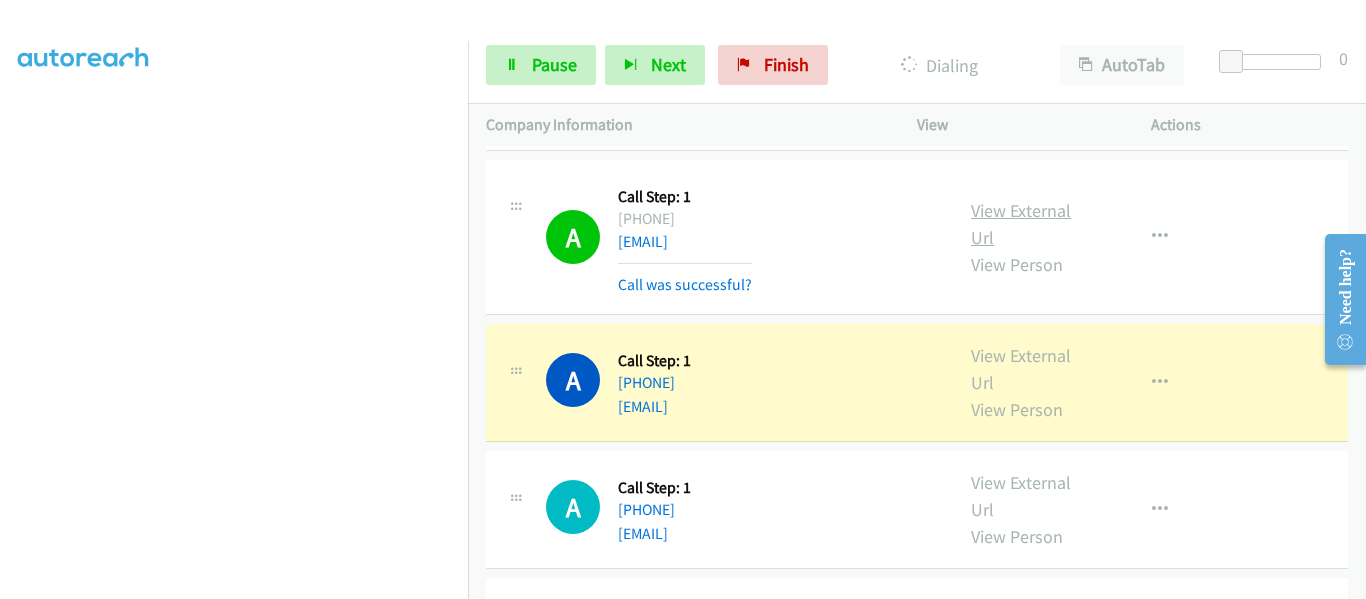 scroll, scrollTop: 3900, scrollLeft: 0, axis: vertical 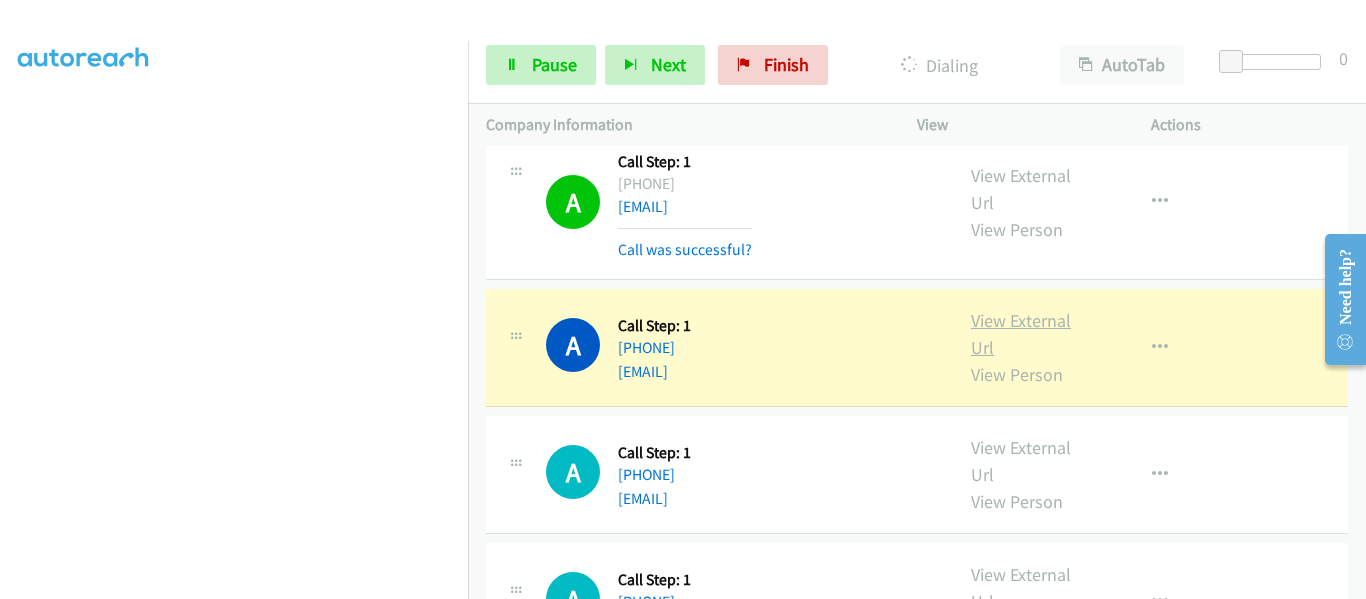 click on "View External Url" at bounding box center (1021, 334) 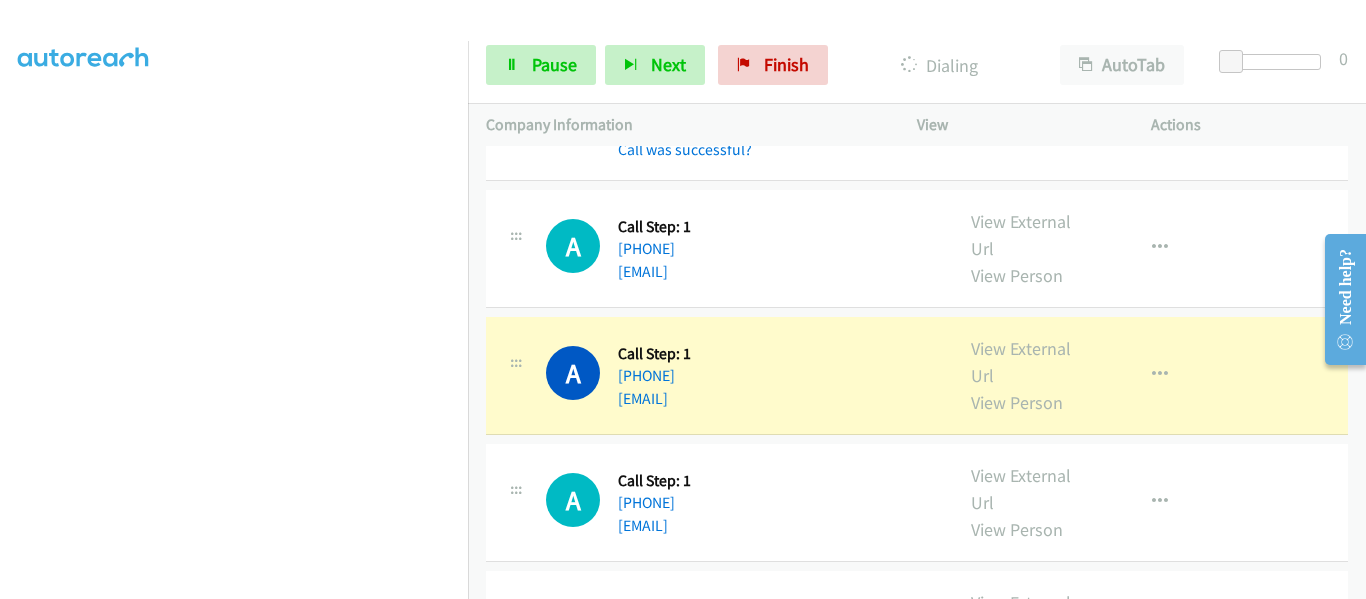 scroll, scrollTop: 4200, scrollLeft: 0, axis: vertical 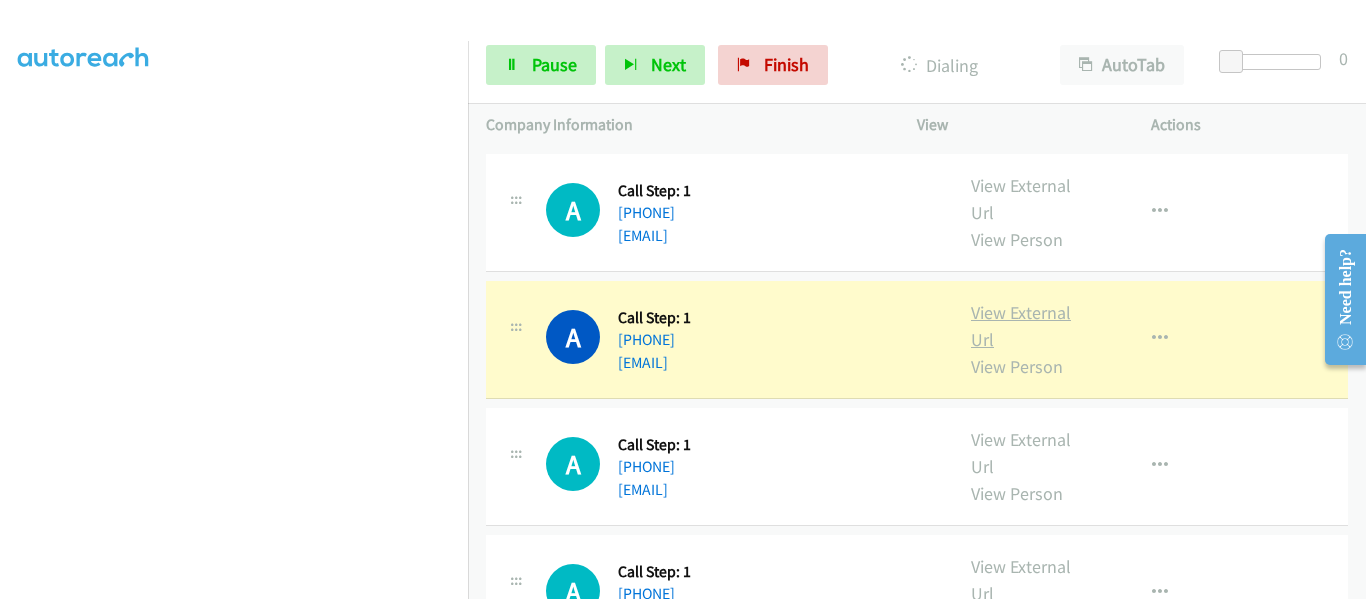 click on "View External Url" at bounding box center [1021, 326] 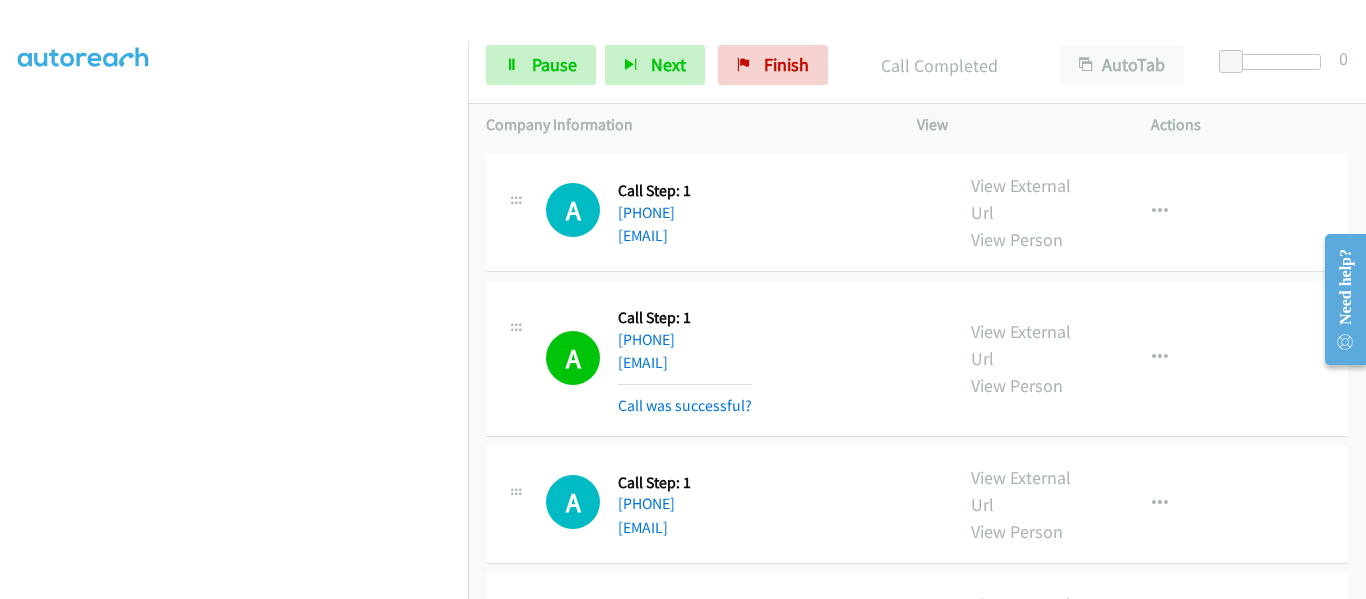 scroll, scrollTop: 4300, scrollLeft: 0, axis: vertical 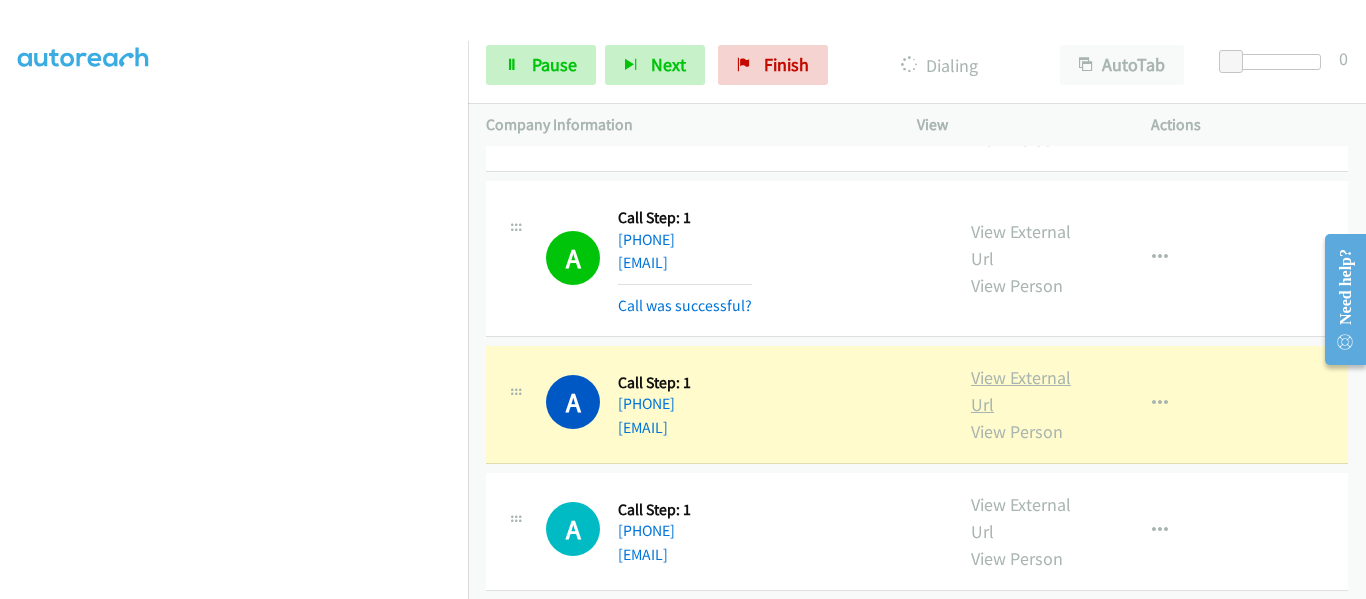 click on "View External Url" at bounding box center (1021, 391) 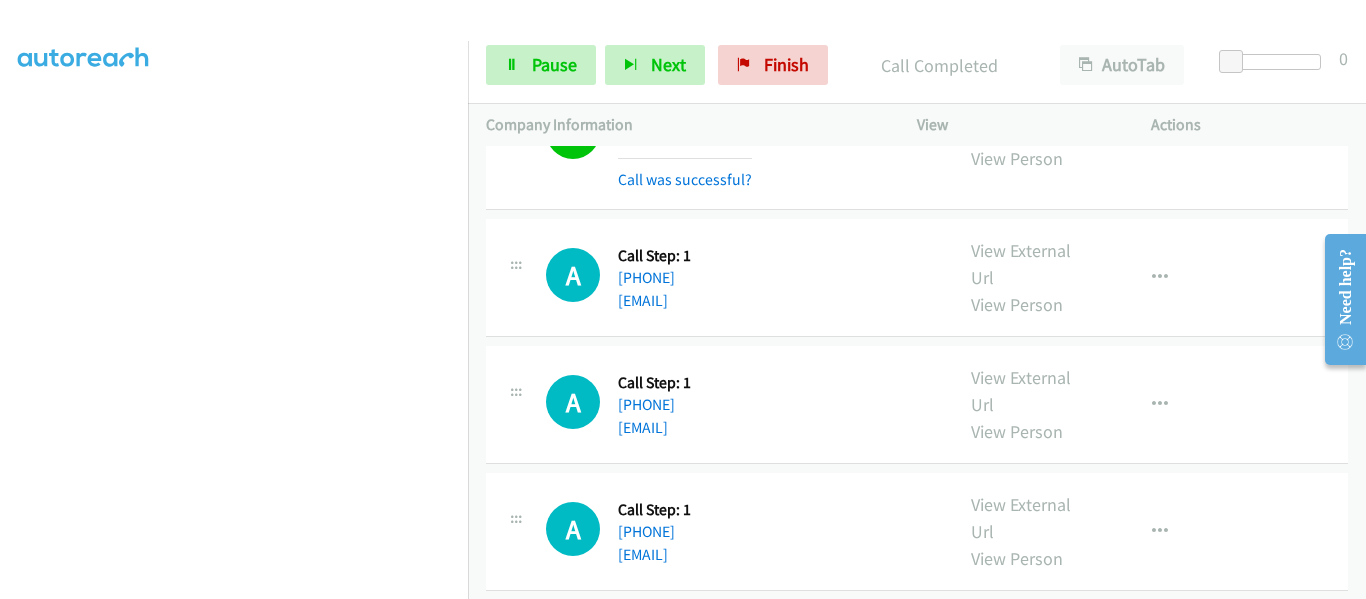 scroll, scrollTop: 4600, scrollLeft: 0, axis: vertical 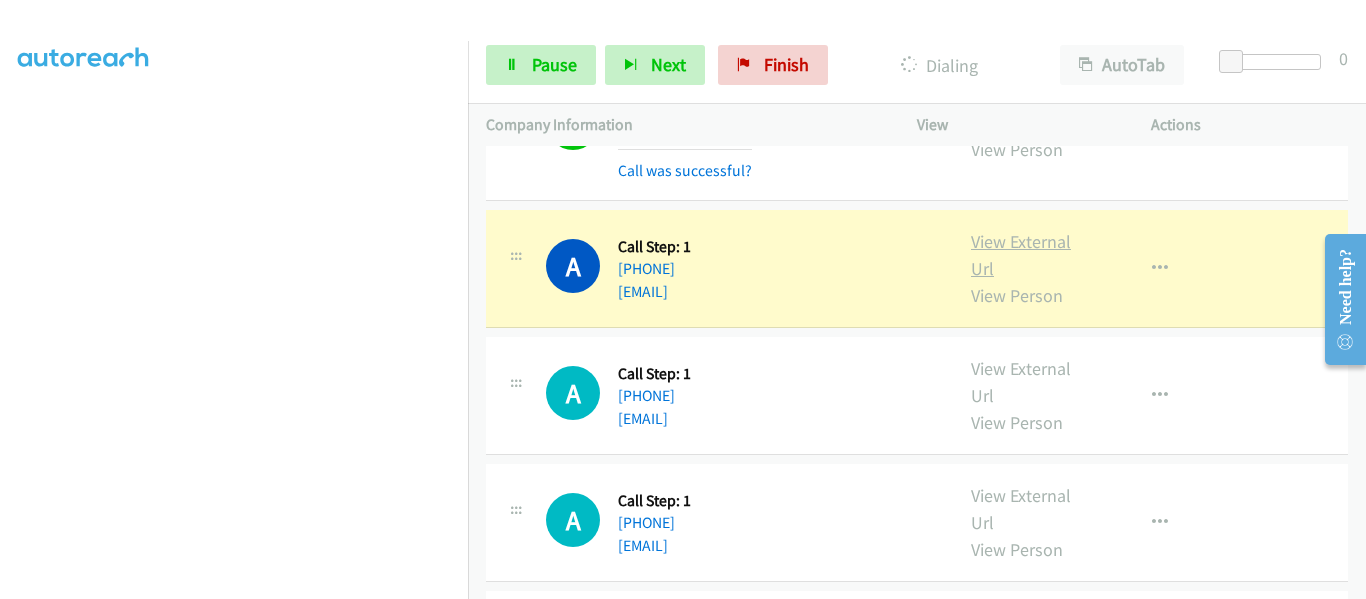 click on "View External Url" at bounding box center (1021, 255) 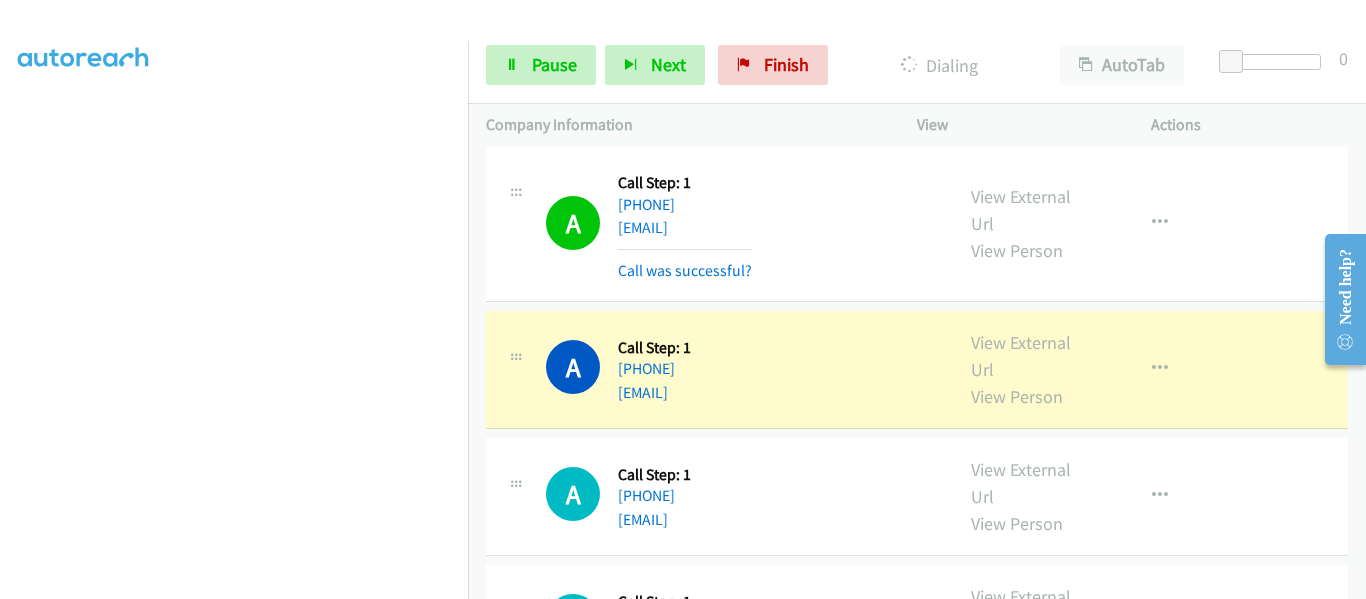 scroll, scrollTop: 4700, scrollLeft: 0, axis: vertical 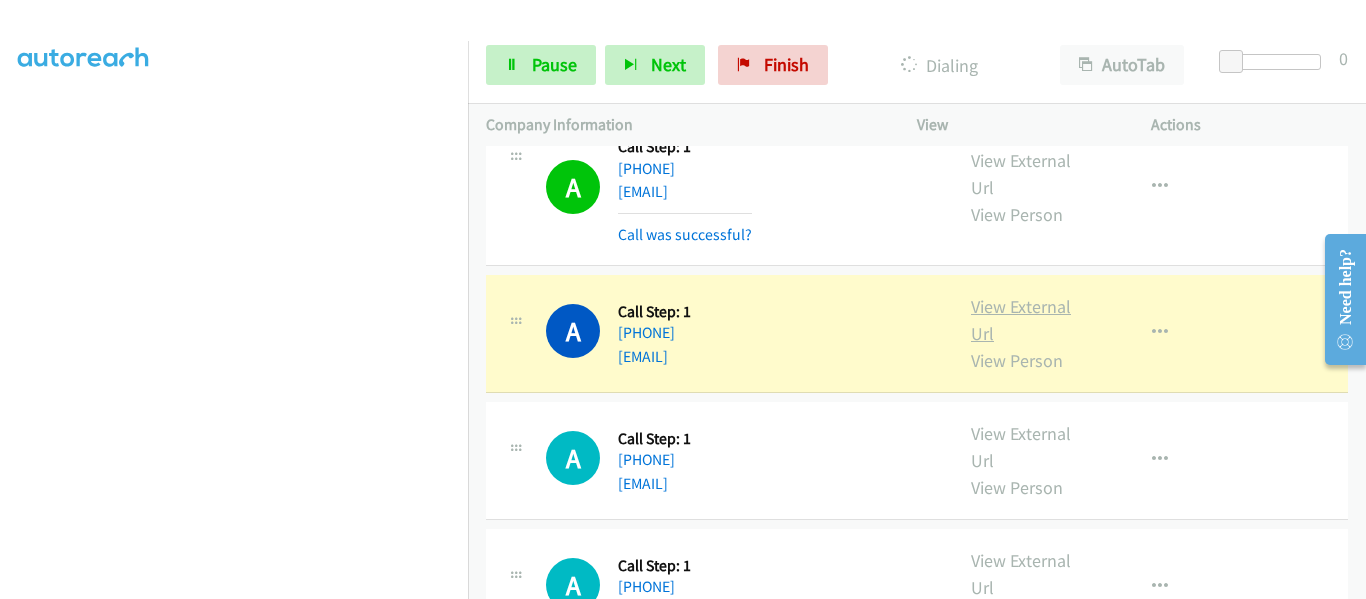 click on "View External Url" at bounding box center [1021, 320] 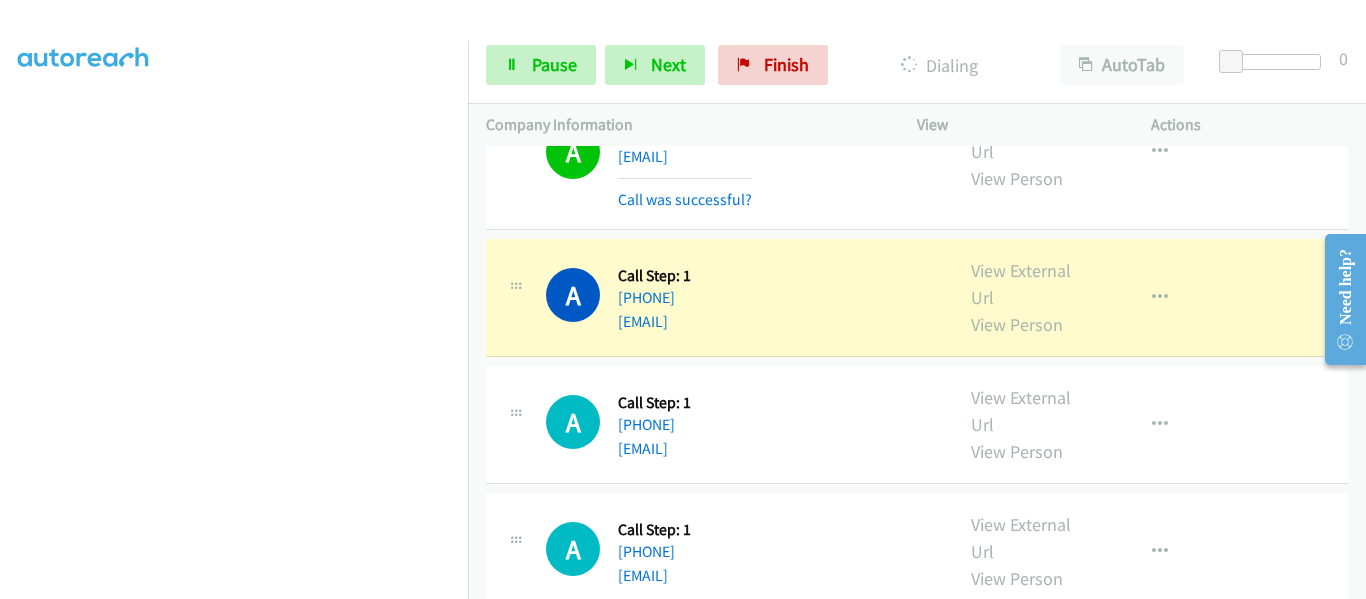 scroll, scrollTop: 4800, scrollLeft: 0, axis: vertical 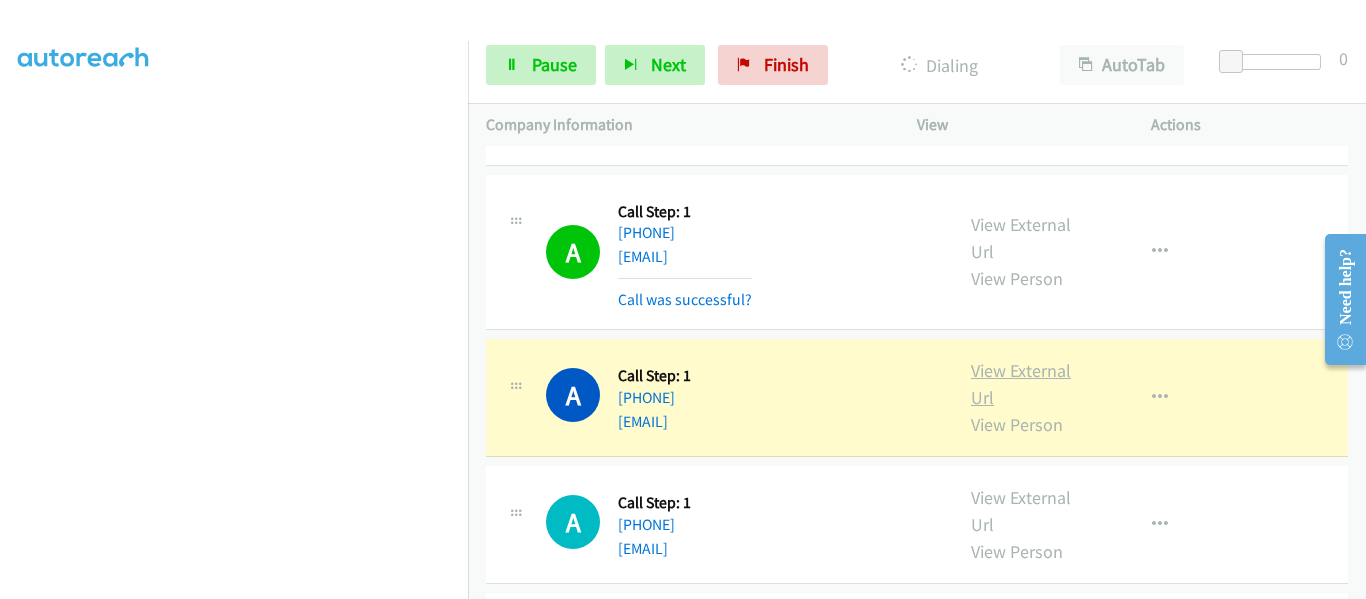 click on "View External Url" at bounding box center [1021, 384] 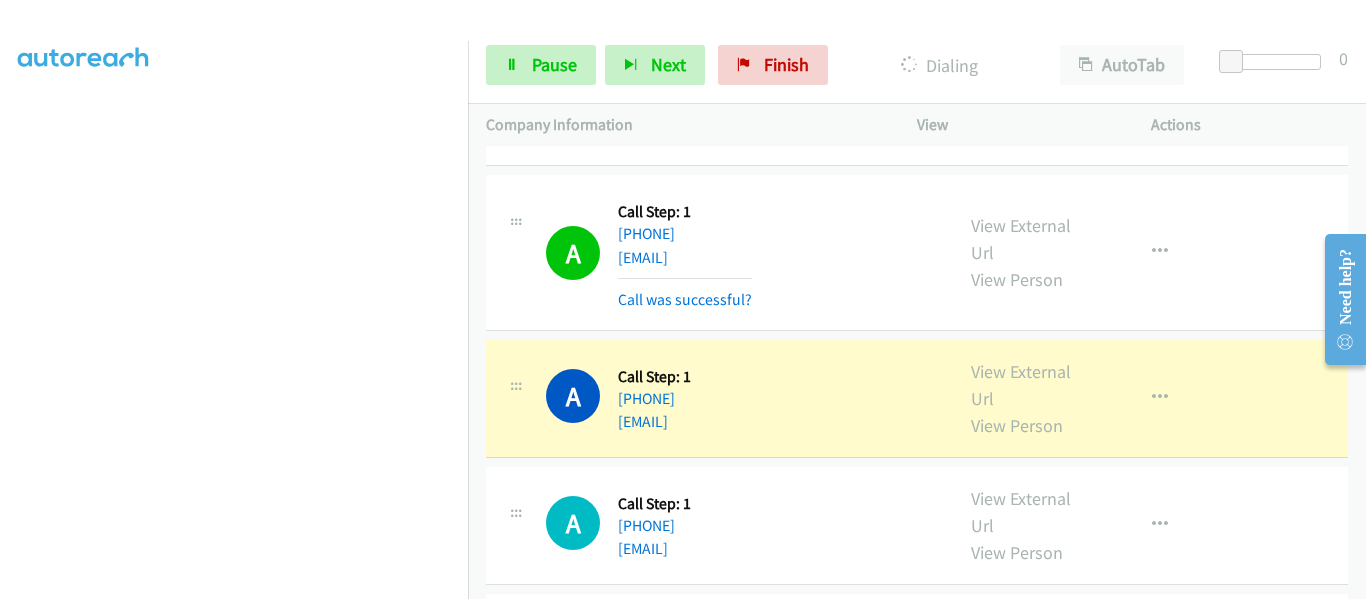scroll, scrollTop: 5000, scrollLeft: 0, axis: vertical 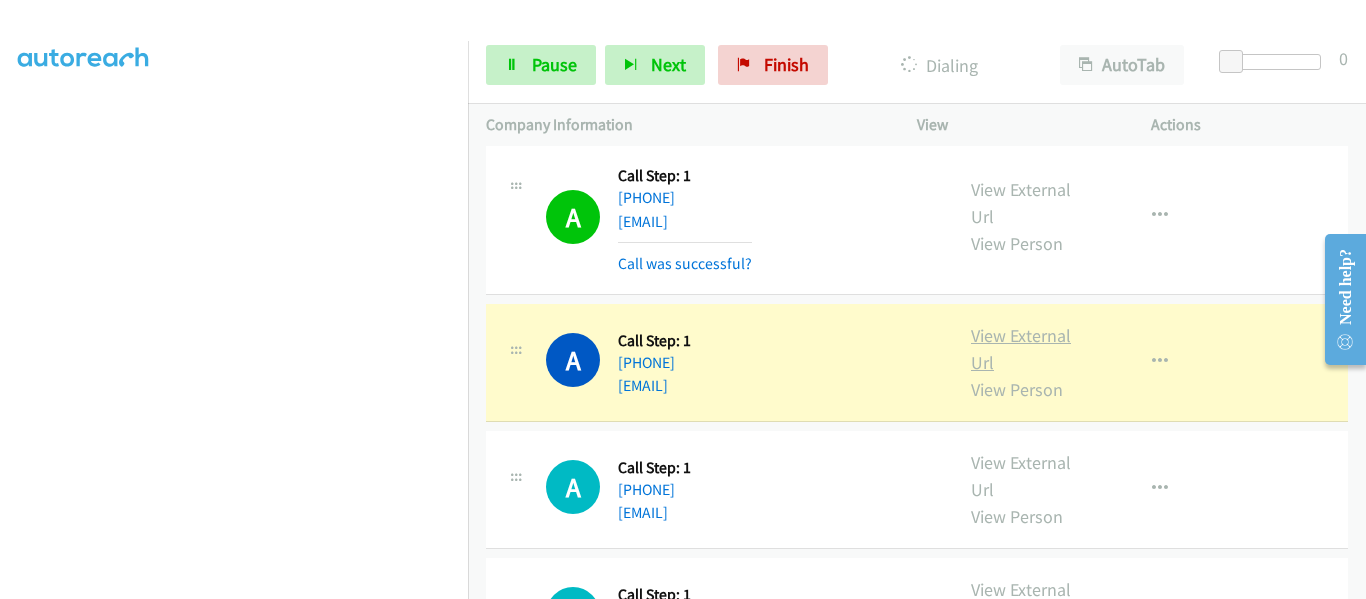 click on "View External Url" at bounding box center [1021, 349] 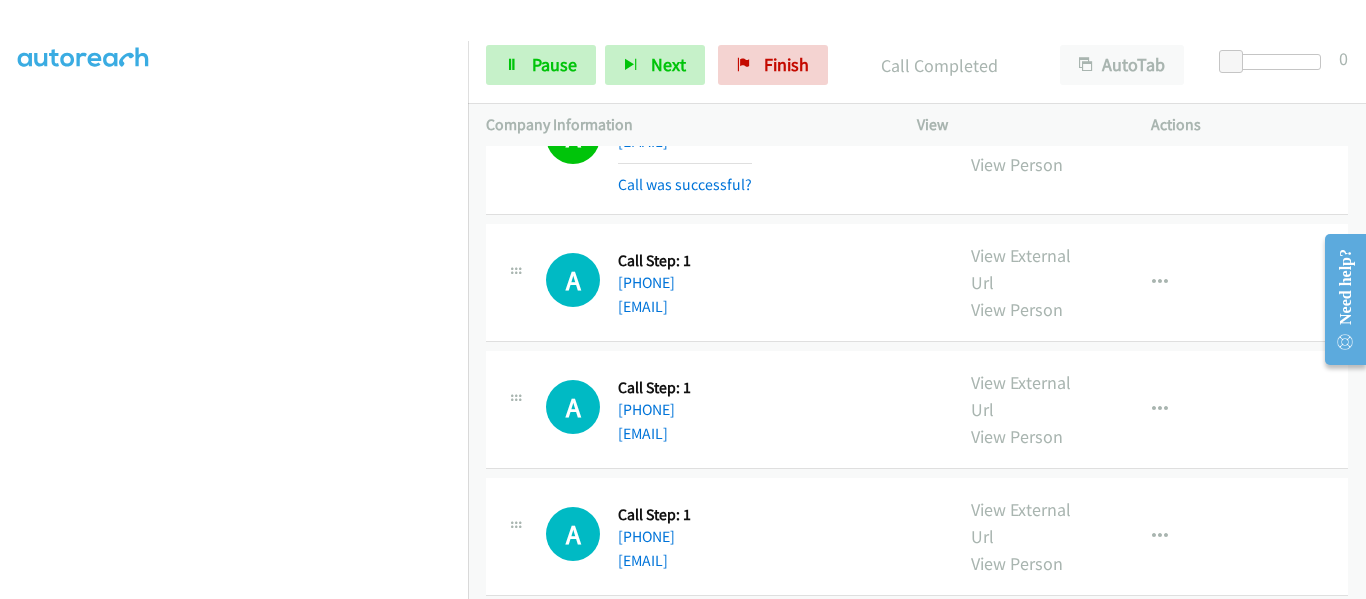 scroll, scrollTop: 5300, scrollLeft: 0, axis: vertical 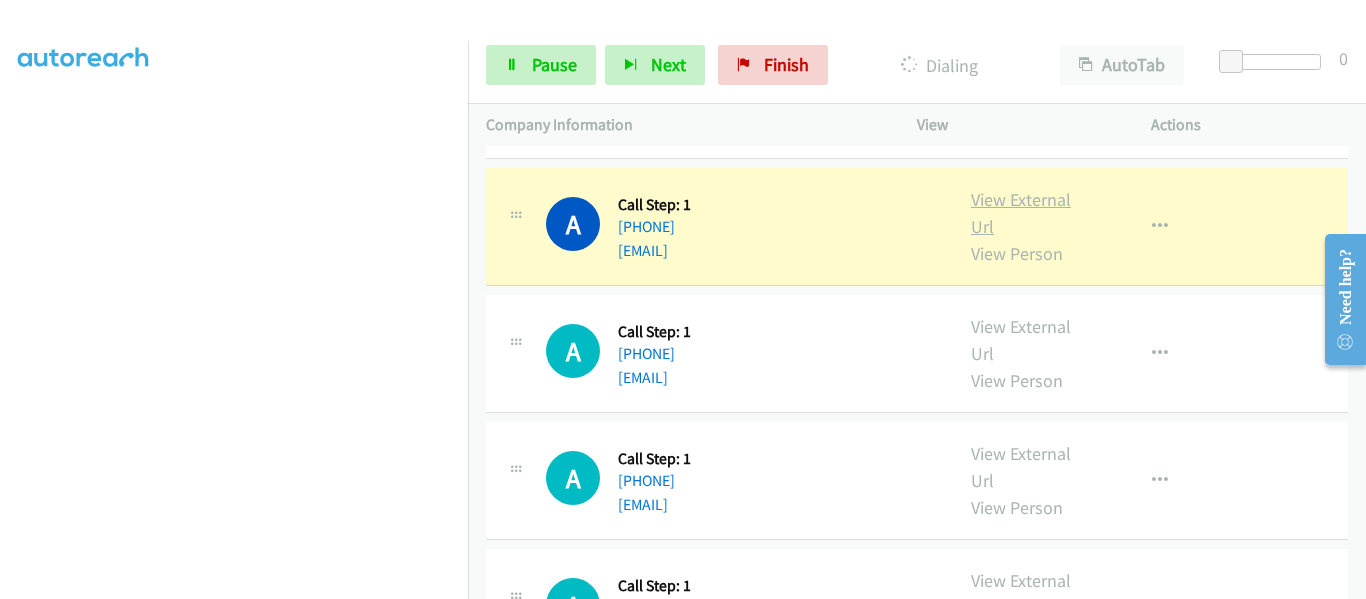 click on "View External Url" at bounding box center (1021, 213) 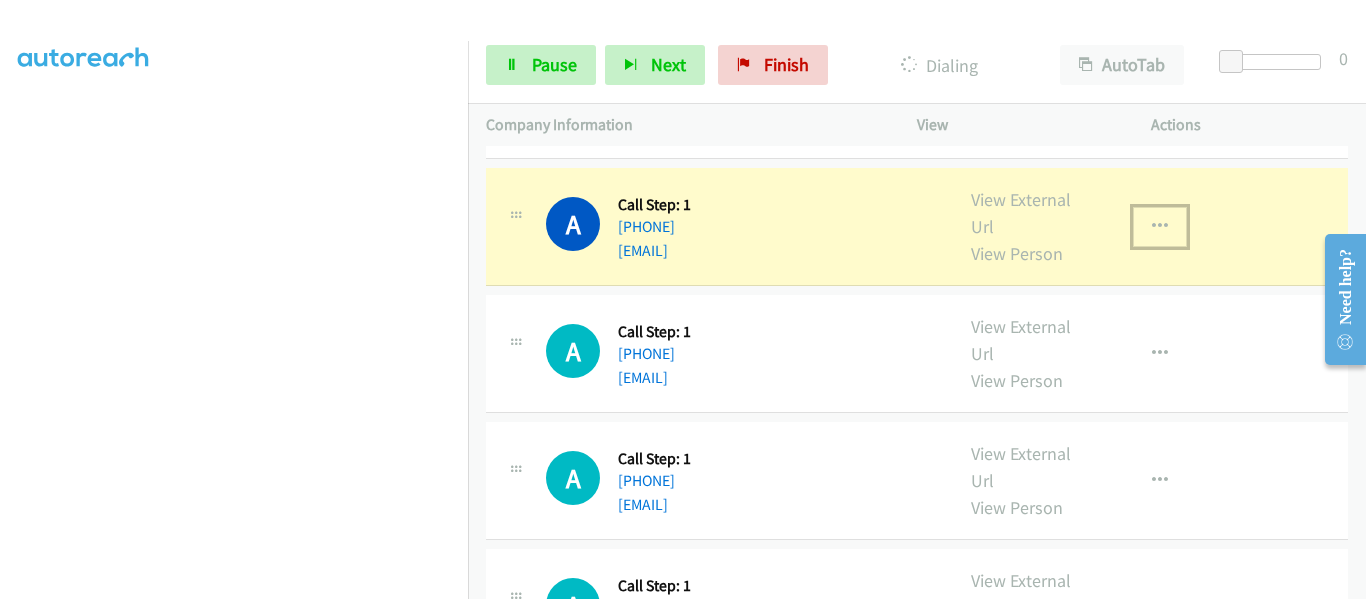 click at bounding box center [1160, 227] 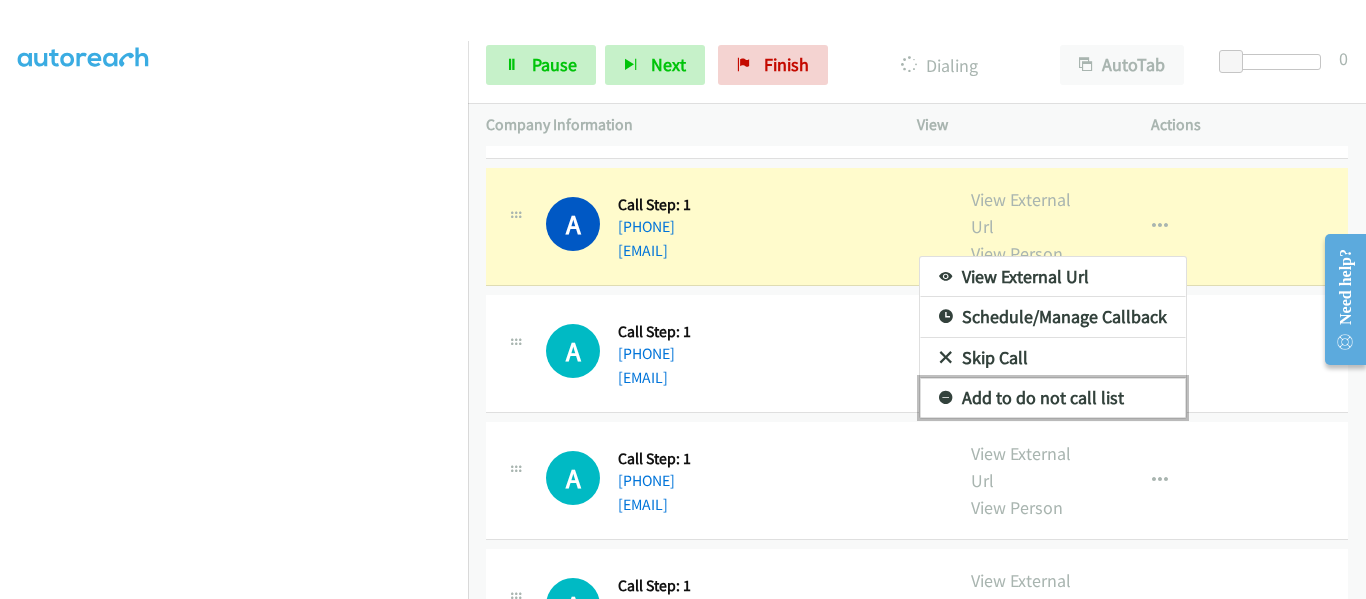 click on "Add to do not call list" at bounding box center [1053, 398] 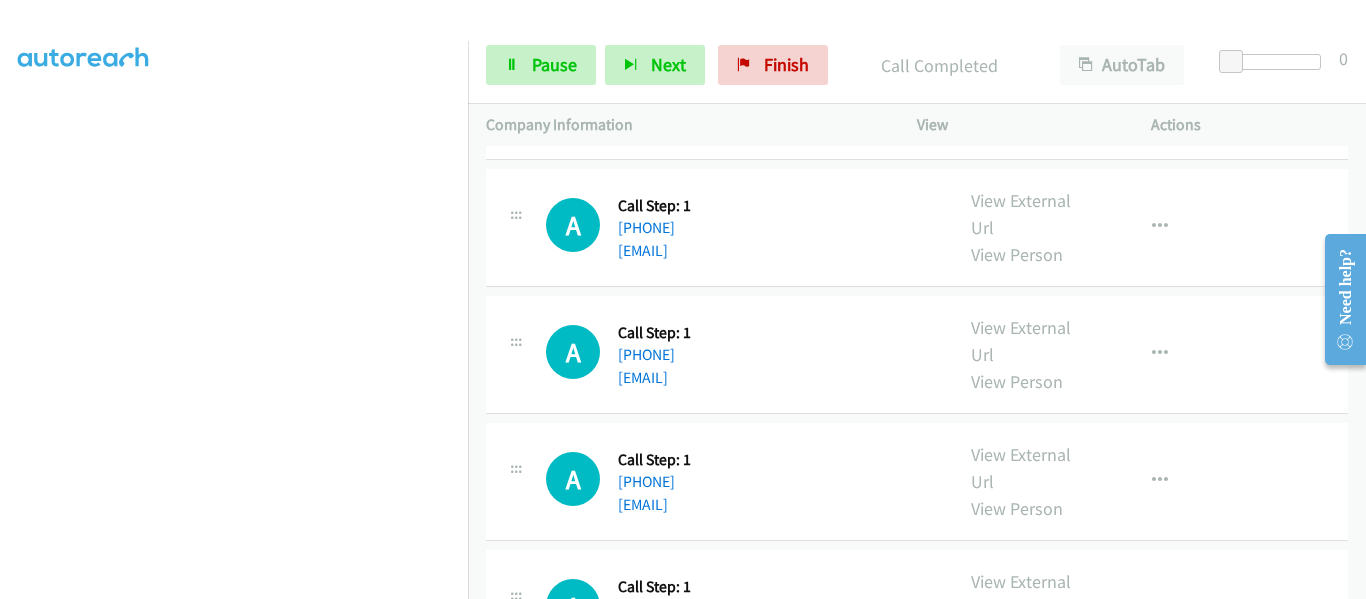 scroll, scrollTop: 5500, scrollLeft: 0, axis: vertical 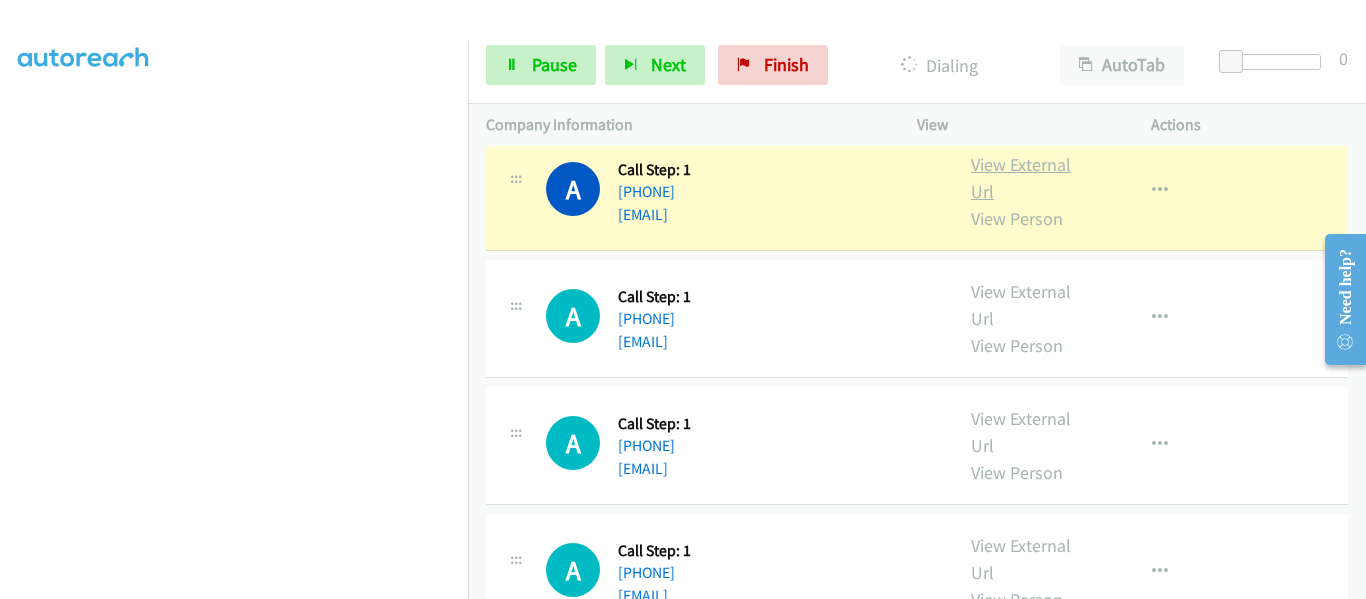 click on "View External Url" at bounding box center [1021, 178] 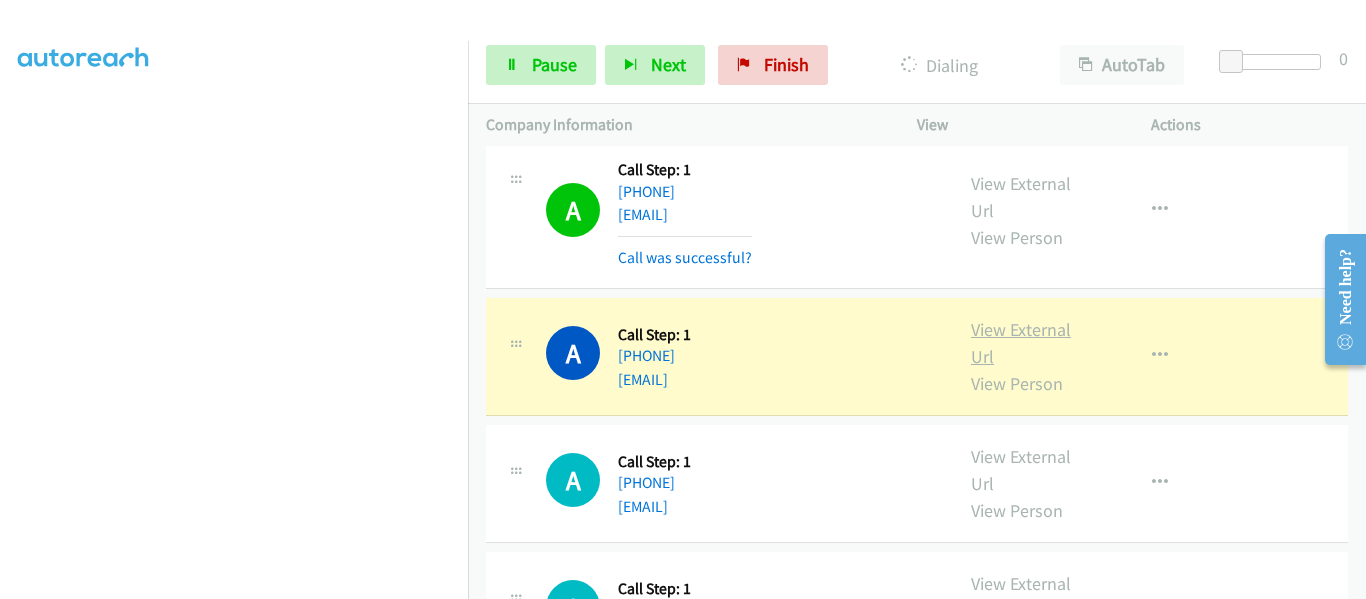 click on "View External Url" at bounding box center [1021, 343] 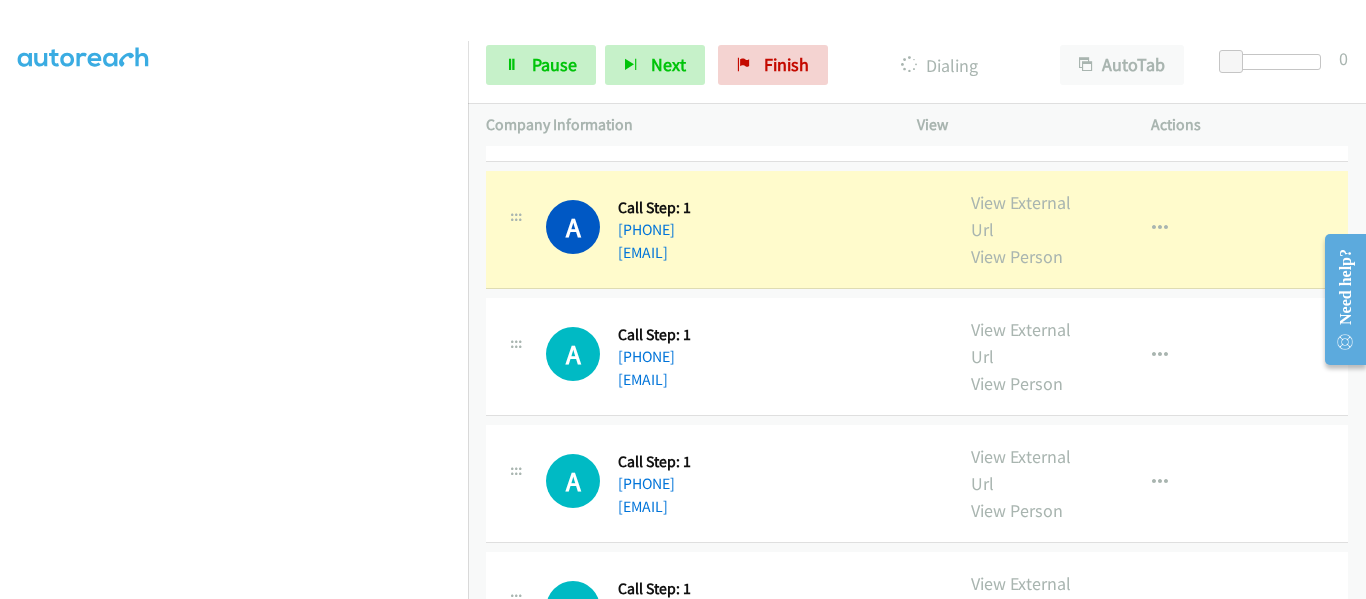 scroll, scrollTop: 5800, scrollLeft: 0, axis: vertical 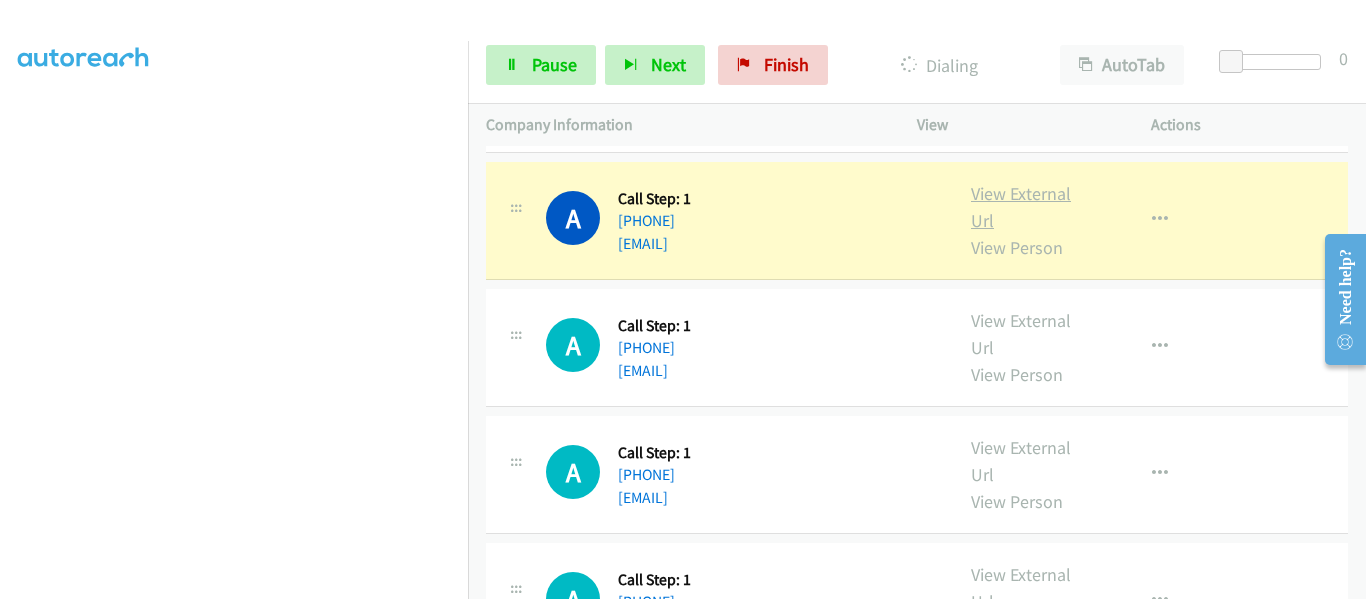 click on "View External Url" at bounding box center (1021, 207) 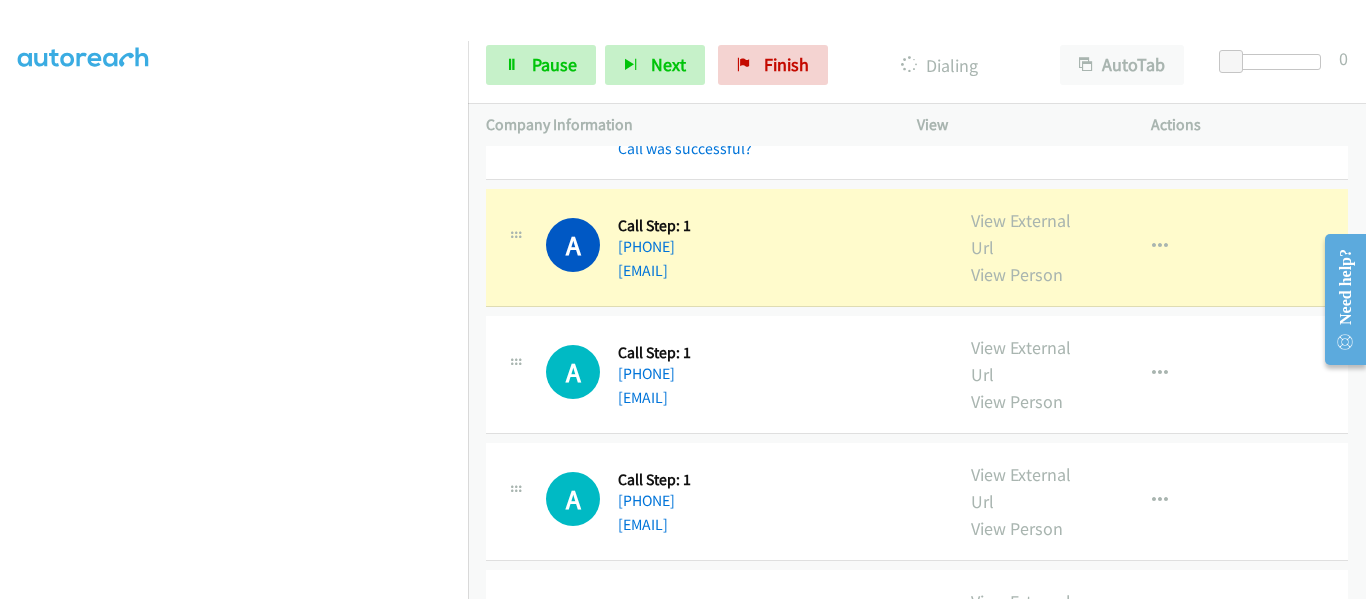 scroll, scrollTop: 6000, scrollLeft: 0, axis: vertical 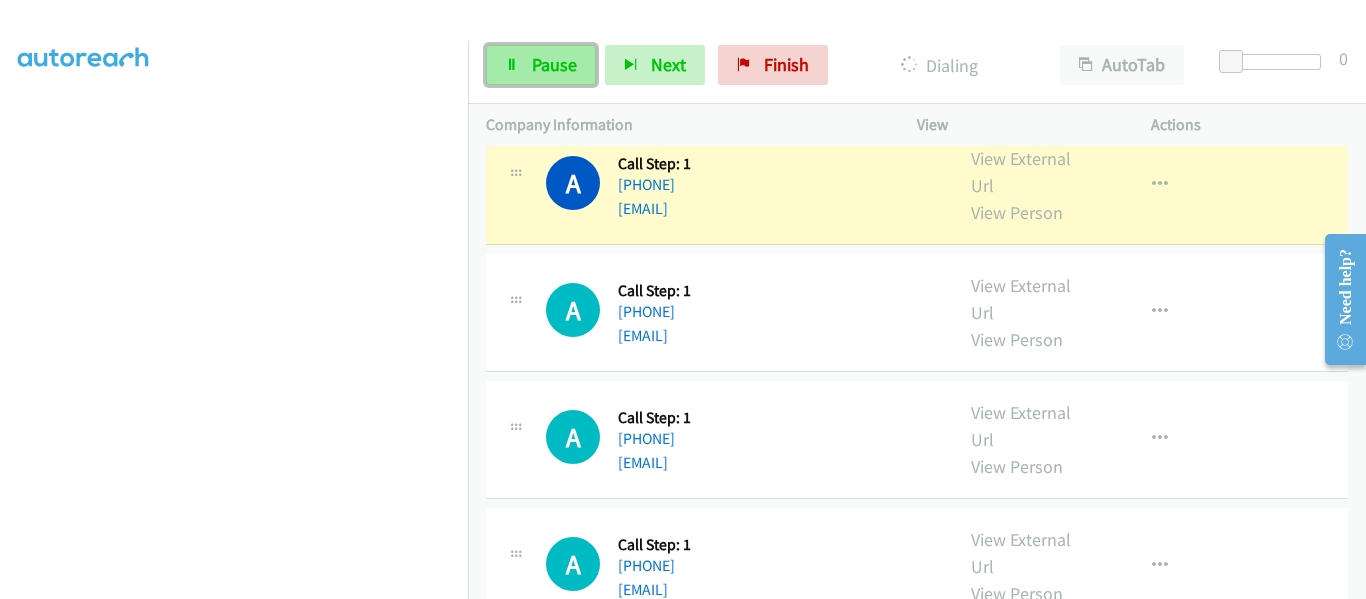 click on "Pause" at bounding box center [554, 64] 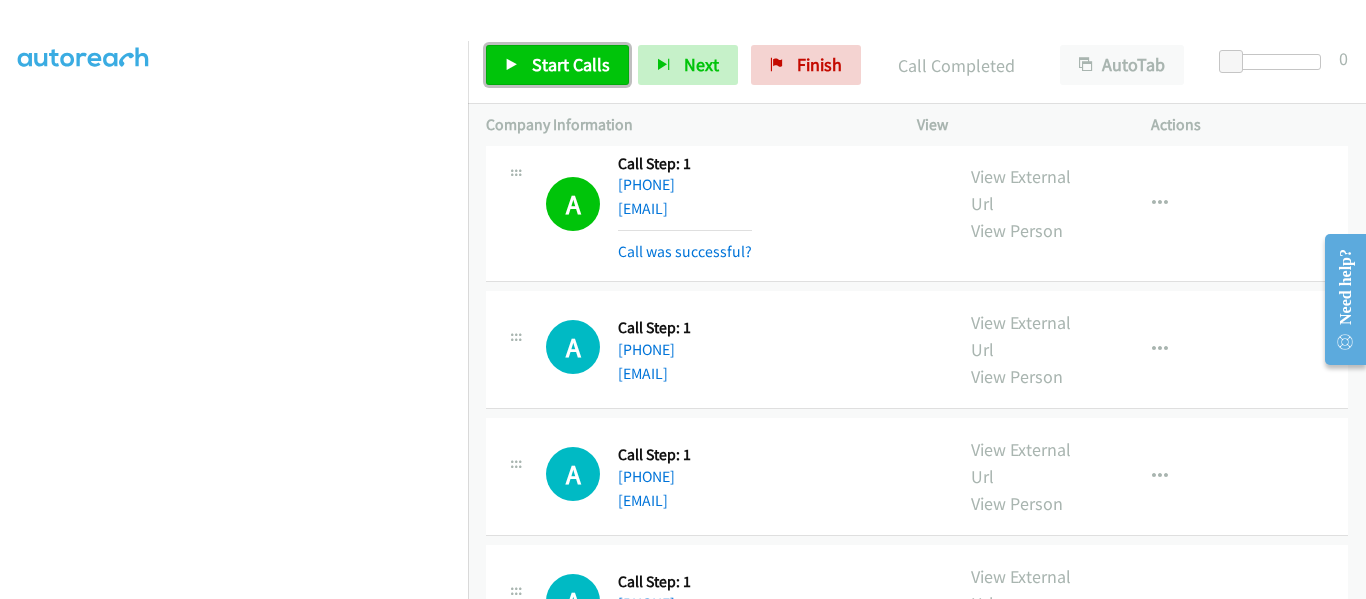 click on "Start Calls" at bounding box center [557, 65] 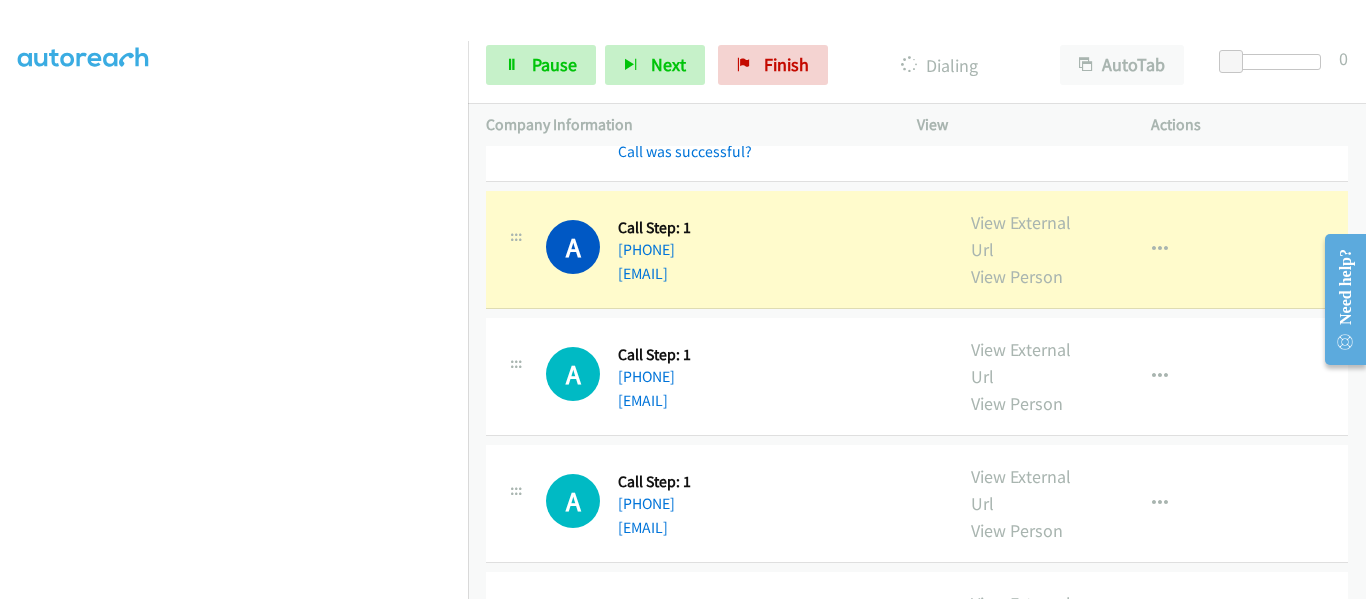 scroll, scrollTop: 6000, scrollLeft: 0, axis: vertical 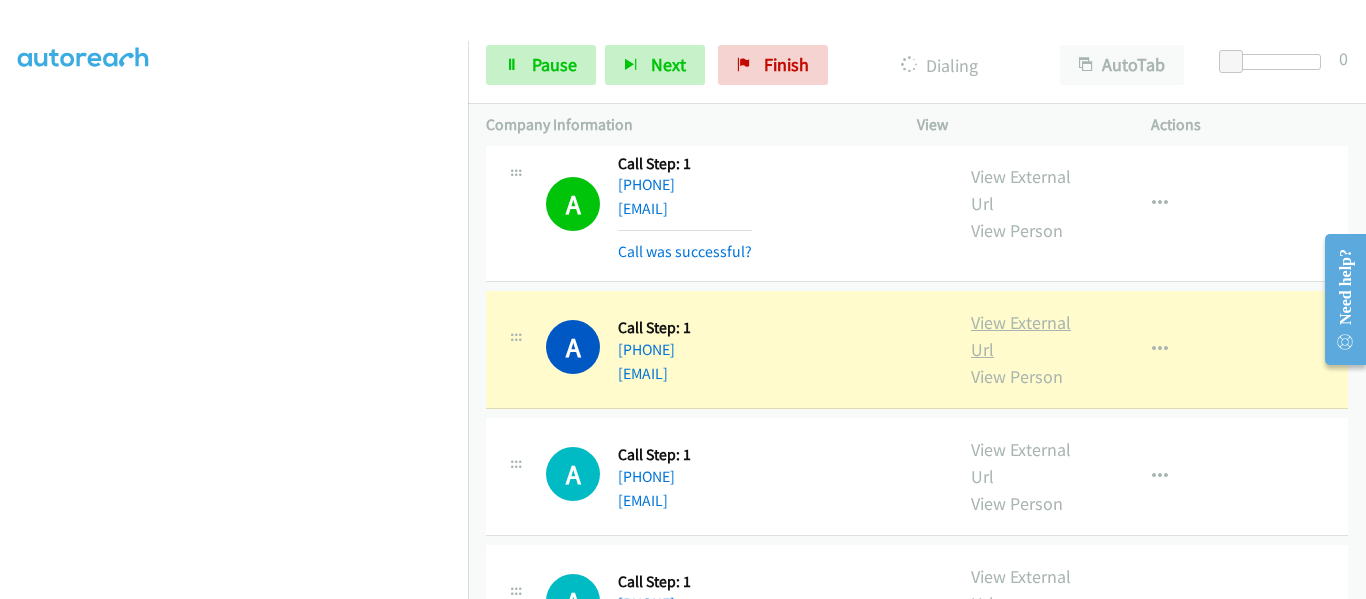 click on "View External Url" at bounding box center (1021, 336) 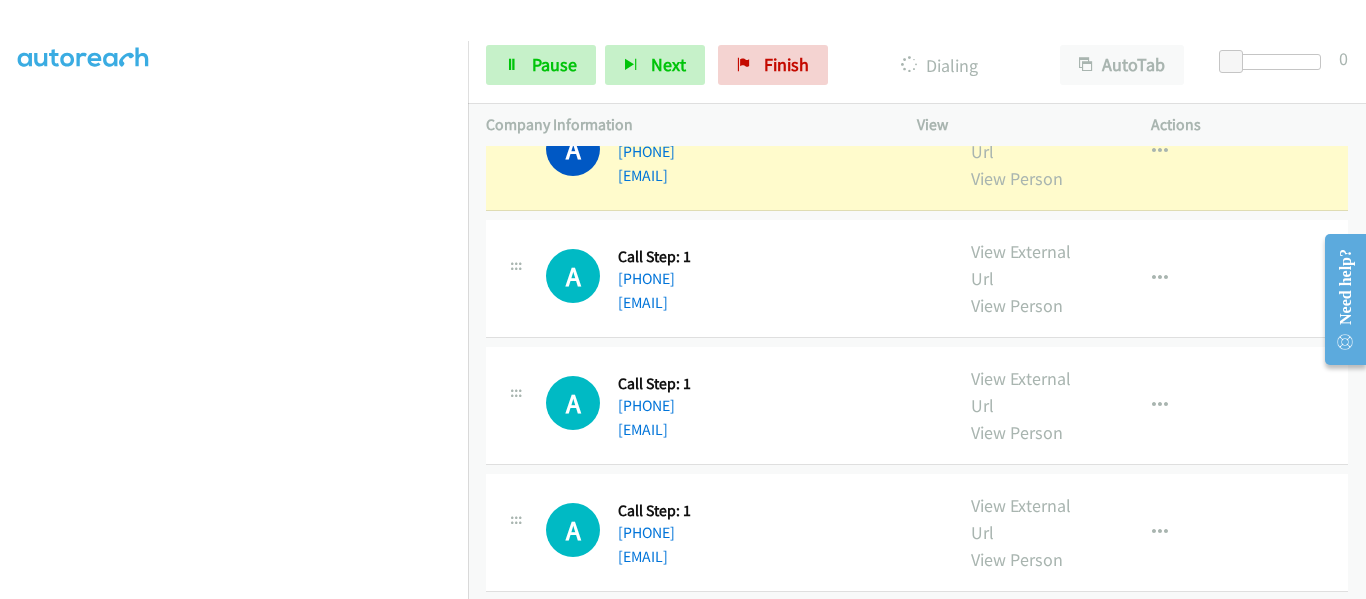 scroll, scrollTop: 6200, scrollLeft: 0, axis: vertical 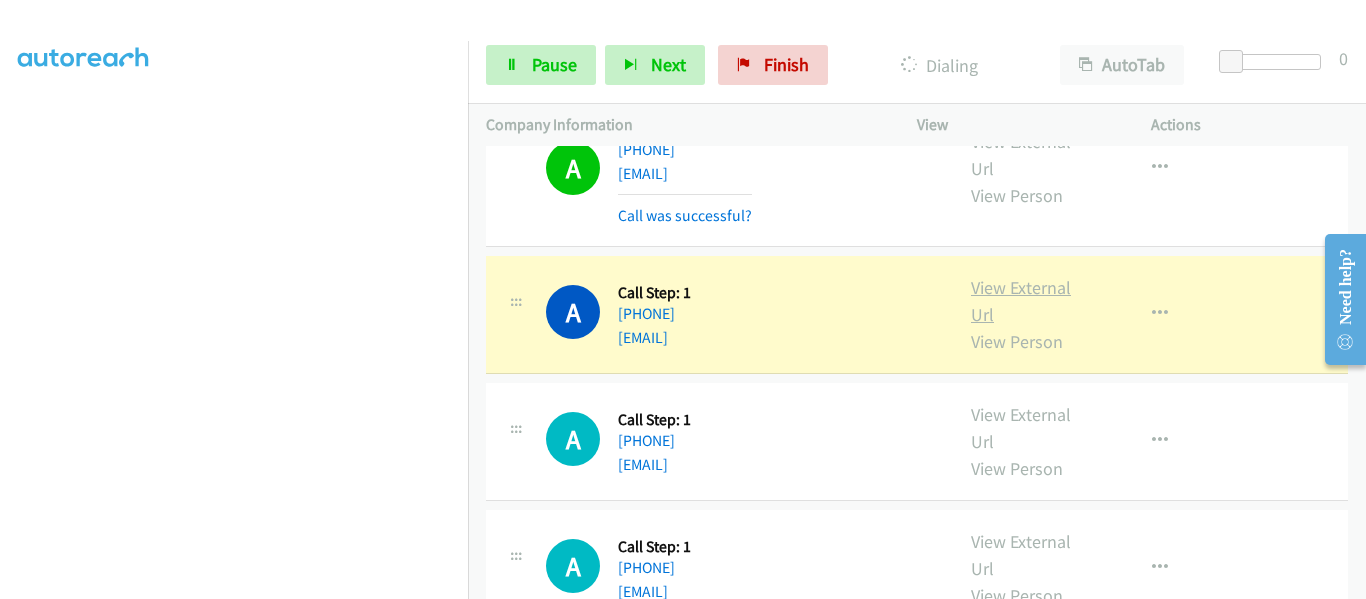 click on "View External Url" at bounding box center (1021, 301) 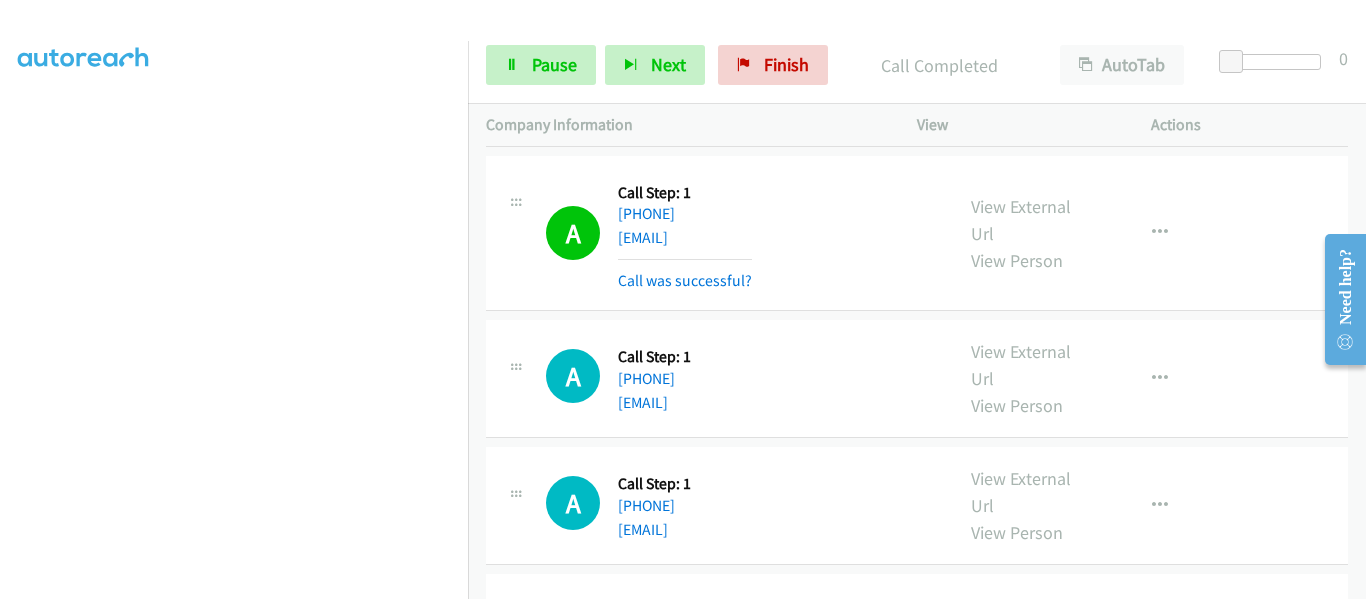 scroll, scrollTop: 6400, scrollLeft: 0, axis: vertical 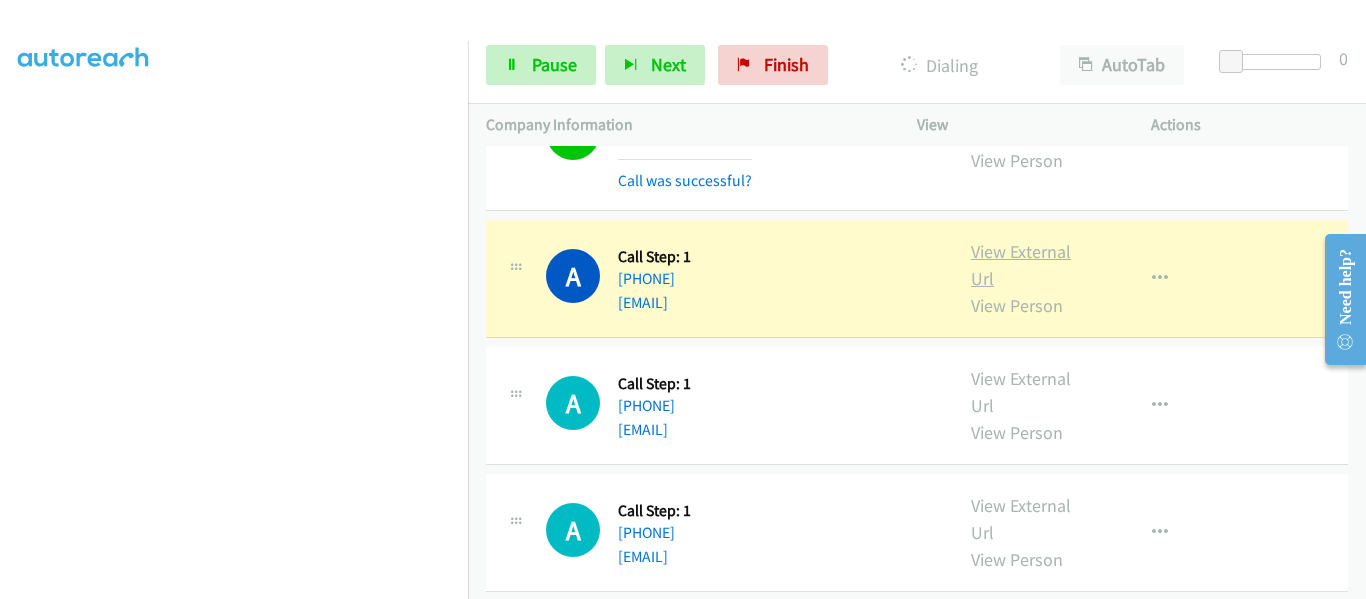 click on "View External Url" at bounding box center (1021, 265) 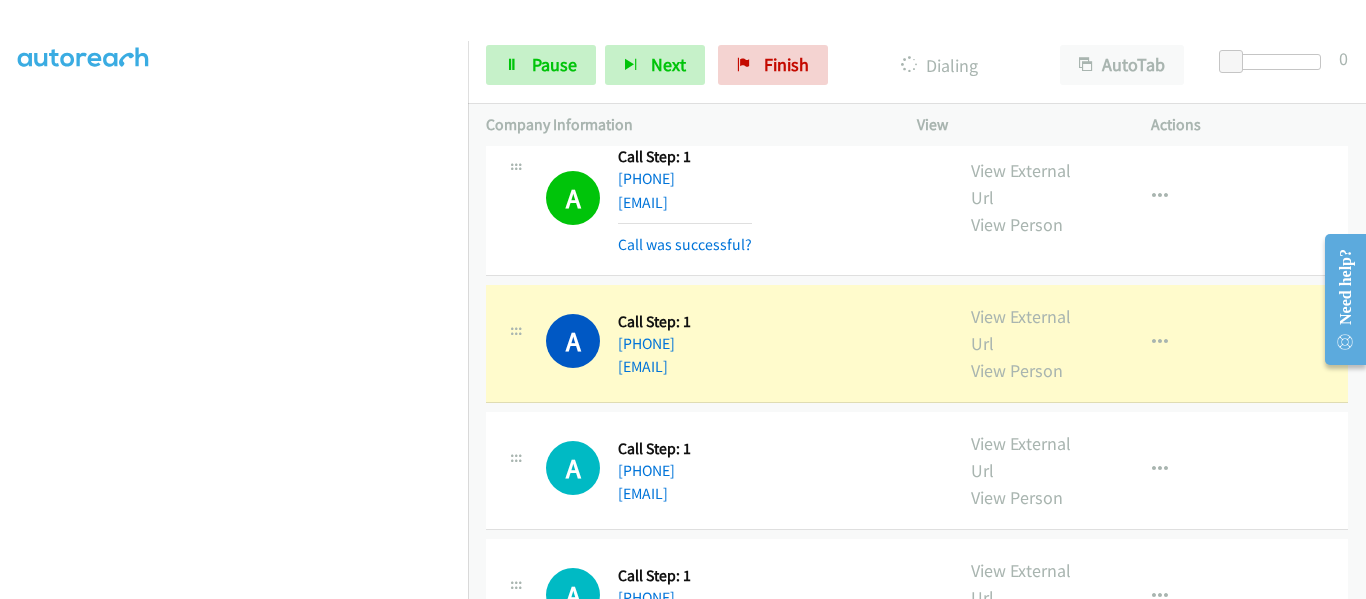 scroll, scrollTop: 6600, scrollLeft: 0, axis: vertical 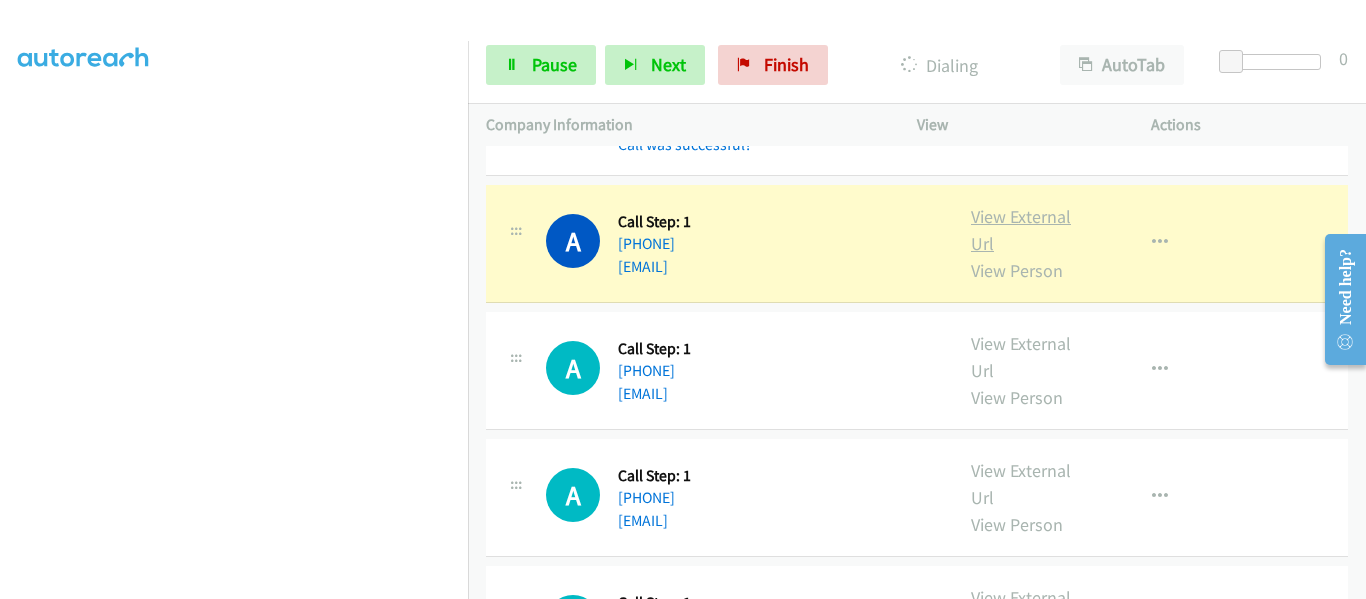 click on "View External Url" at bounding box center [1021, 230] 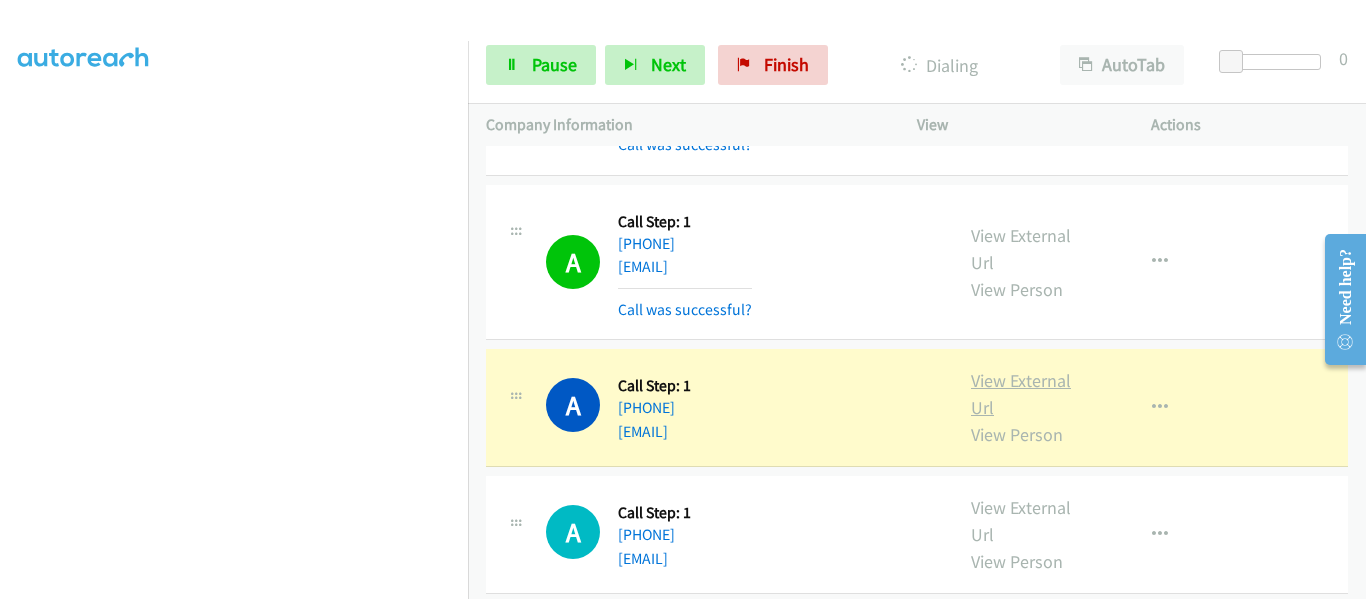 click on "View External Url" at bounding box center (1021, 394) 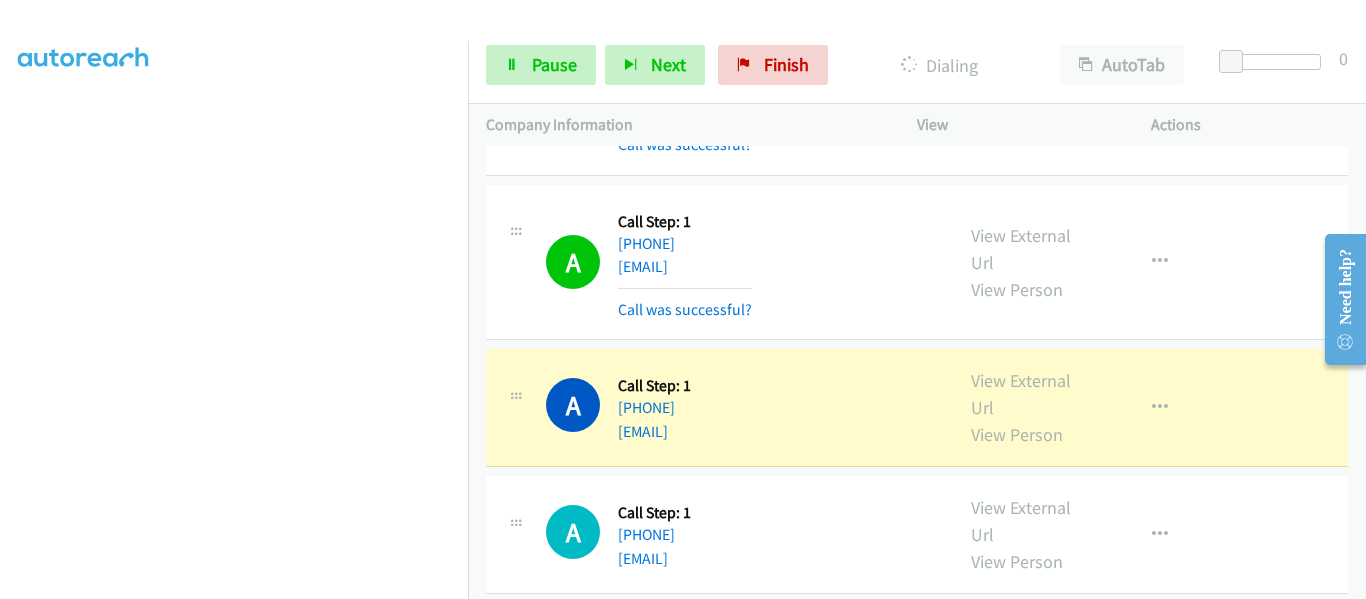 scroll, scrollTop: 6700, scrollLeft: 0, axis: vertical 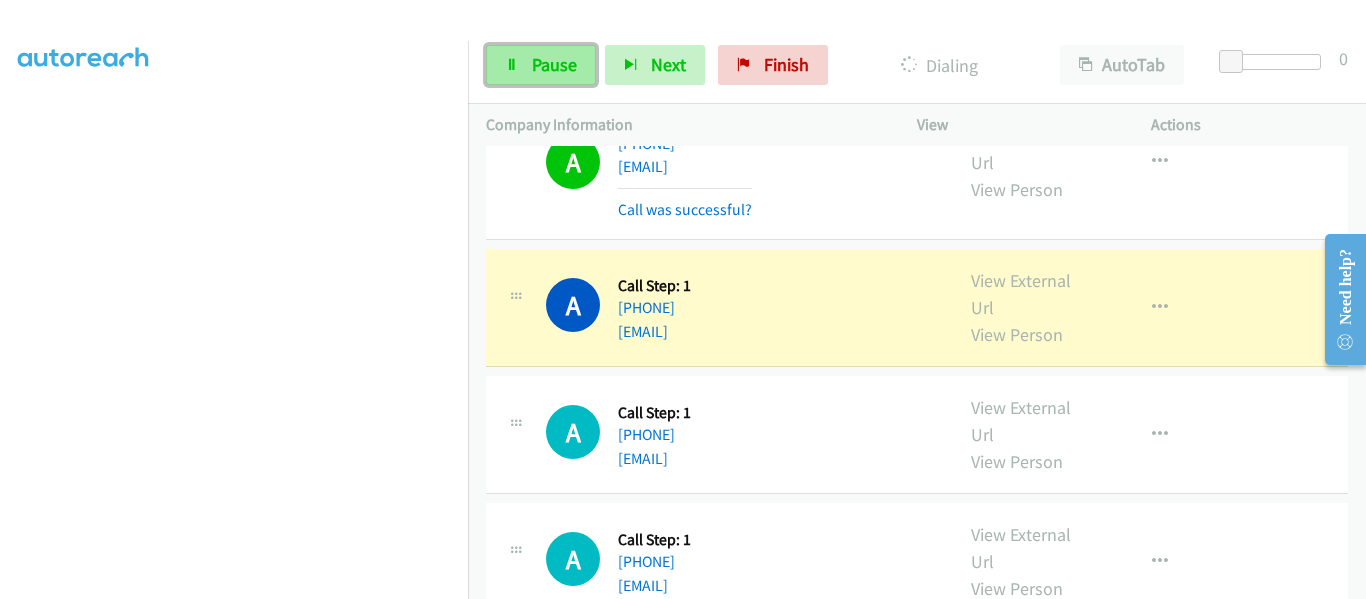click on "Pause" at bounding box center [541, 65] 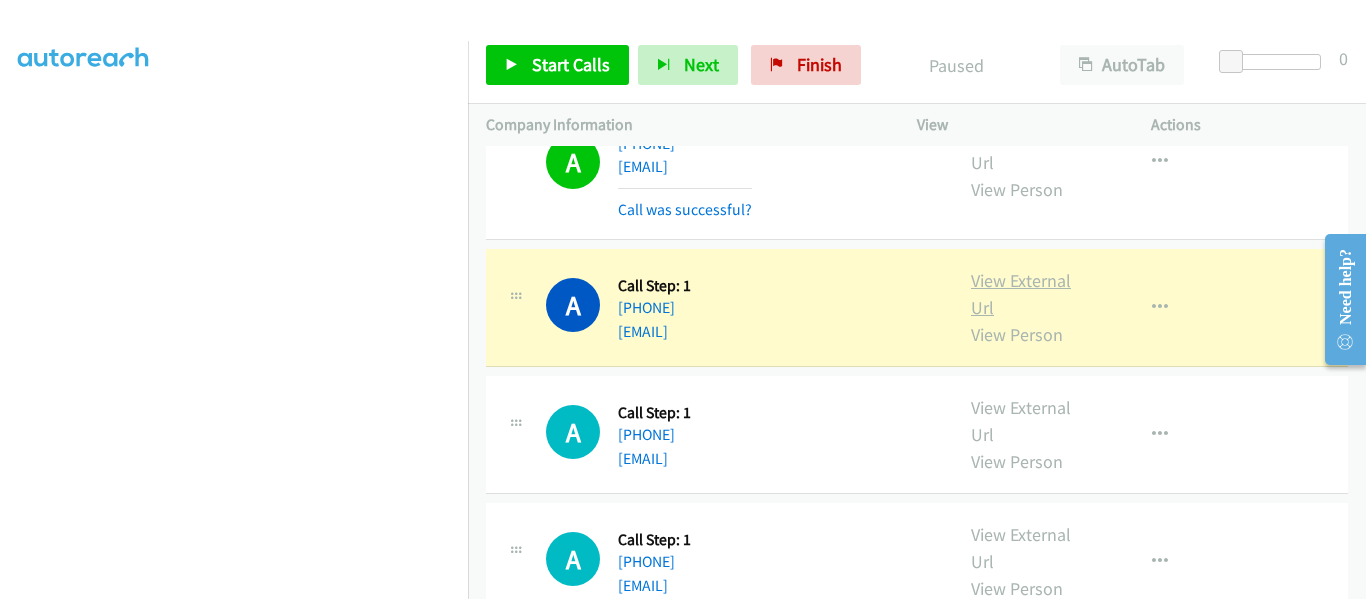 click on "View External Url" at bounding box center (1021, 294) 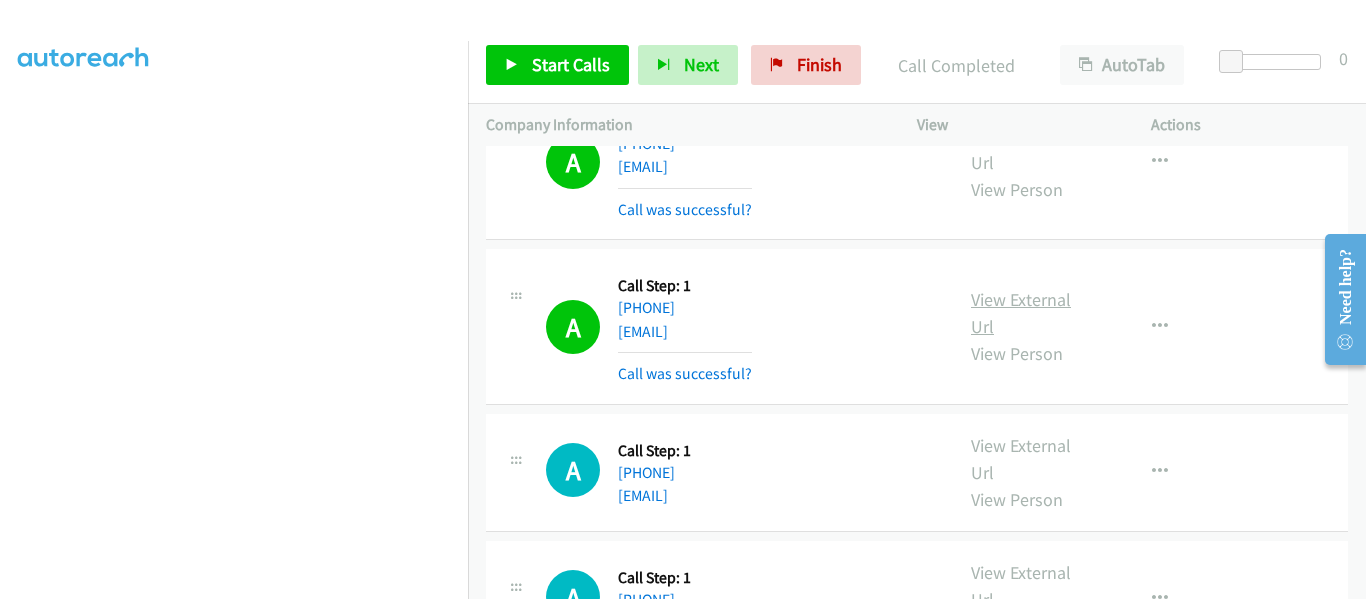 click on "View External Url" at bounding box center (1021, 313) 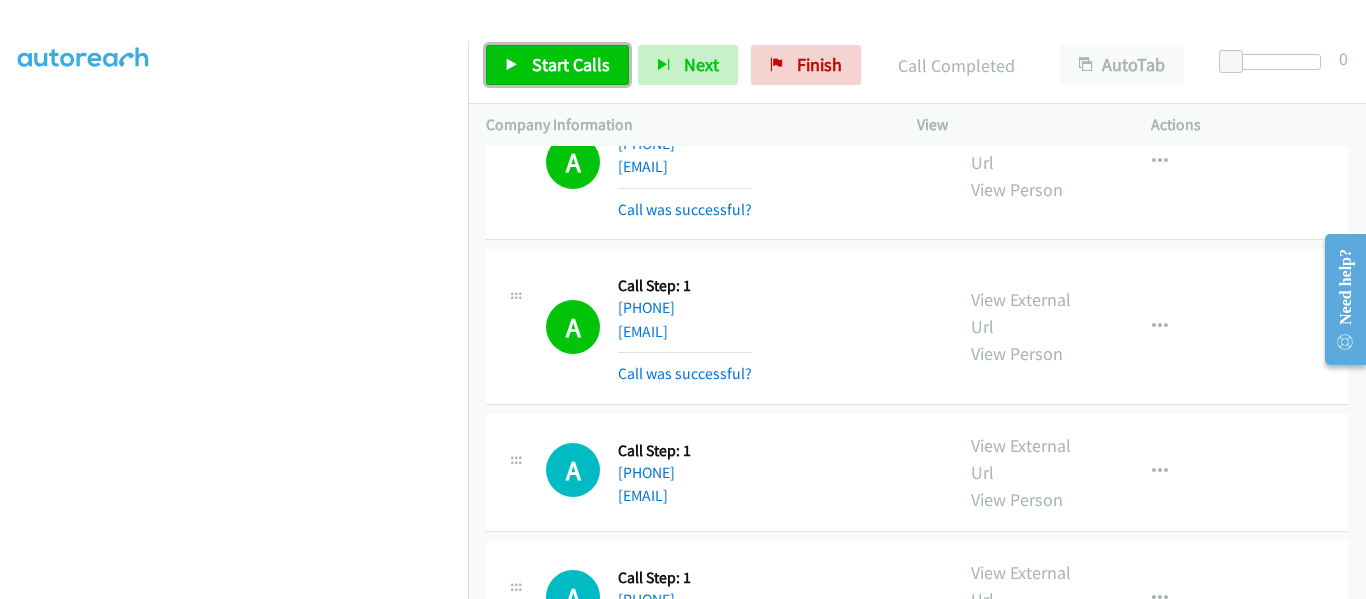 click at bounding box center (512, 66) 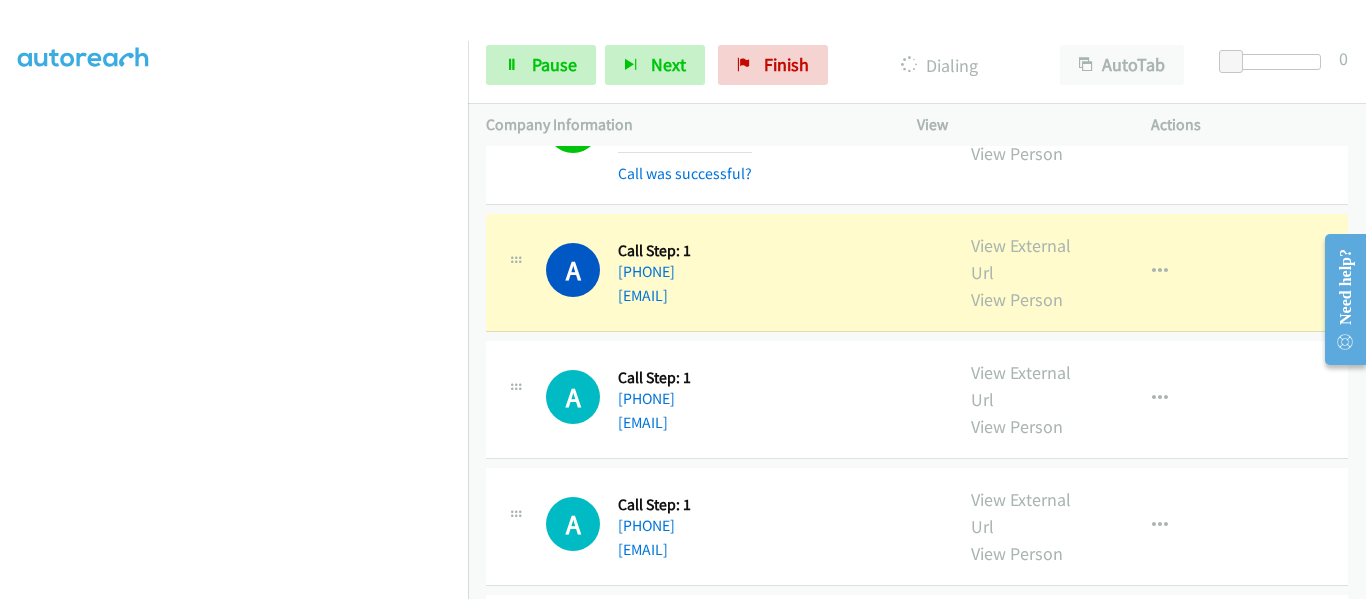 scroll, scrollTop: 7100, scrollLeft: 0, axis: vertical 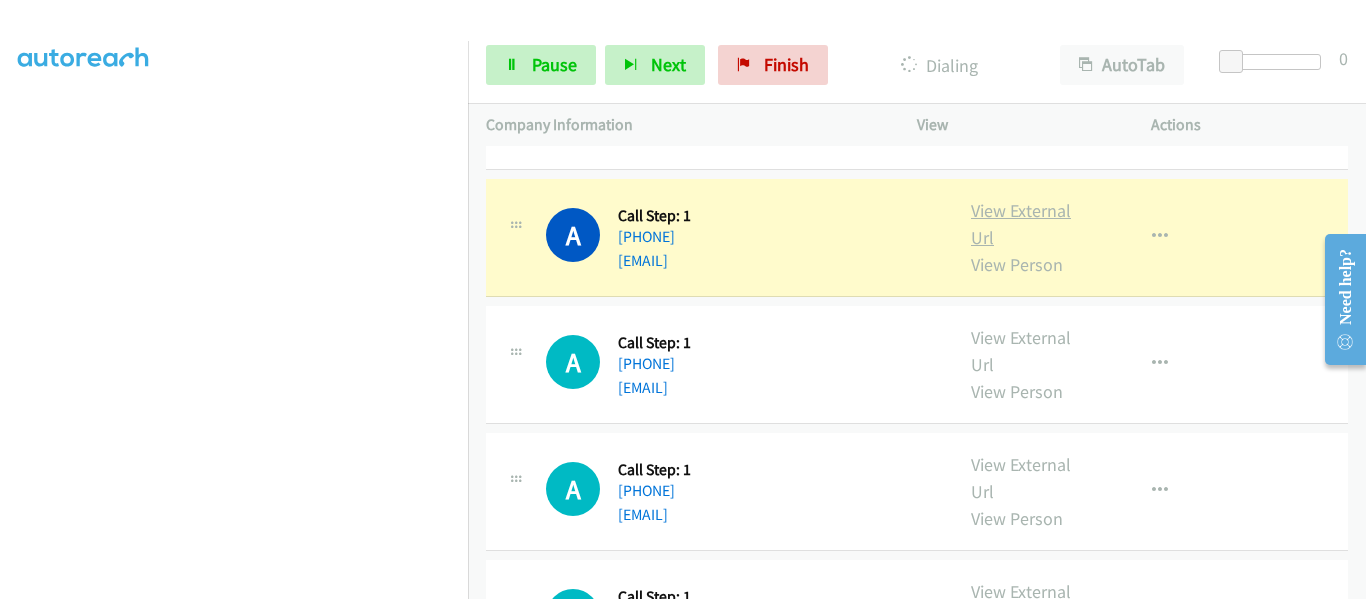 click on "View External Url" at bounding box center (1021, 224) 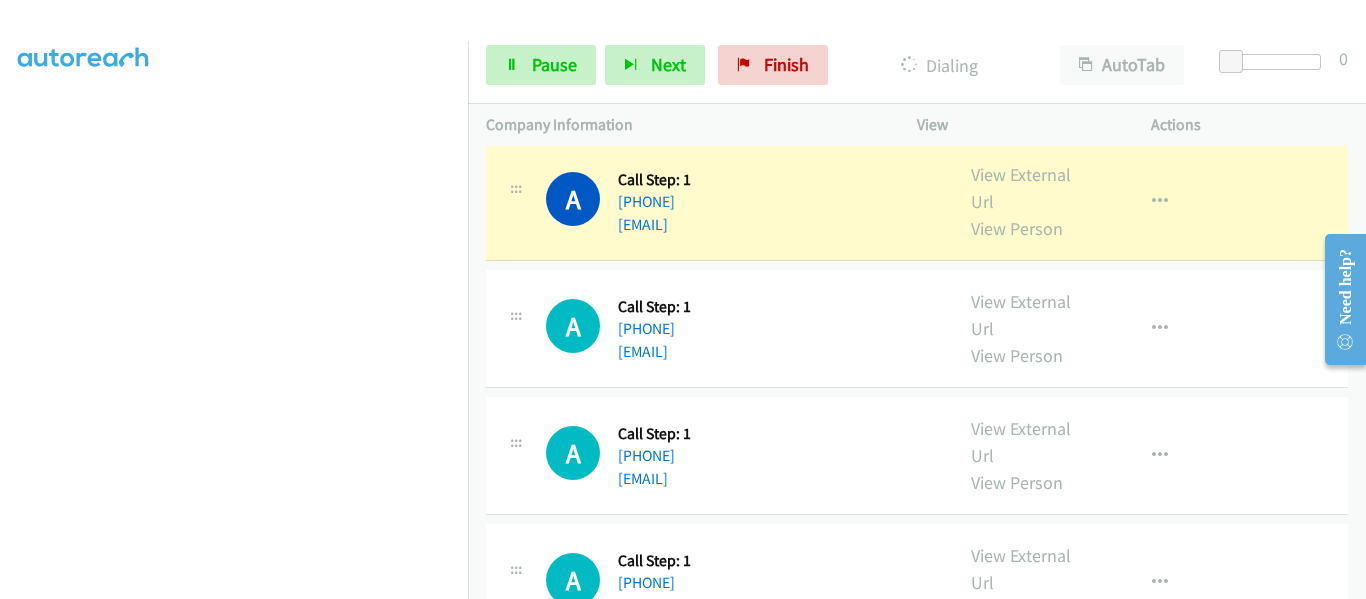 scroll, scrollTop: 7200, scrollLeft: 0, axis: vertical 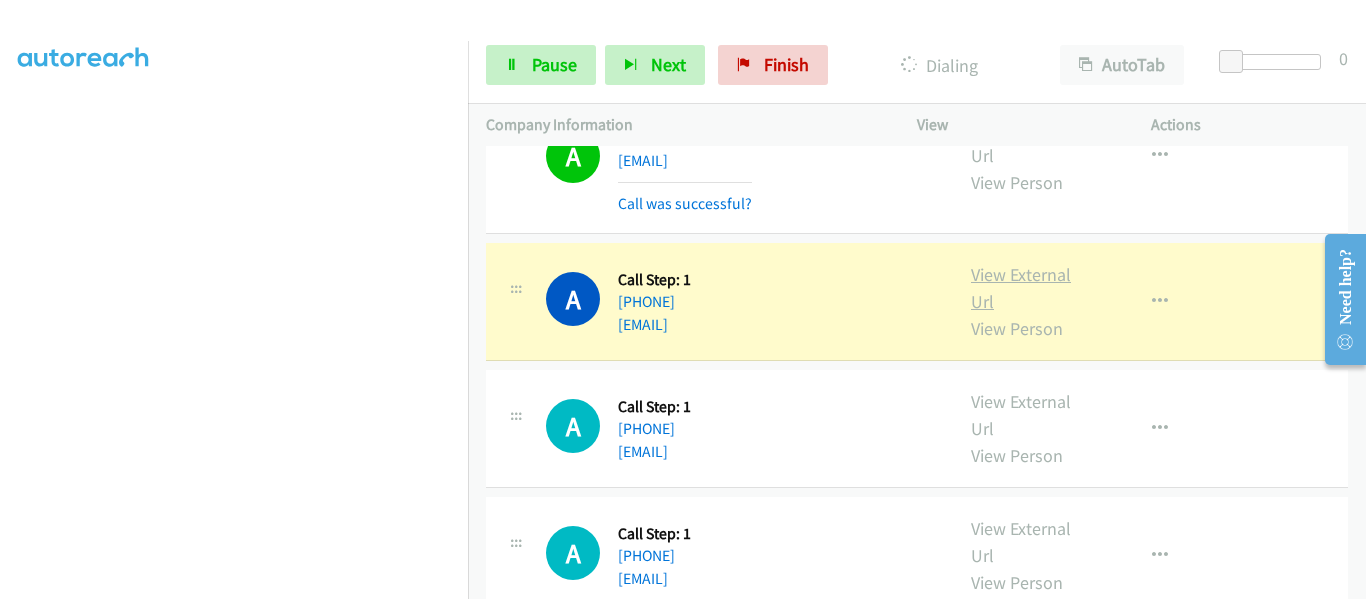 click on "View External Url" at bounding box center [1021, 288] 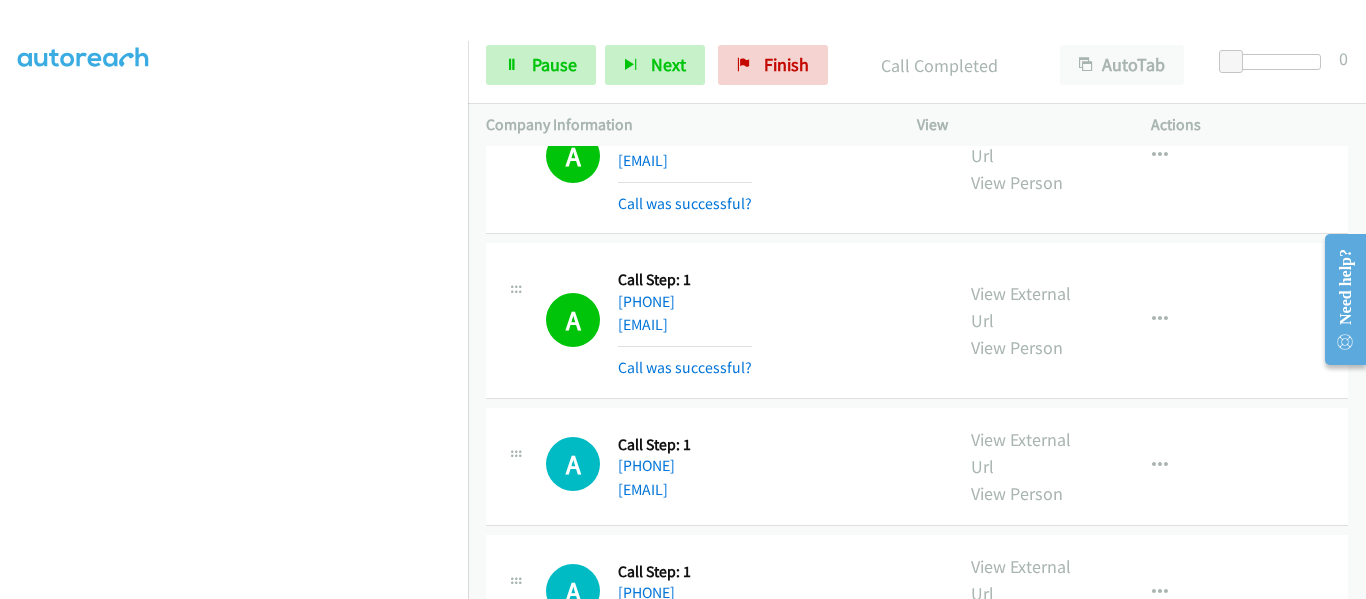 scroll, scrollTop: 7300, scrollLeft: 0, axis: vertical 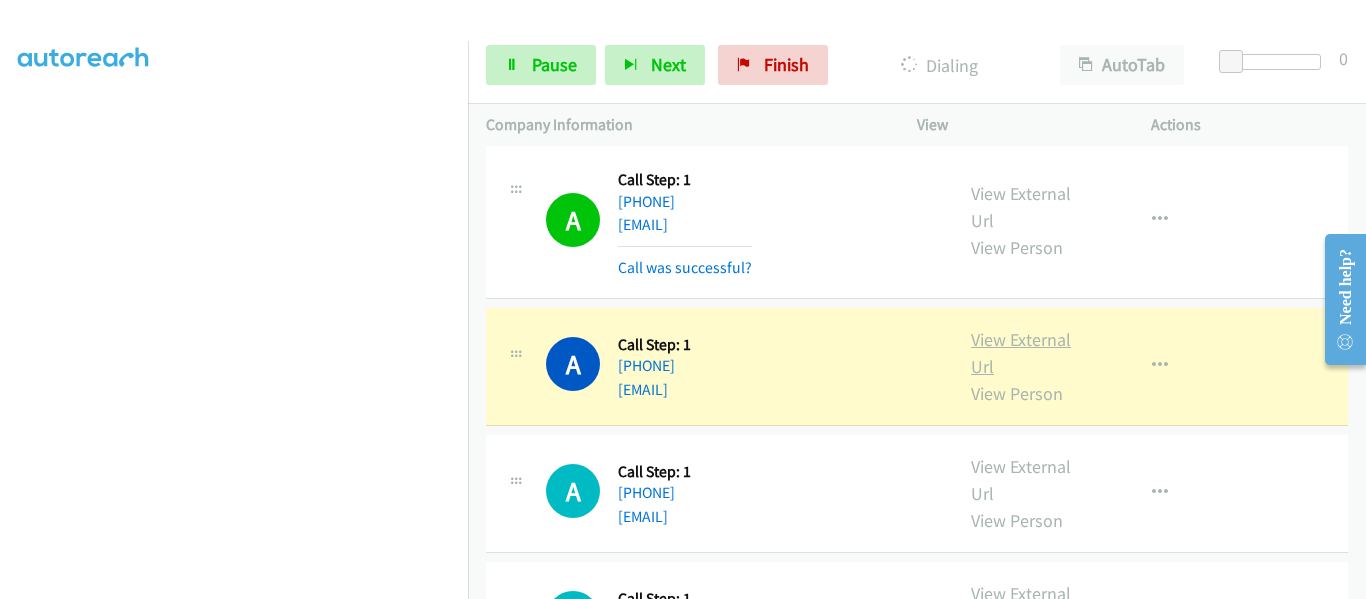 click on "View External Url" at bounding box center (1021, 353) 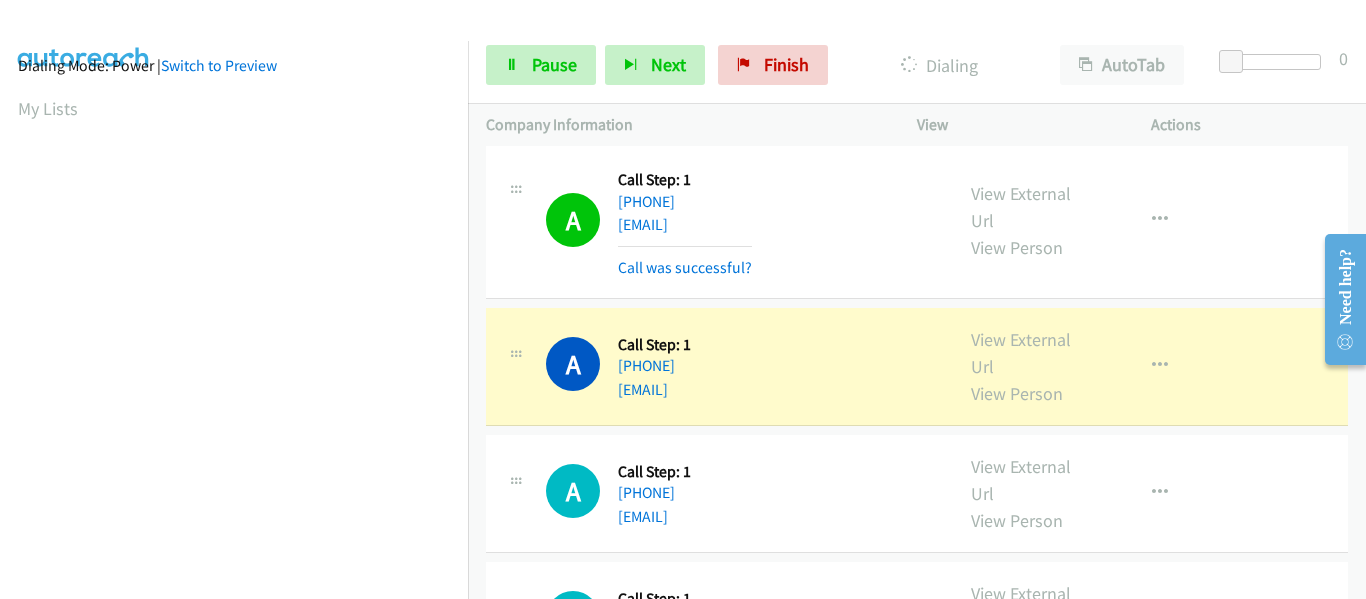 scroll, scrollTop: 523, scrollLeft: 0, axis: vertical 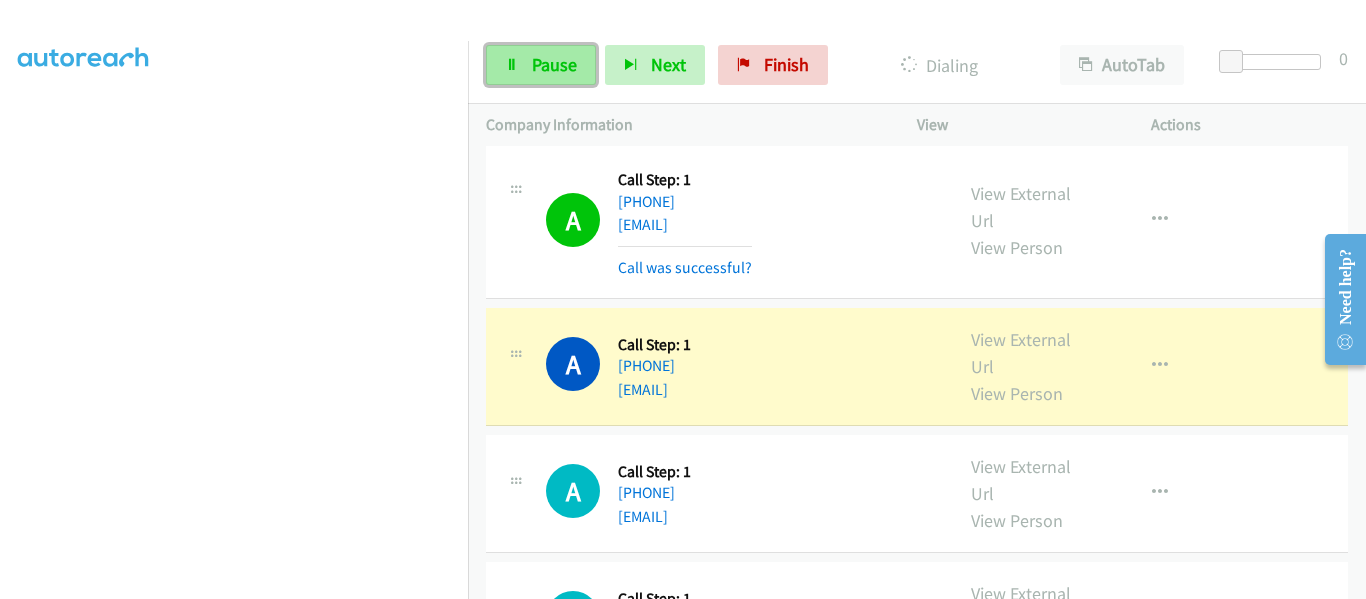 click on "Pause" at bounding box center [541, 65] 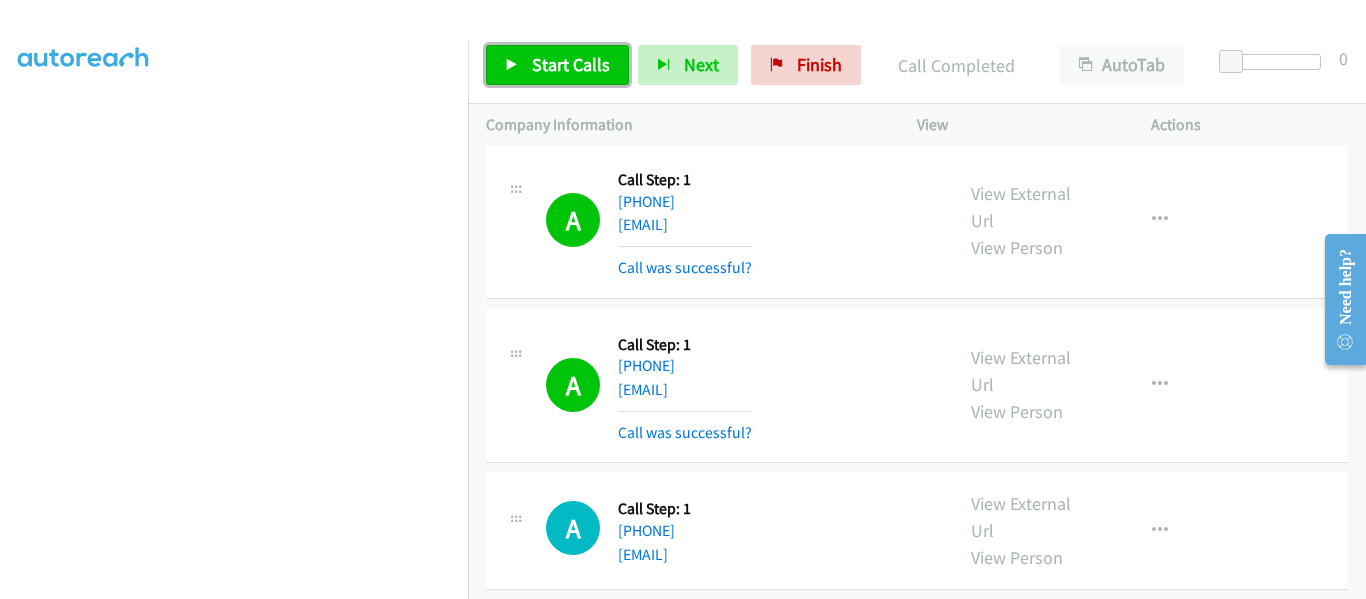click on "Start Calls" at bounding box center (557, 65) 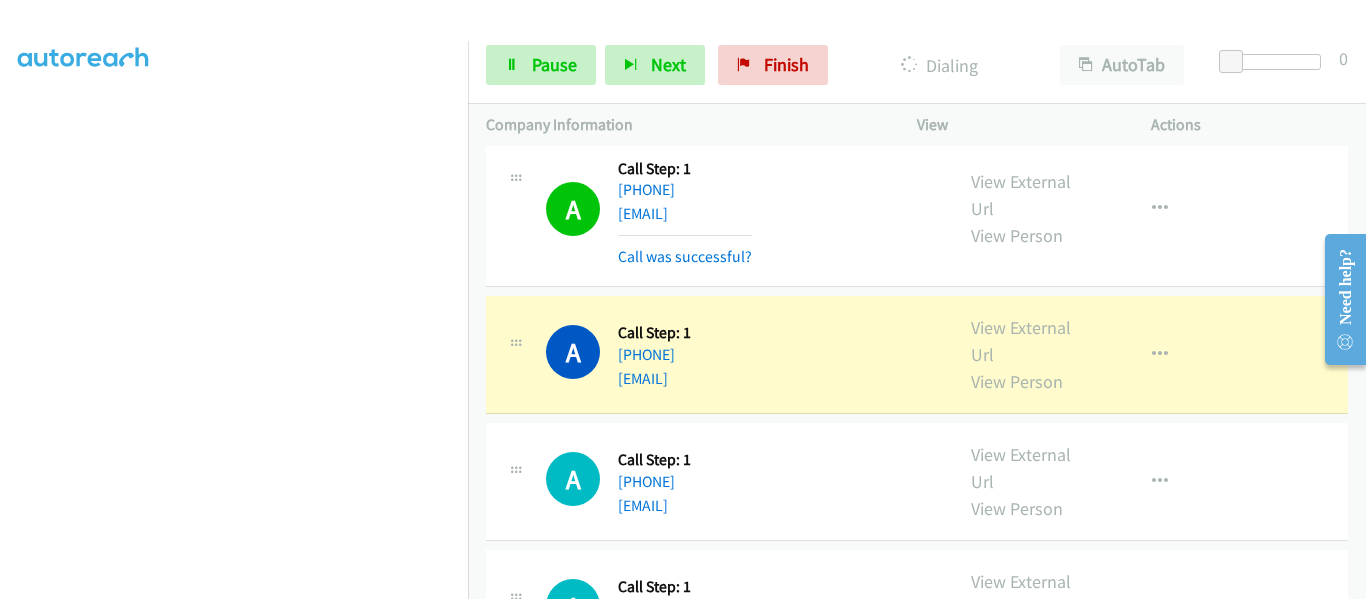 scroll, scrollTop: 7500, scrollLeft: 0, axis: vertical 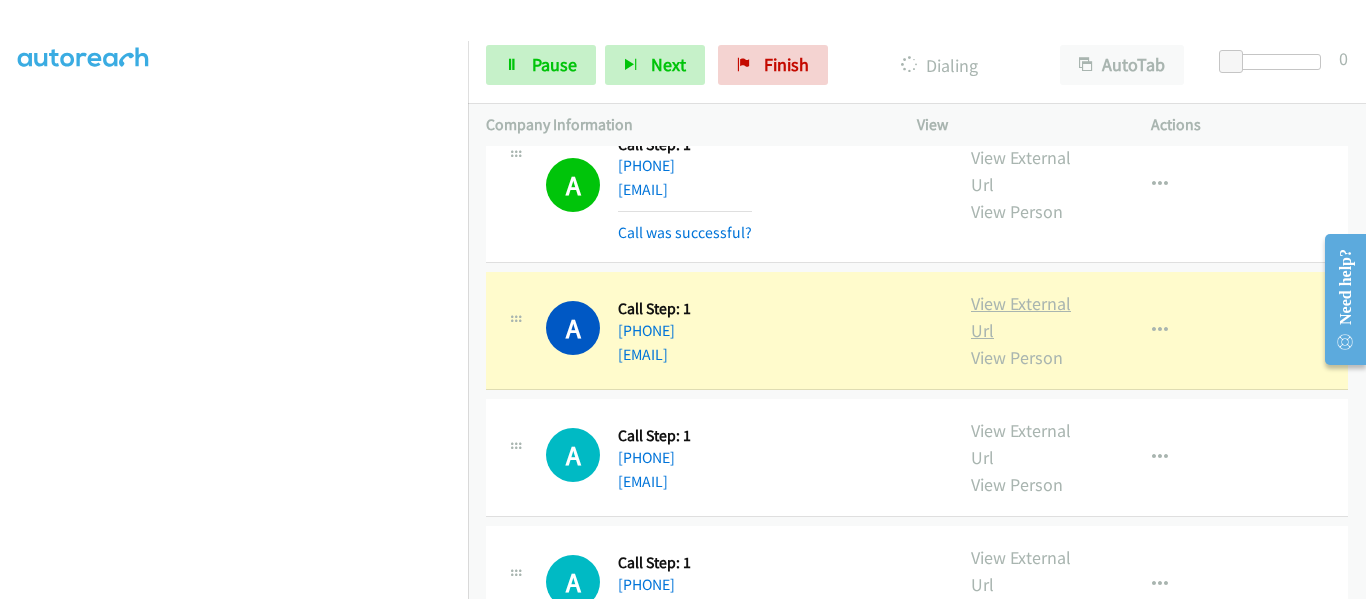 click on "View External Url" at bounding box center (1021, 317) 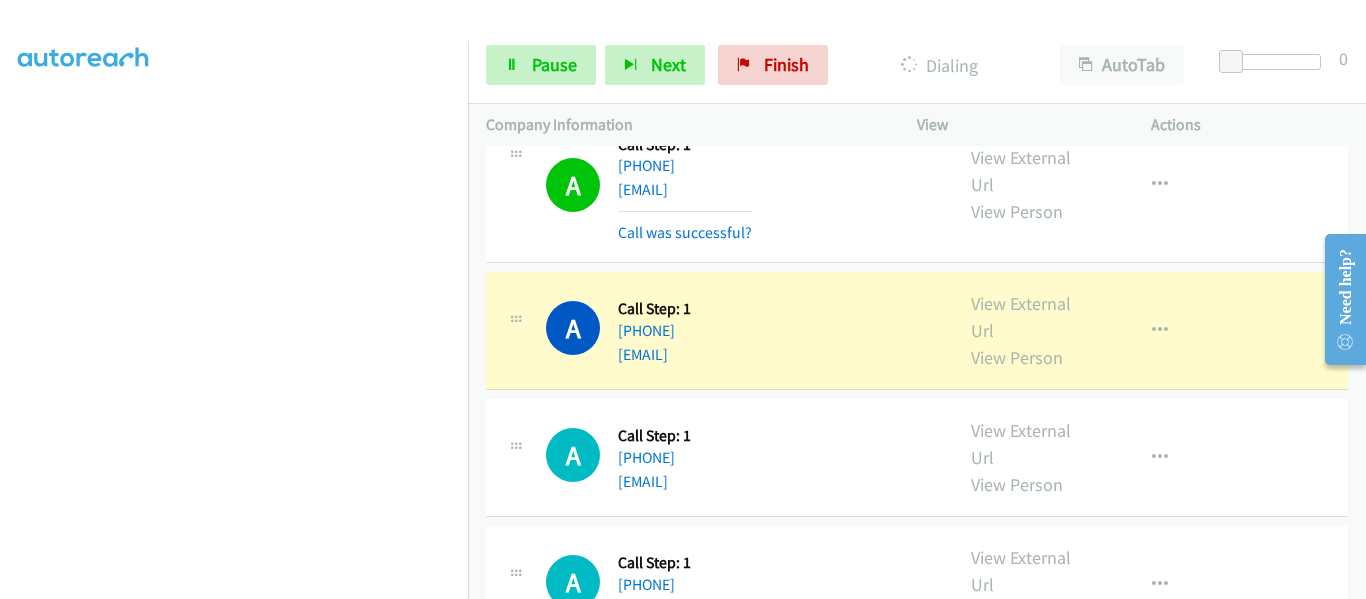 scroll, scrollTop: 7600, scrollLeft: 0, axis: vertical 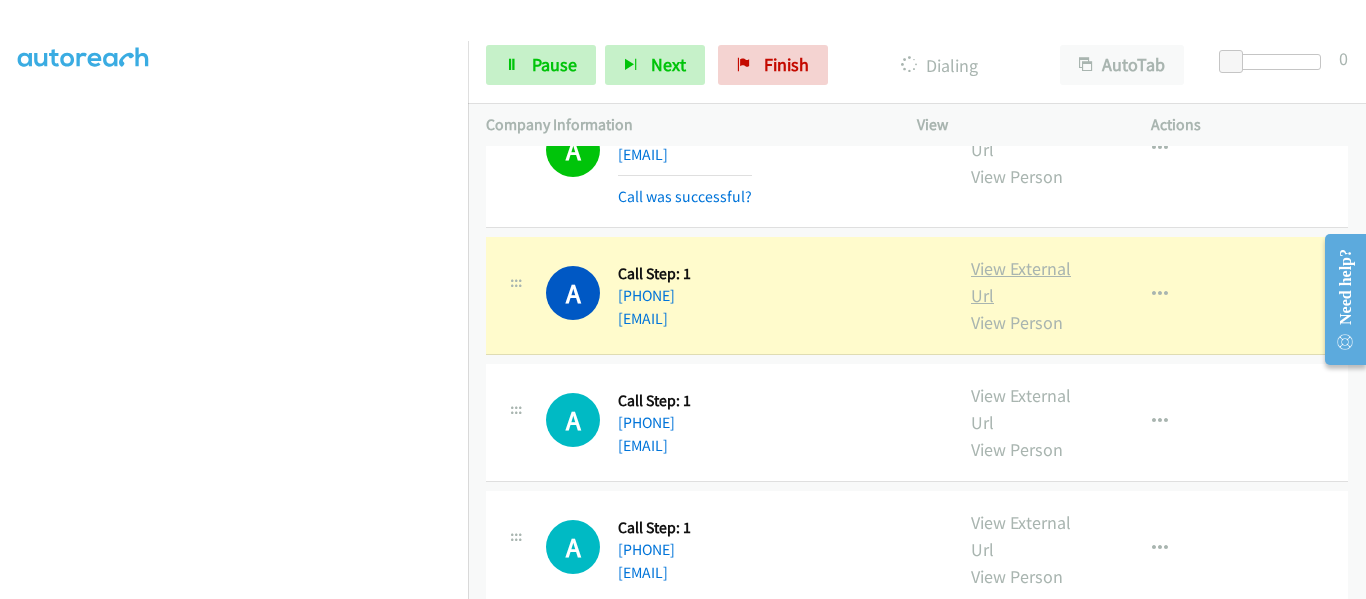click on "View External Url" at bounding box center [1021, 282] 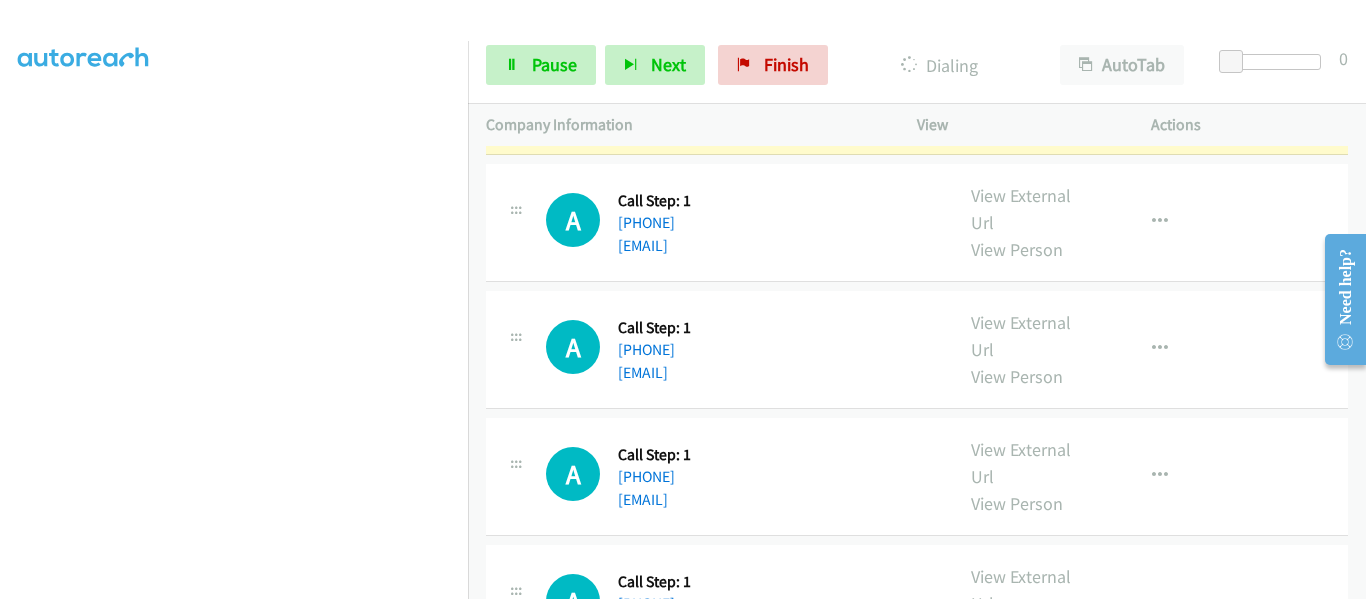 scroll, scrollTop: 7800, scrollLeft: 0, axis: vertical 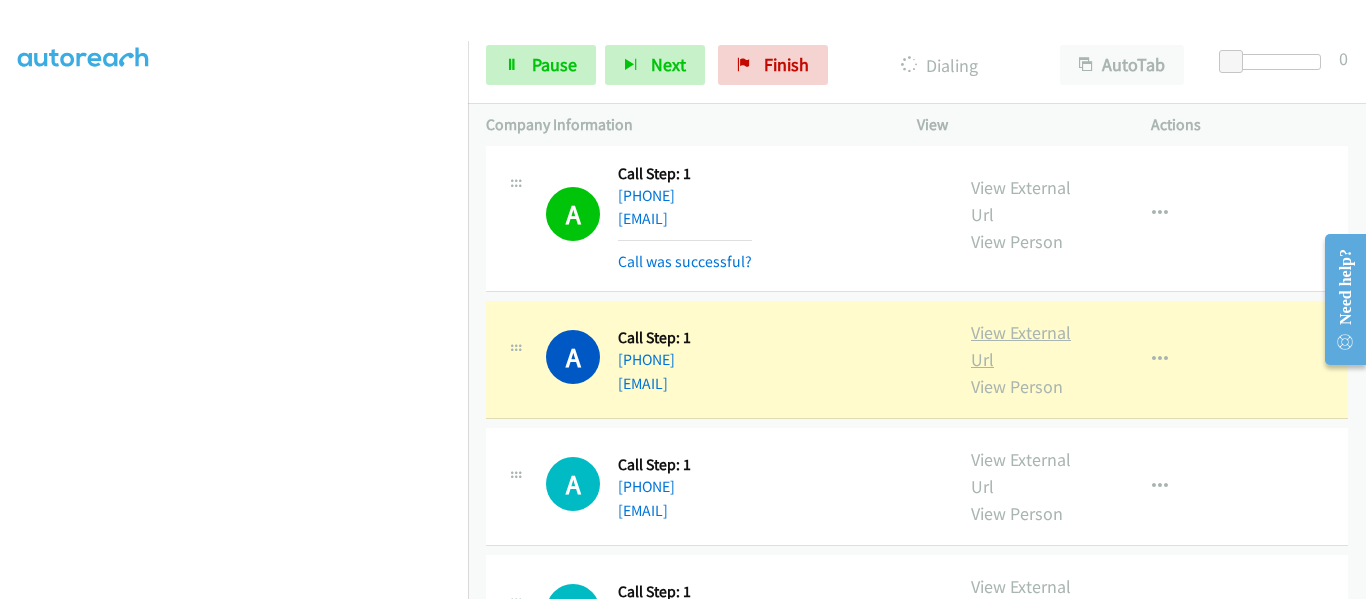 click on "View External Url" at bounding box center [1021, 346] 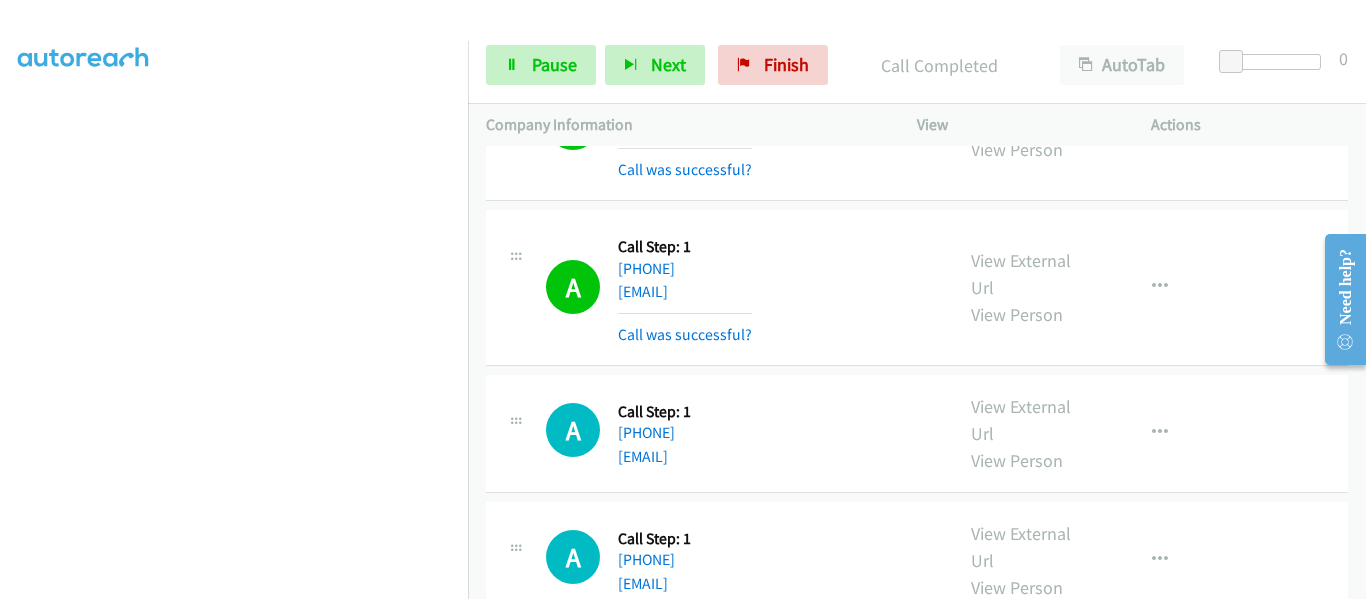 scroll, scrollTop: 8100, scrollLeft: 0, axis: vertical 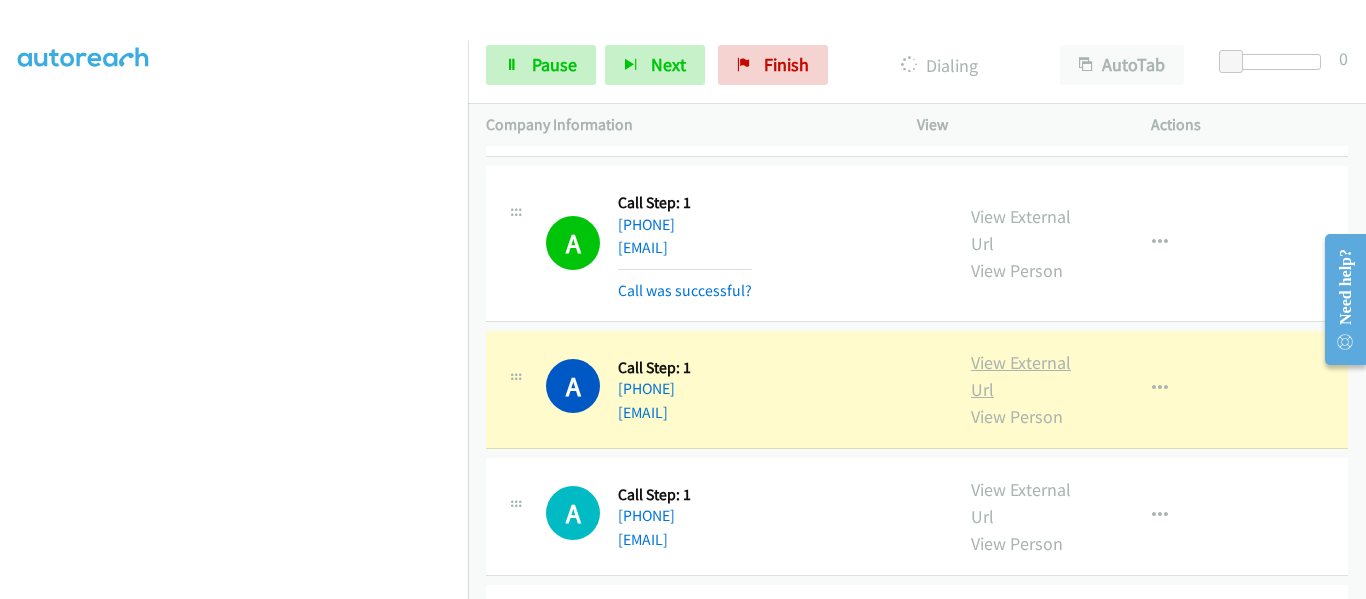 click on "View External Url" at bounding box center (1021, 376) 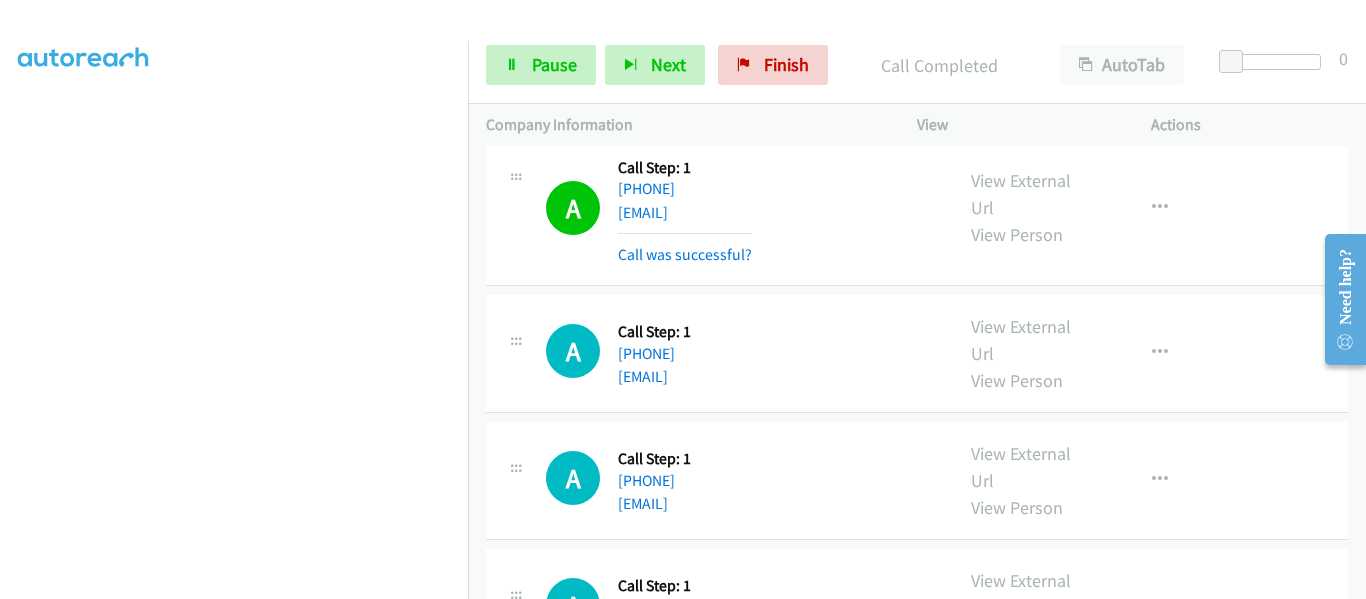 scroll, scrollTop: 8400, scrollLeft: 0, axis: vertical 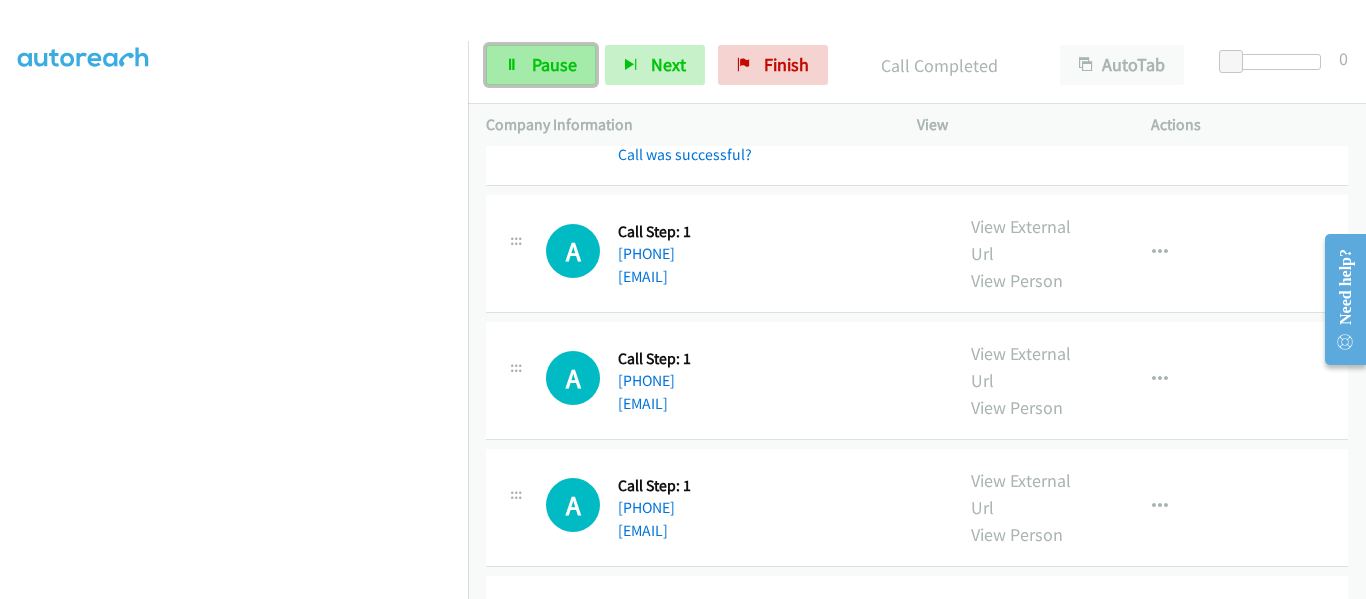 click on "Pause" at bounding box center [554, 64] 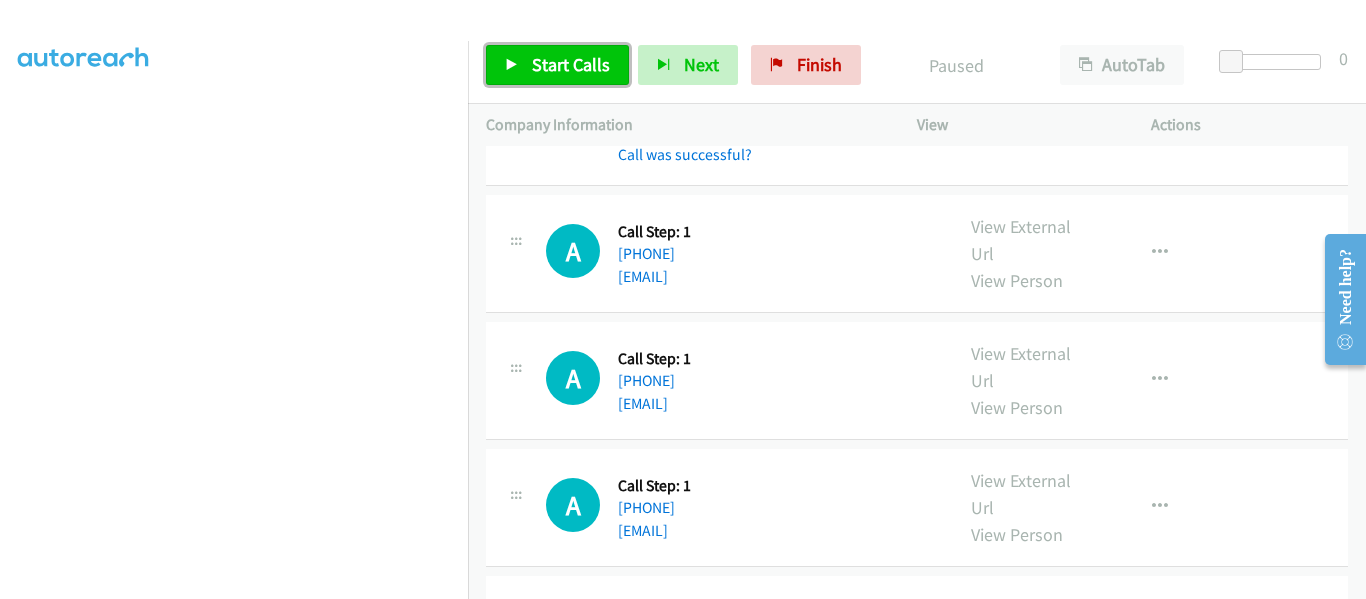 click on "Start Calls" at bounding box center (571, 64) 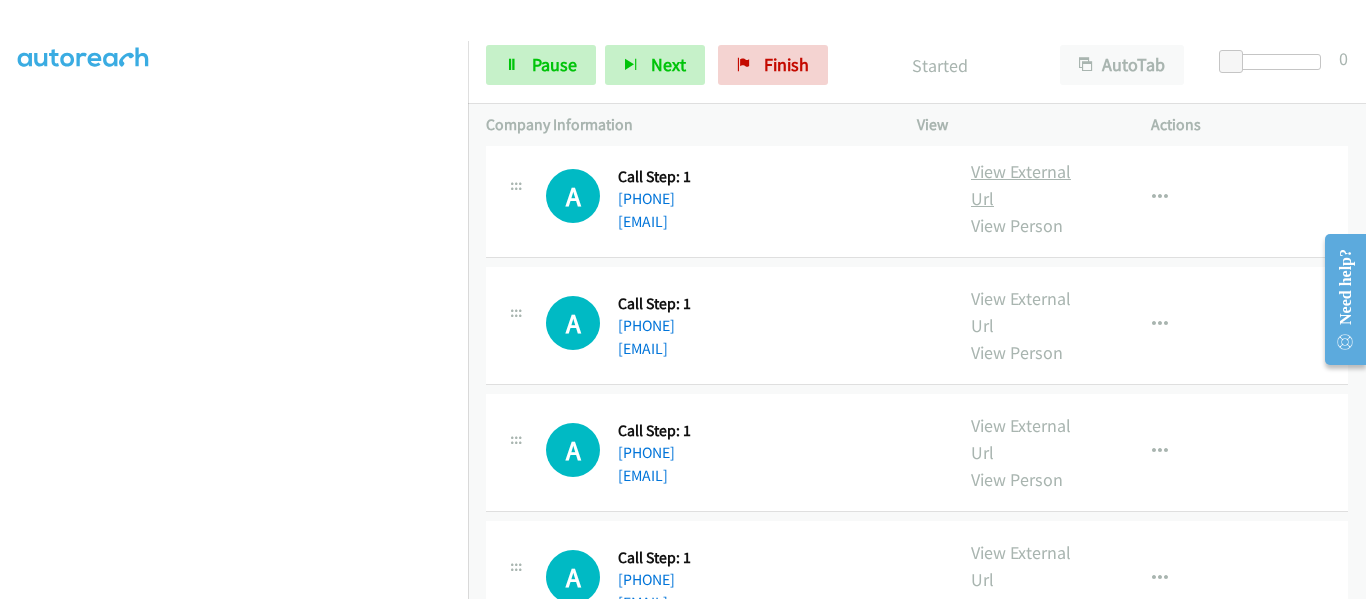 scroll, scrollTop: 8500, scrollLeft: 0, axis: vertical 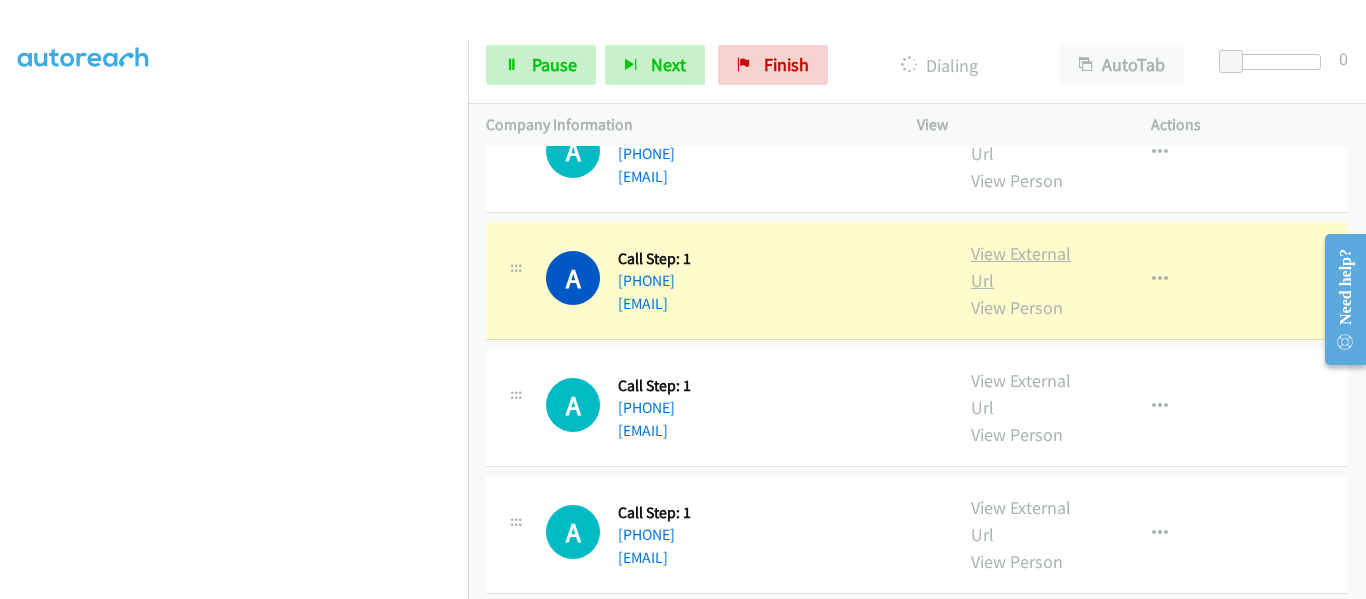 click on "View External Url" at bounding box center (1021, 267) 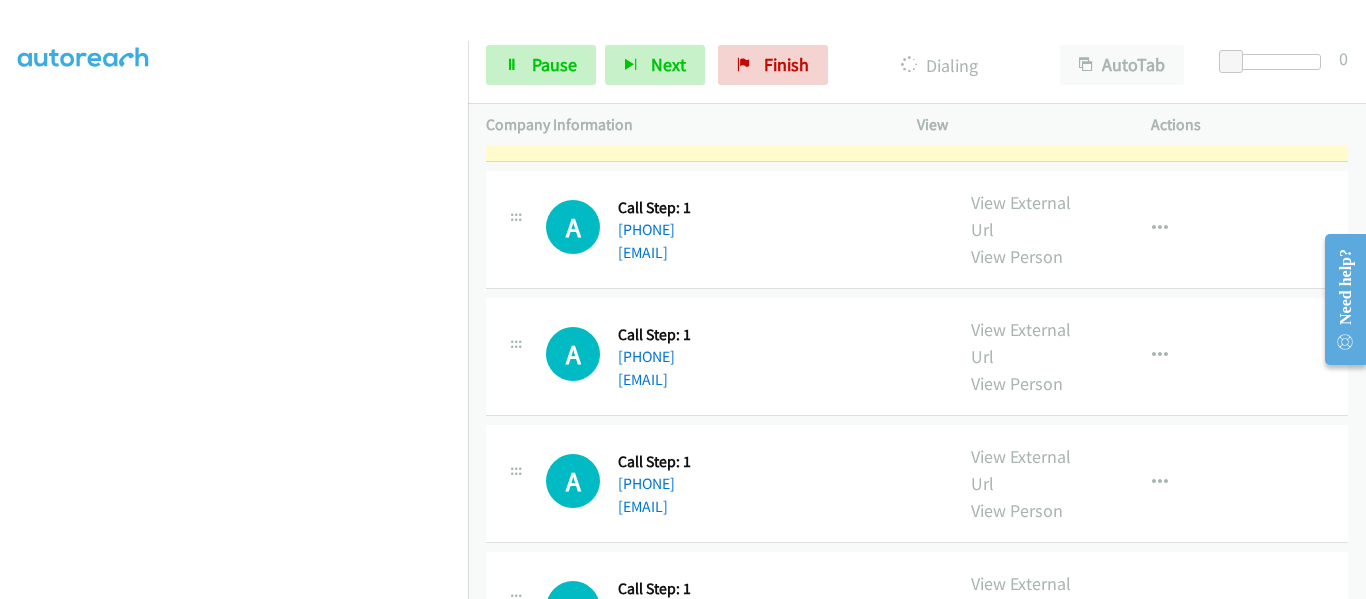 scroll, scrollTop: 8738, scrollLeft: 0, axis: vertical 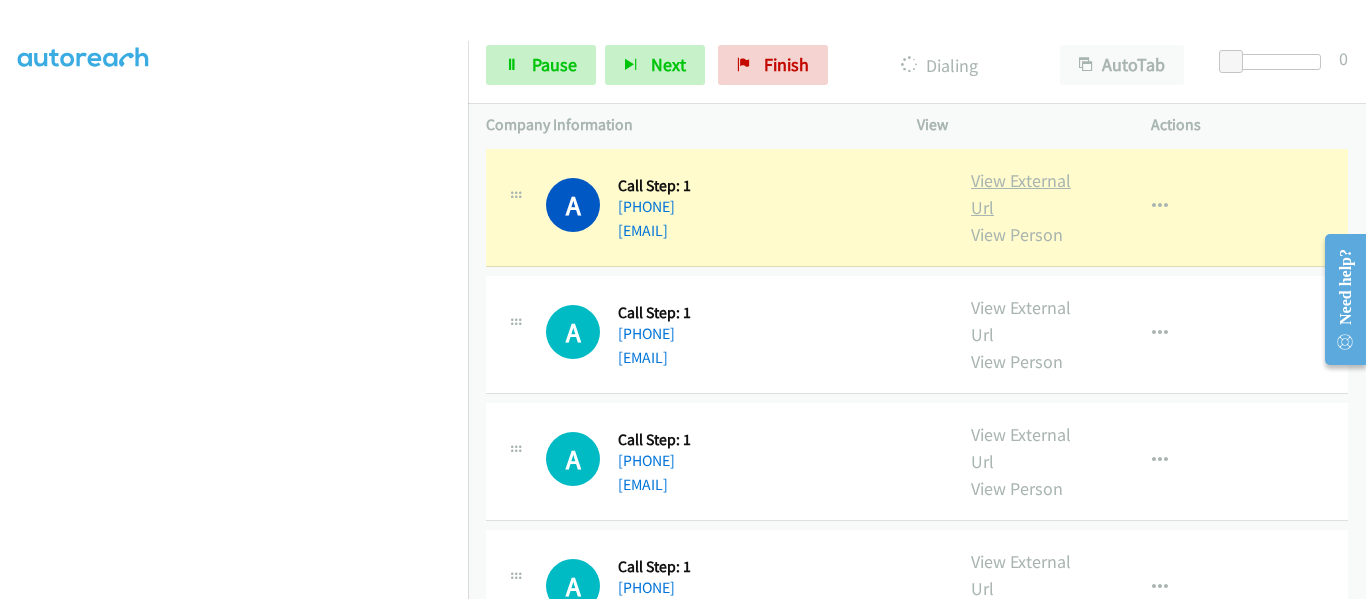 click on "View External Url" at bounding box center [1021, 194] 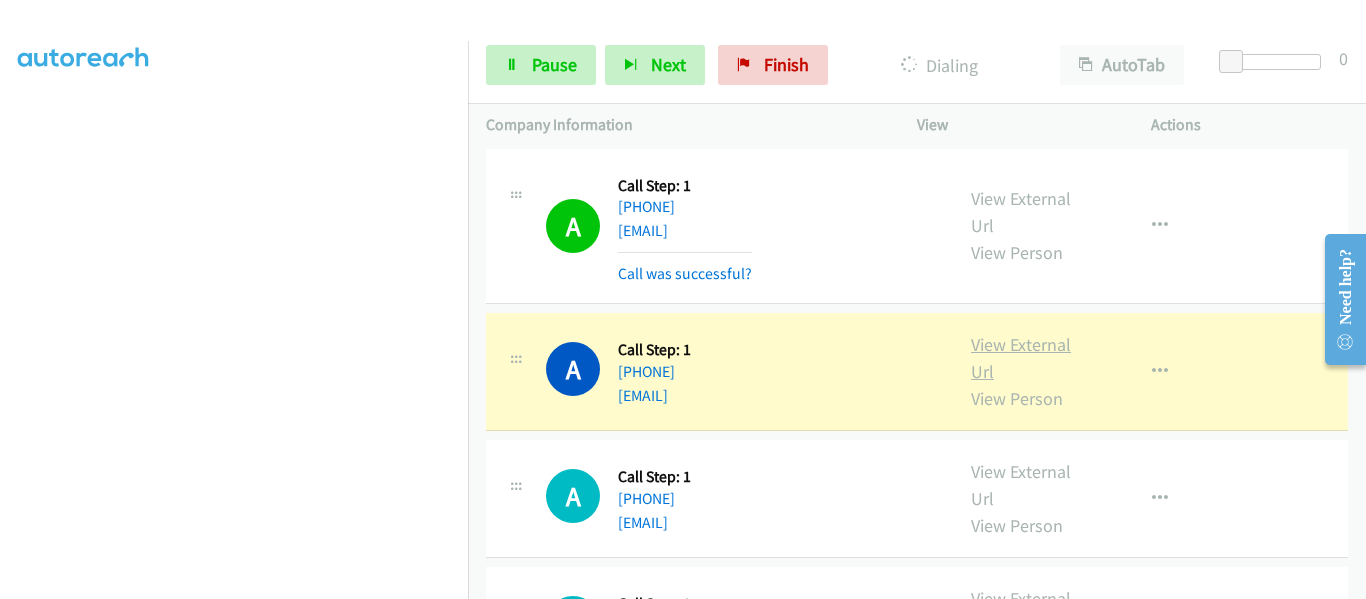 click on "View External Url" at bounding box center [1021, 358] 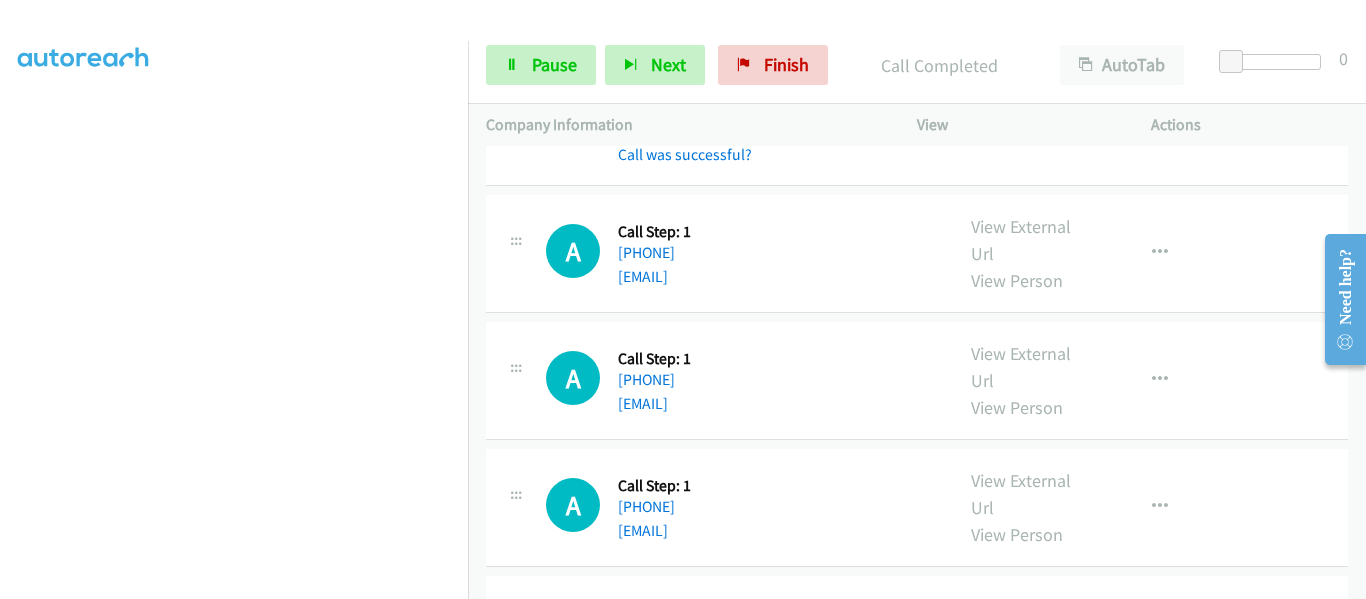 scroll, scrollTop: 9038, scrollLeft: 0, axis: vertical 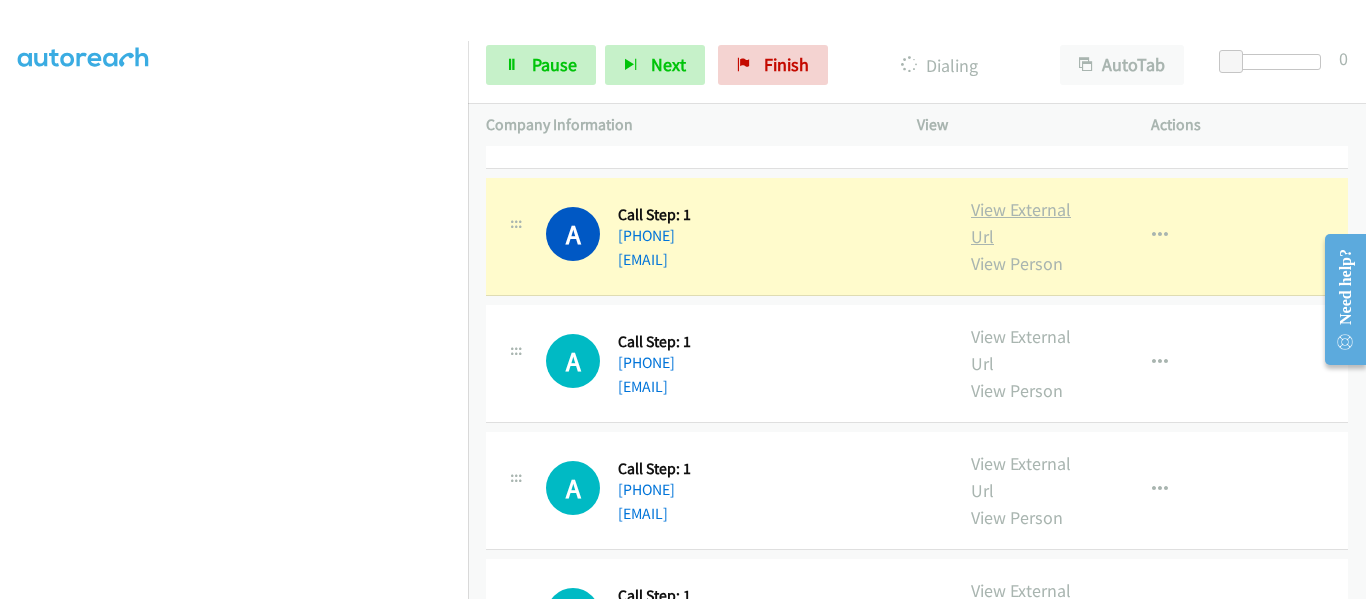 click on "View External Url" at bounding box center [1021, 223] 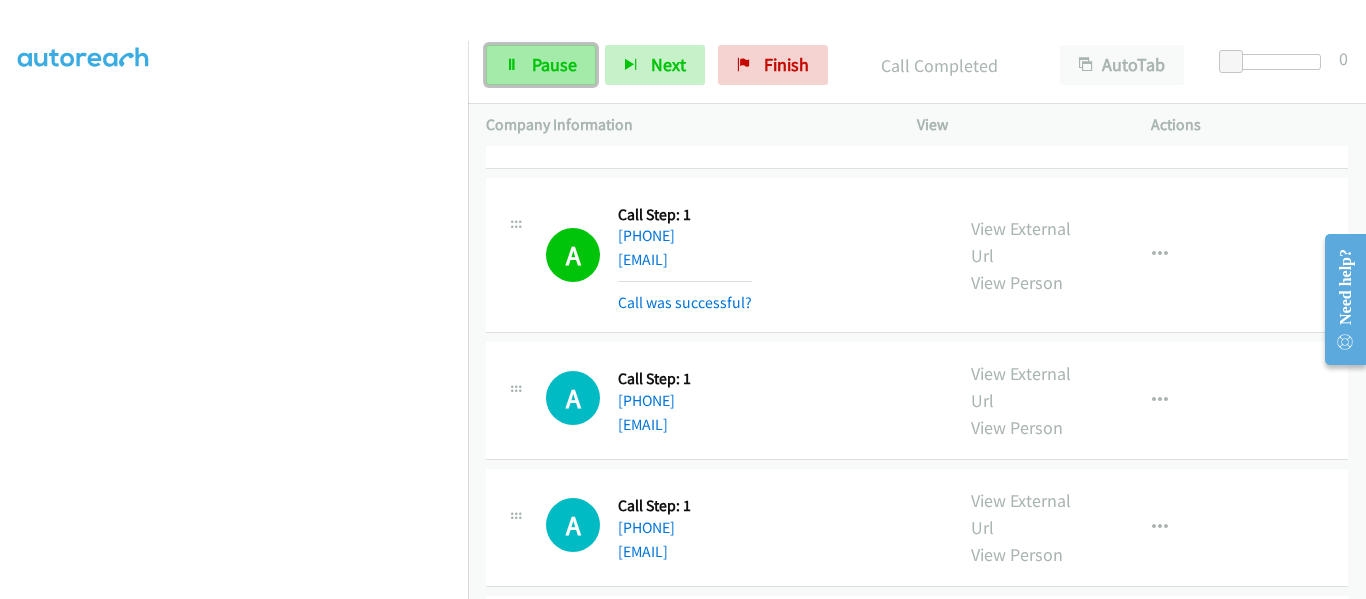 click on "Pause" at bounding box center [554, 64] 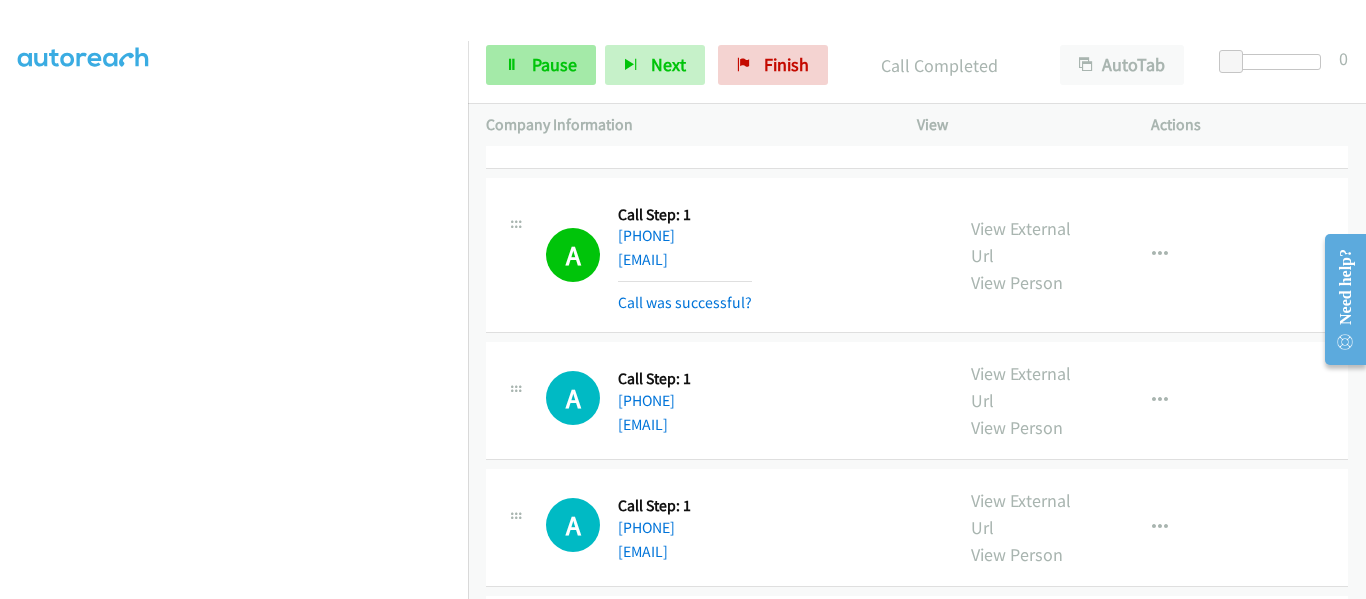 click on "Start Calls" at bounding box center (523, 94) 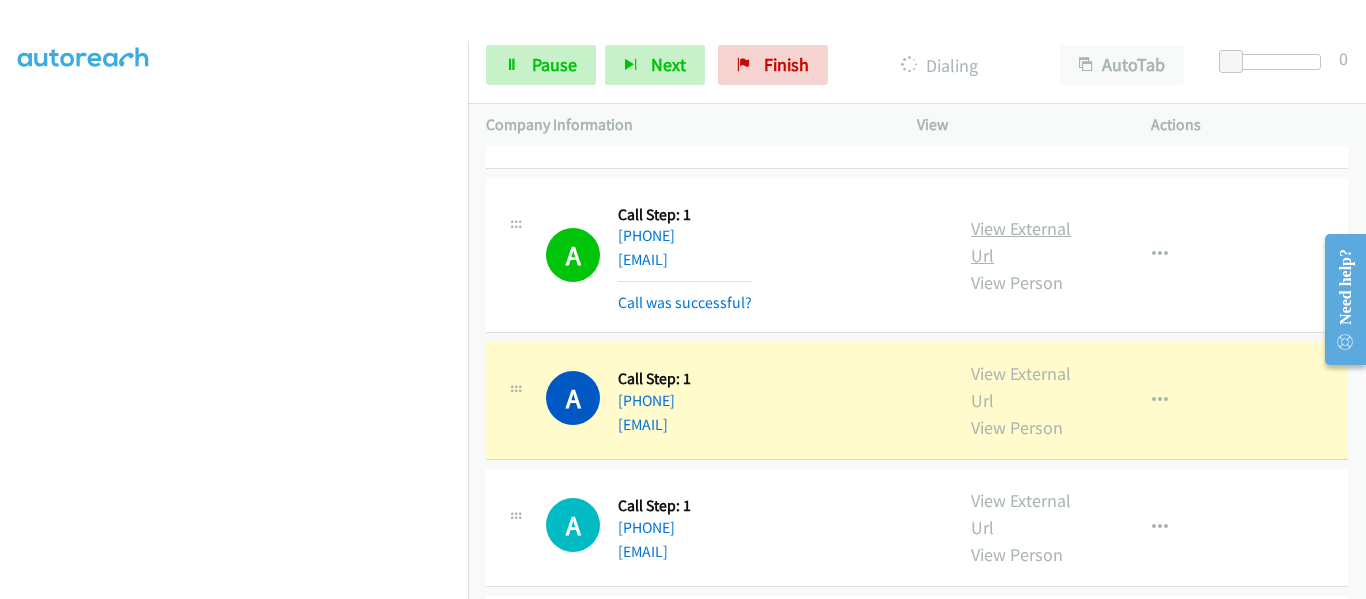 scroll, scrollTop: 9138, scrollLeft: 0, axis: vertical 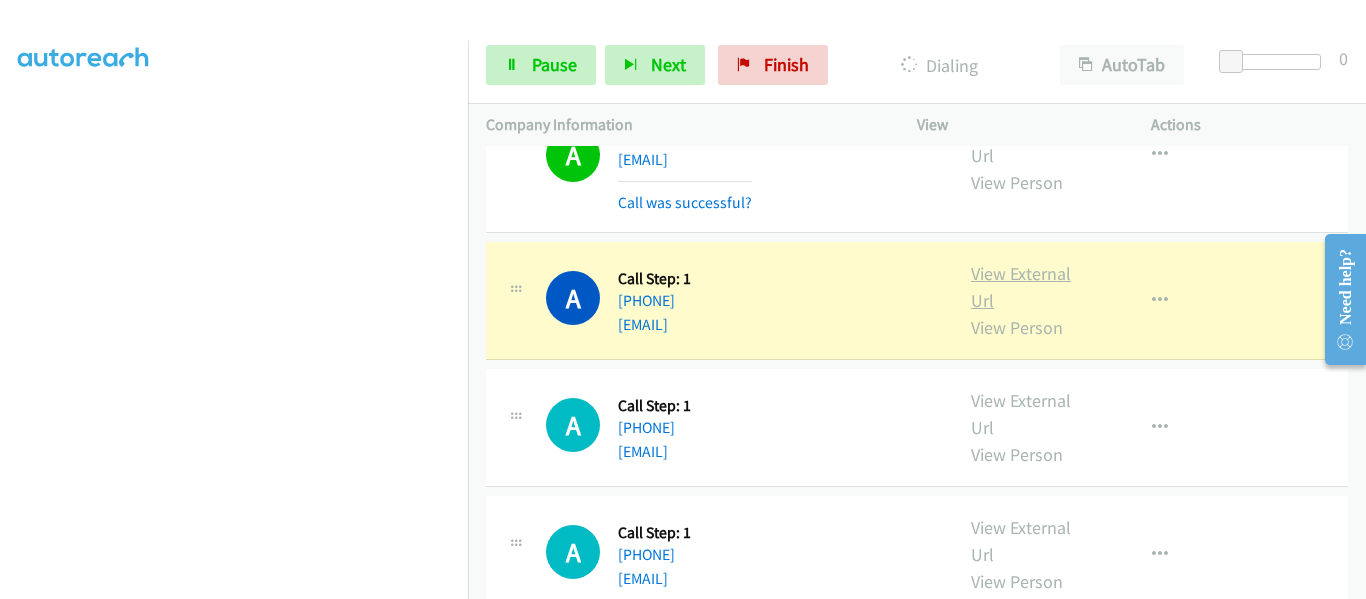 click on "View External Url" at bounding box center [1021, 287] 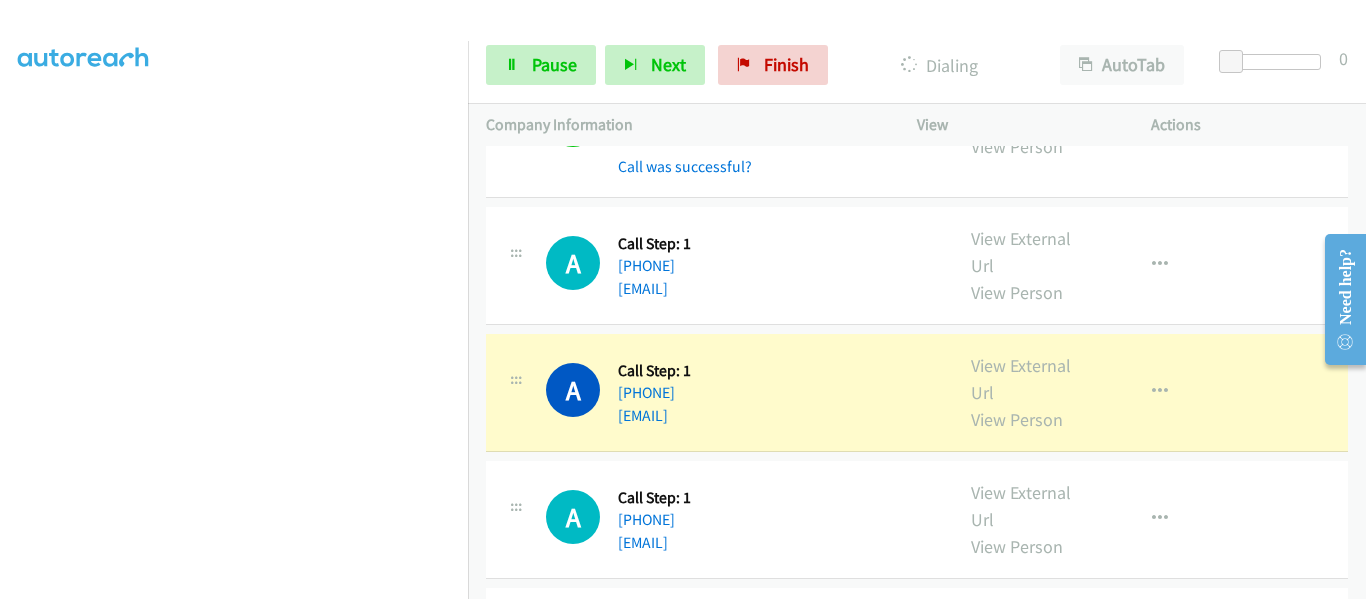 scroll, scrollTop: 9438, scrollLeft: 0, axis: vertical 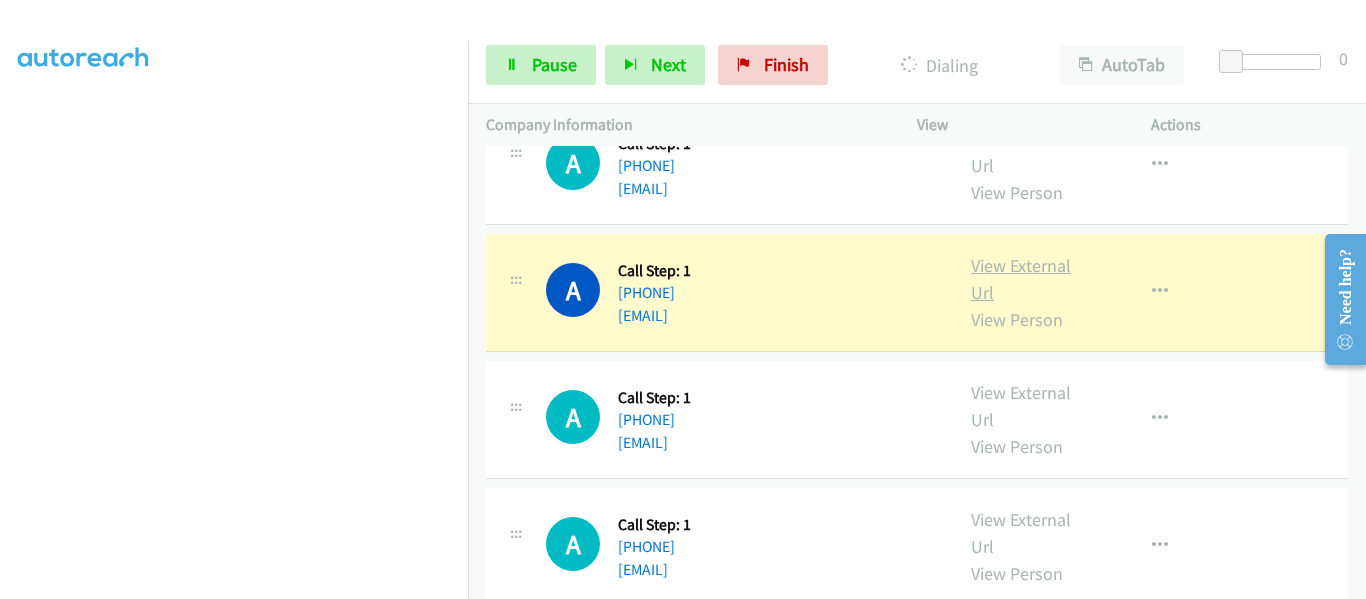 click on "View External Url" at bounding box center (1021, 279) 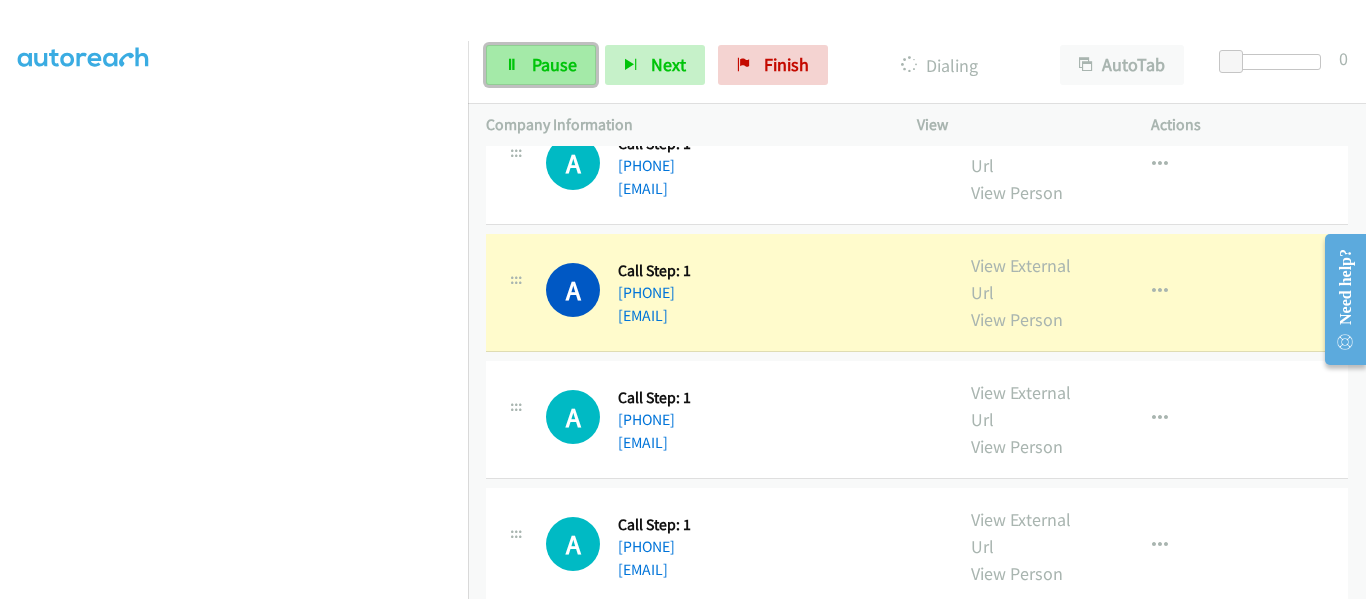 click on "Pause" at bounding box center (554, 64) 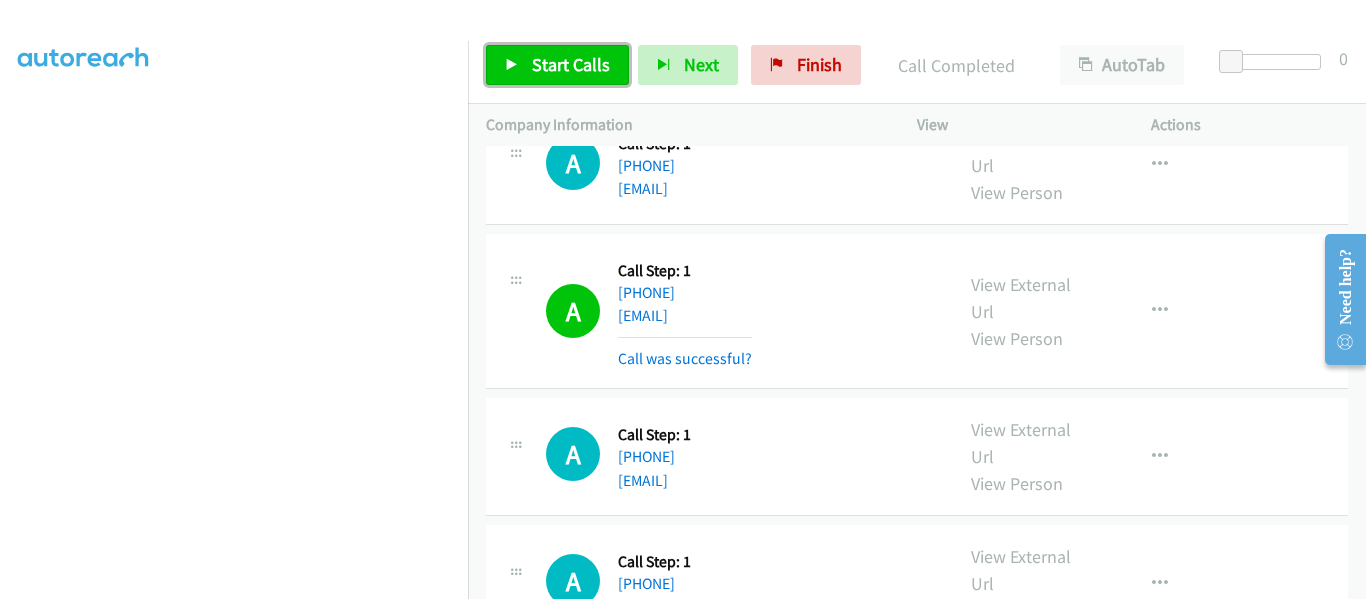 click at bounding box center (512, 66) 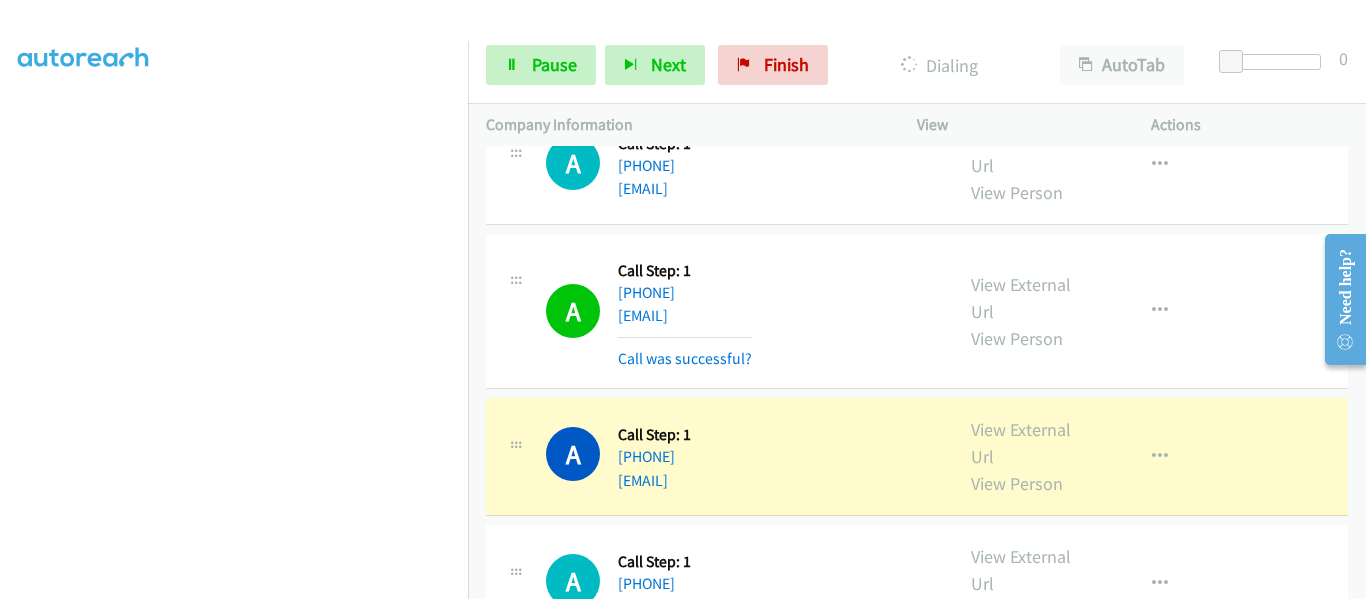 scroll, scrollTop: 9538, scrollLeft: 0, axis: vertical 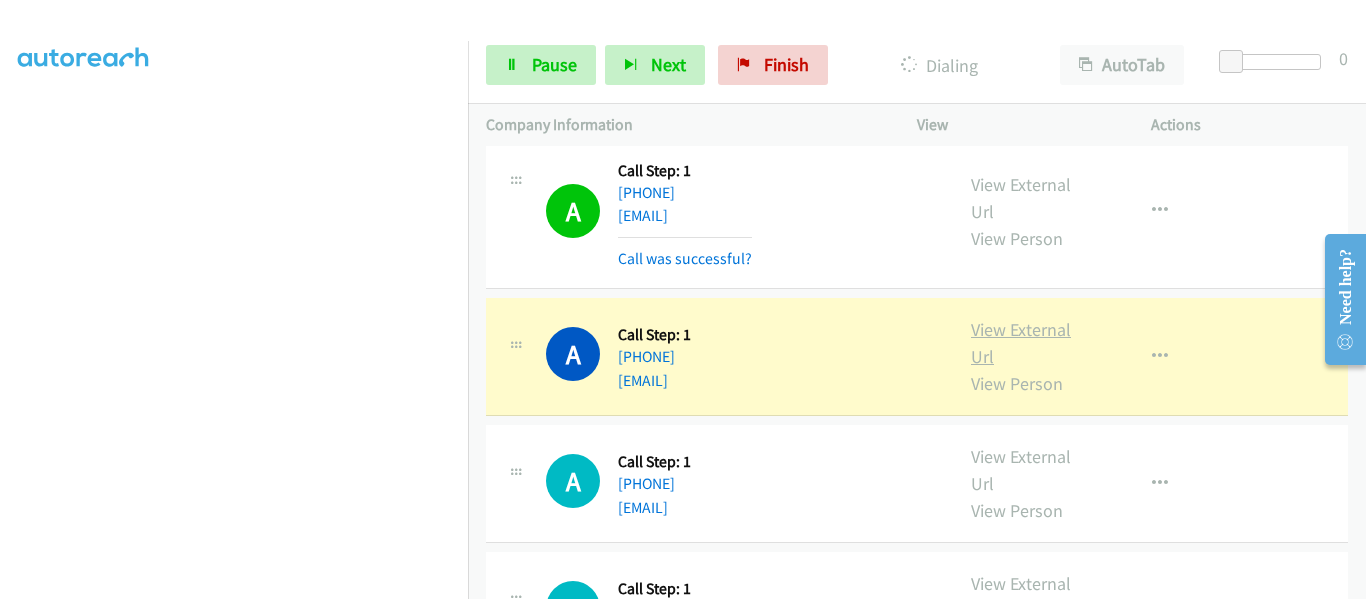 click on "View External Url" at bounding box center (1021, 343) 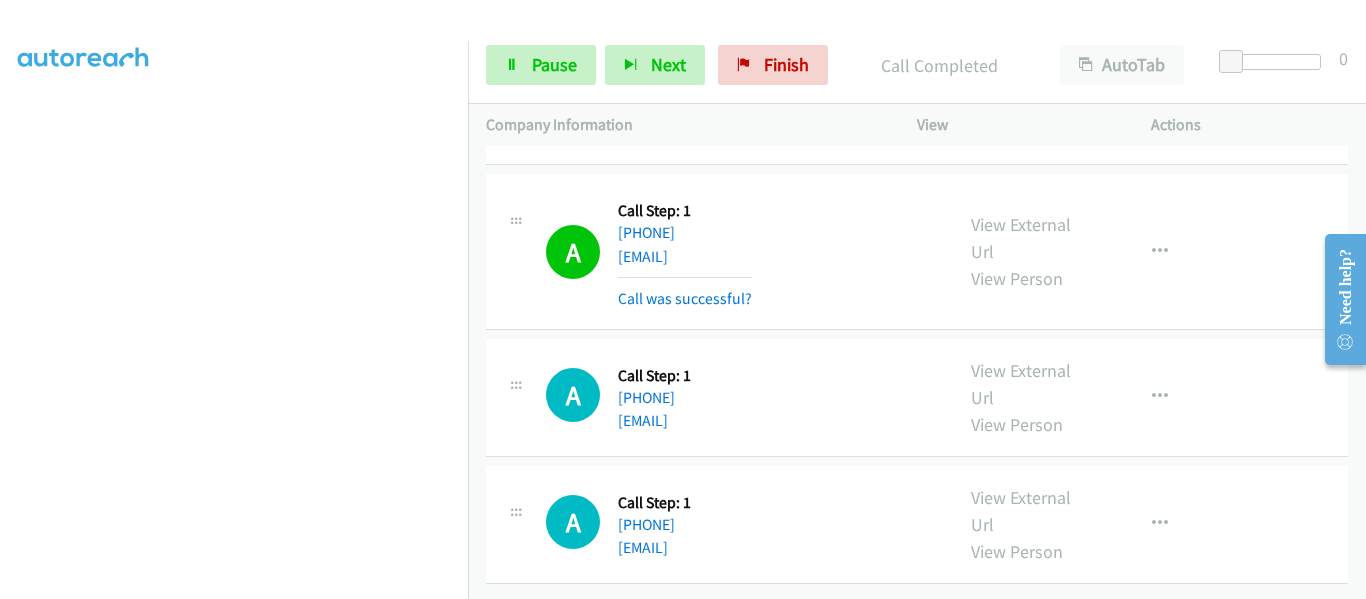 scroll, scrollTop: 9677, scrollLeft: 0, axis: vertical 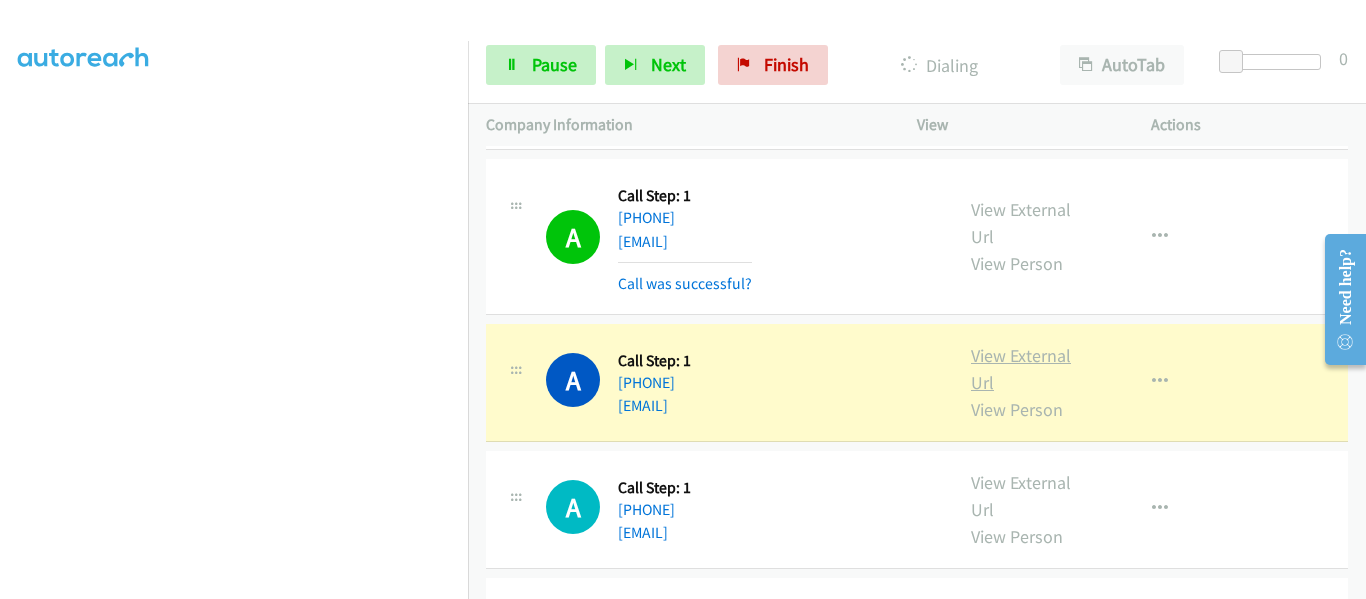 click on "View External Url" at bounding box center (1021, 369) 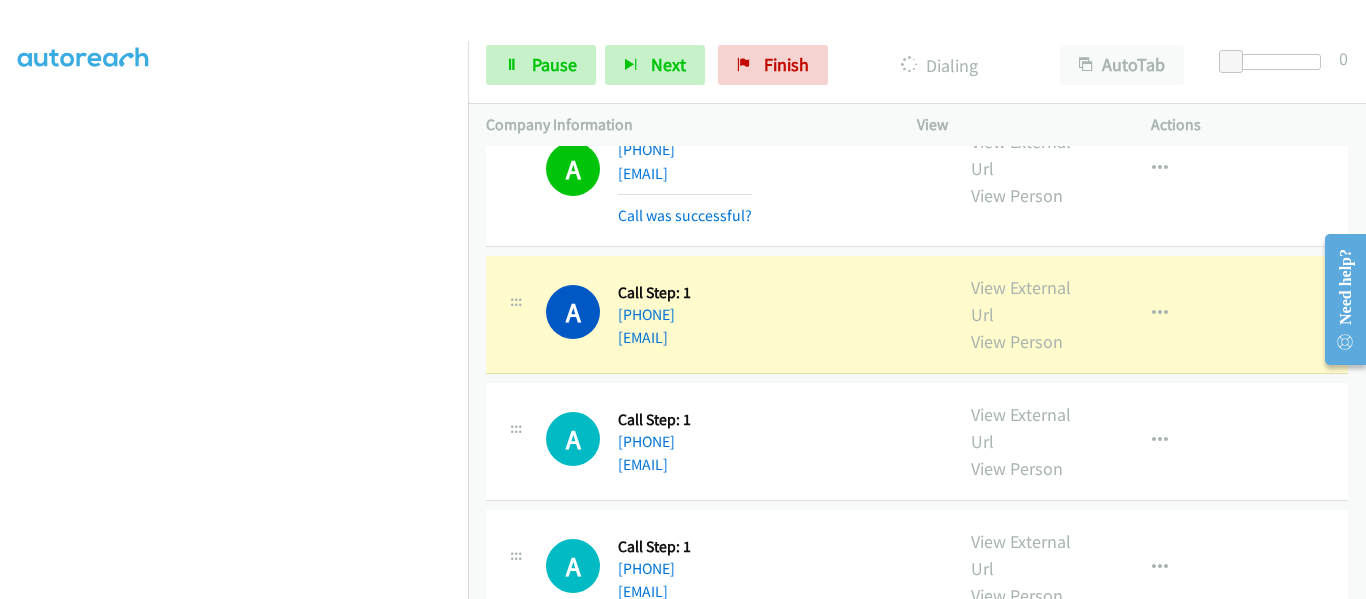 scroll, scrollTop: 9777, scrollLeft: 0, axis: vertical 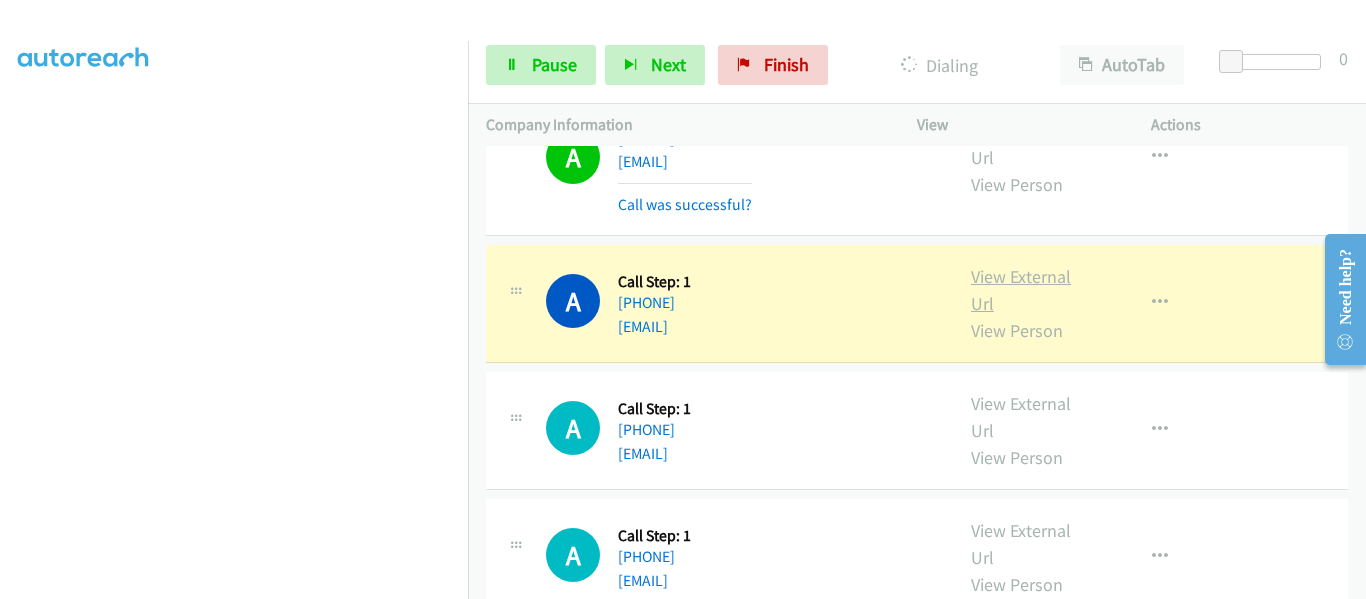 click on "View External Url" at bounding box center (1021, 290) 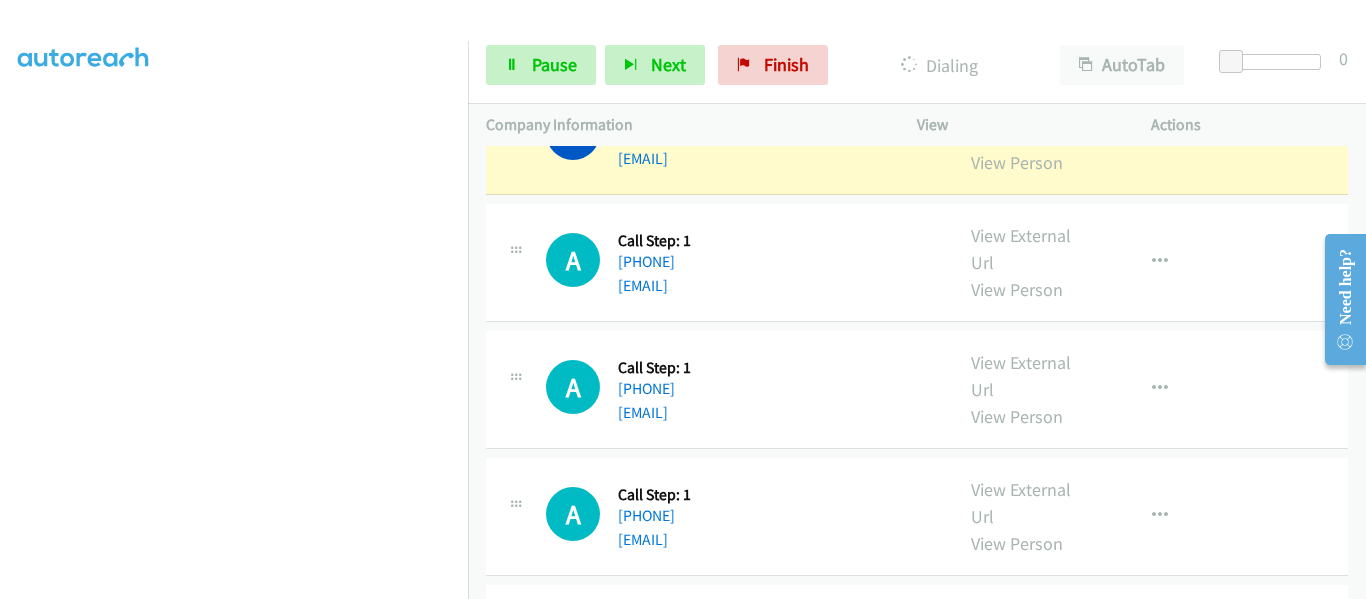 scroll, scrollTop: 10577, scrollLeft: 0, axis: vertical 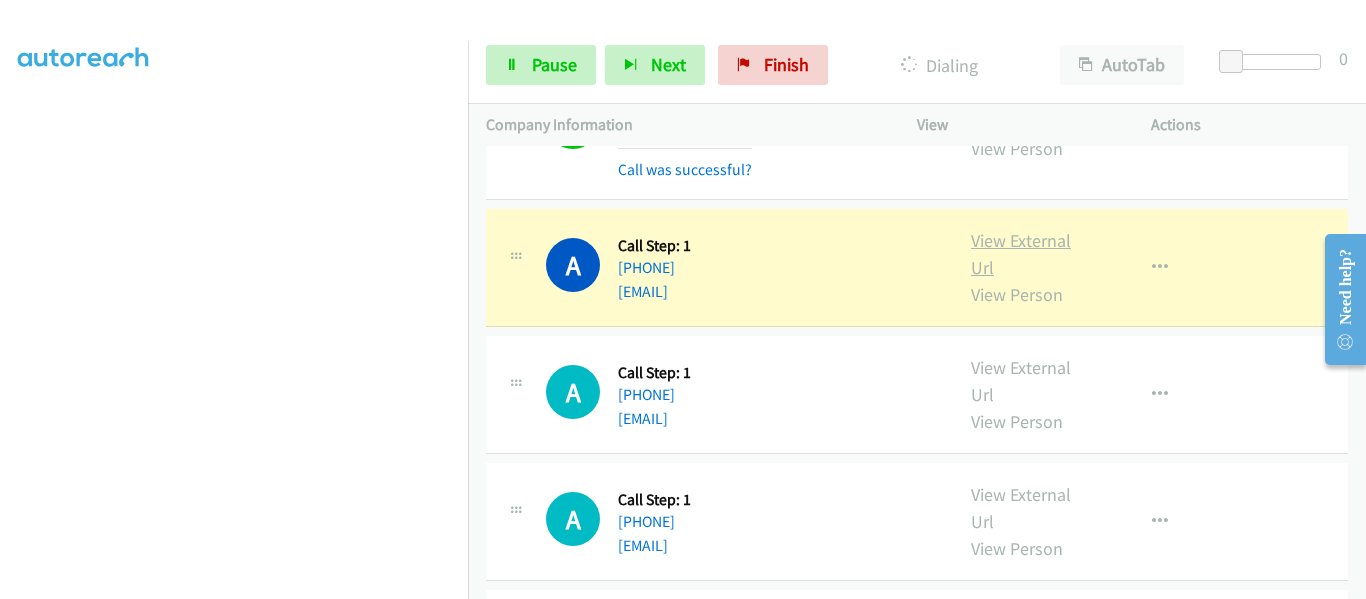 click on "View External Url" at bounding box center (1021, 254) 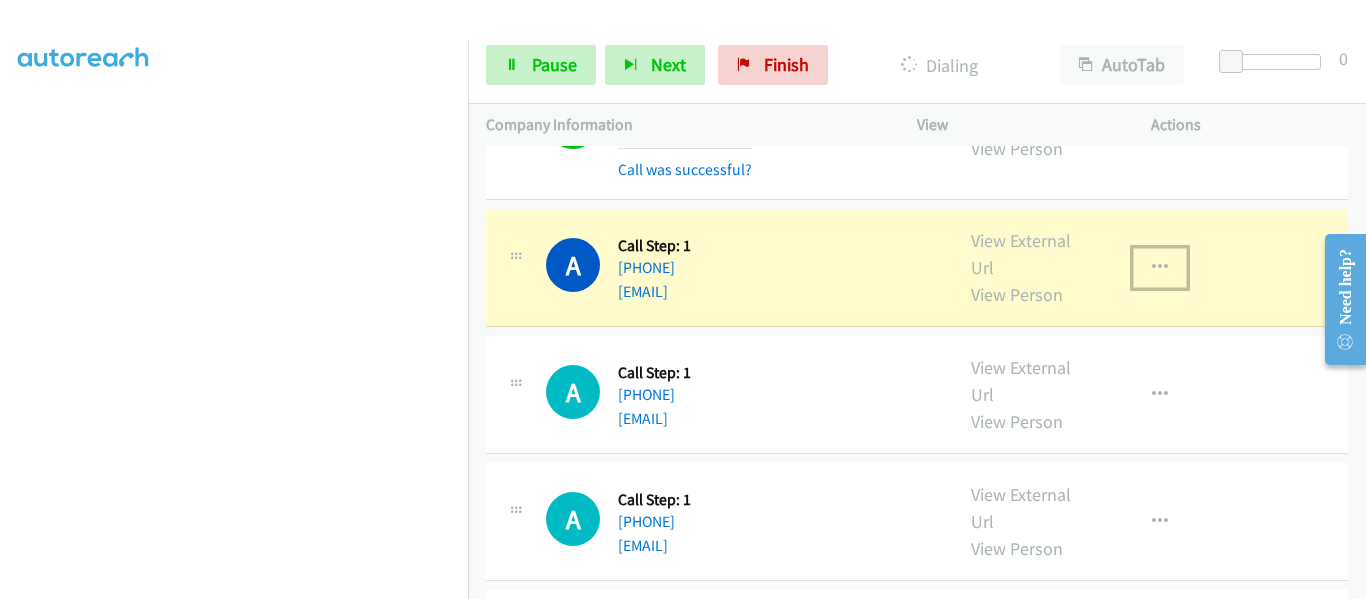 click at bounding box center [1160, 268] 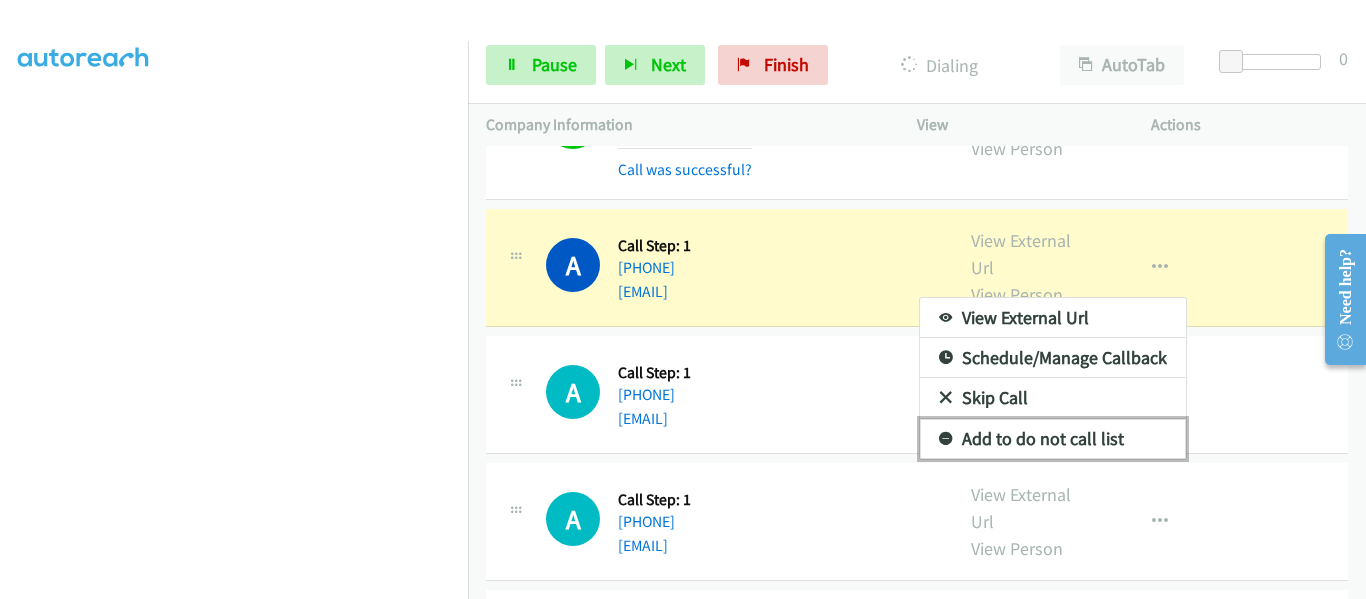 click on "Add to do not call list" at bounding box center (1053, 439) 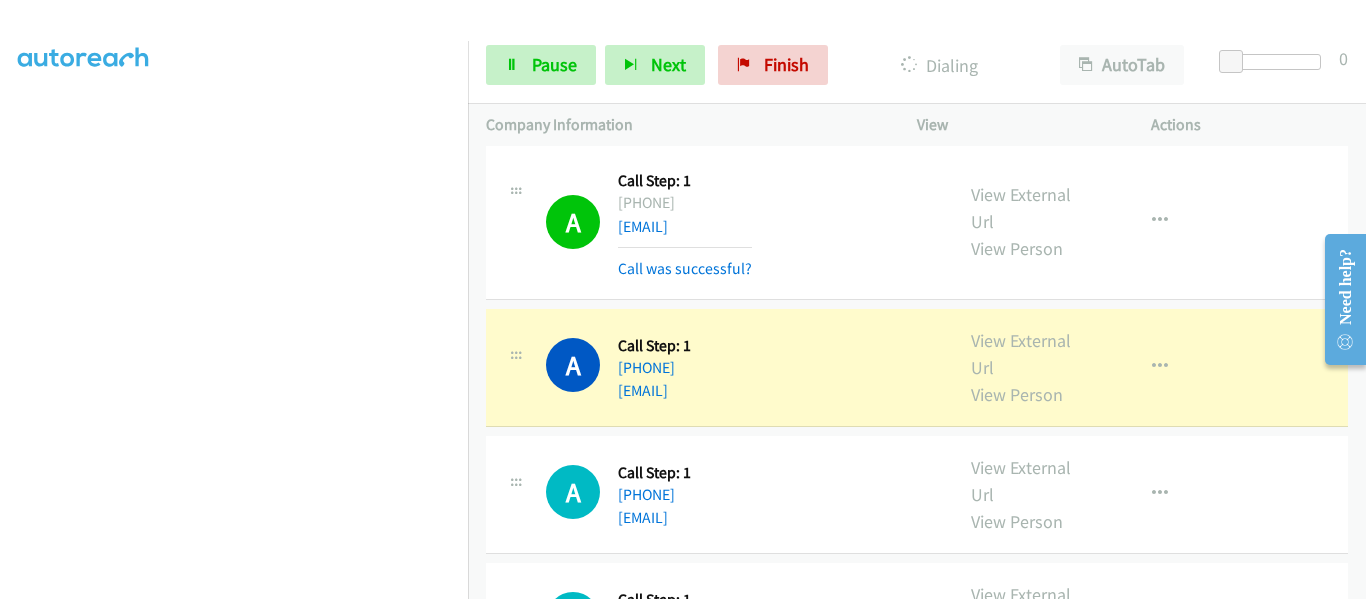 scroll, scrollTop: 10677, scrollLeft: 0, axis: vertical 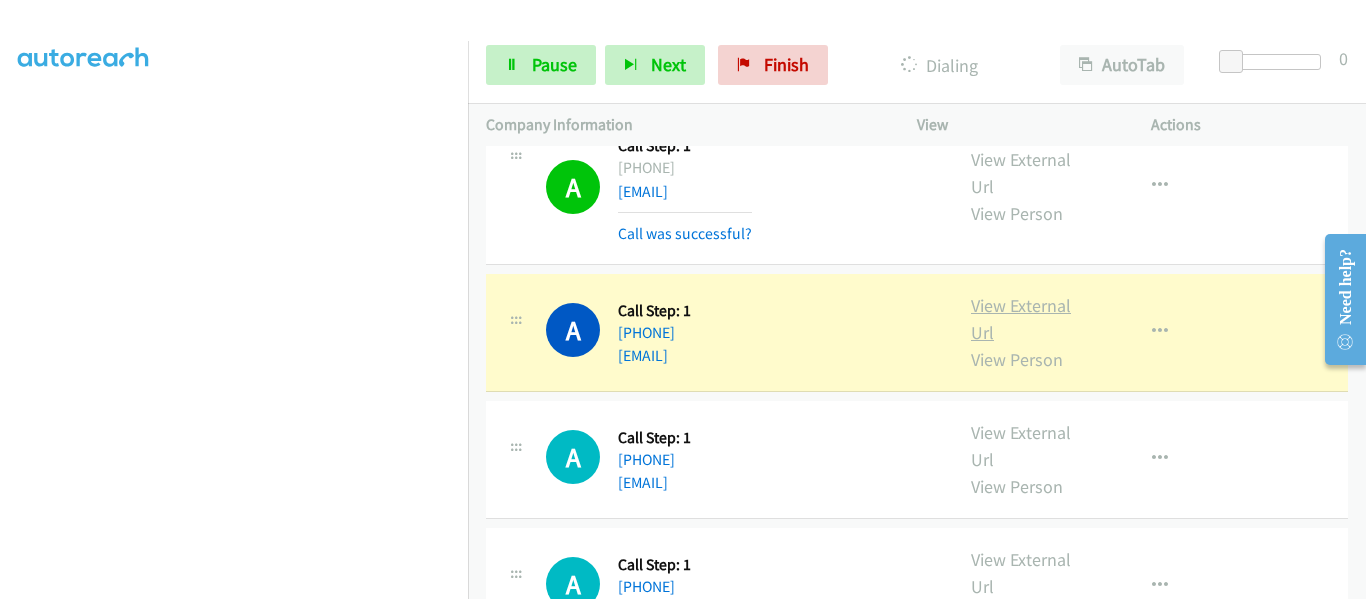 click on "View External Url" at bounding box center (1021, 319) 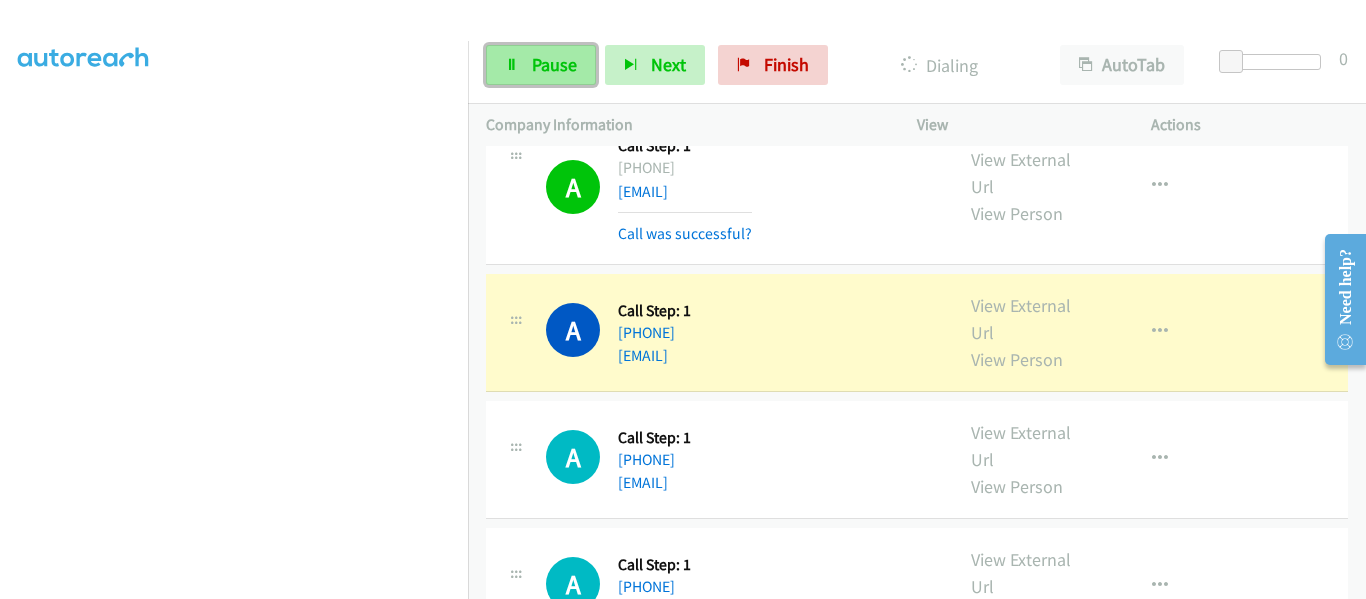 click on "Pause" at bounding box center [554, 64] 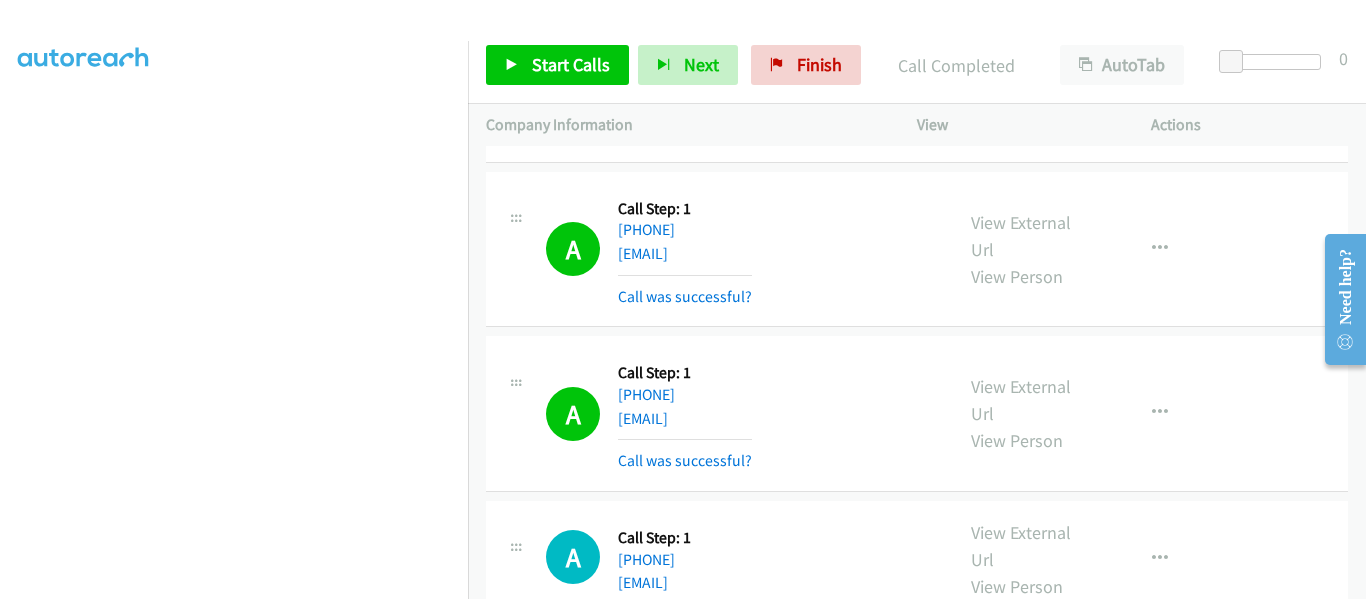 scroll, scrollTop: 9018, scrollLeft: 0, axis: vertical 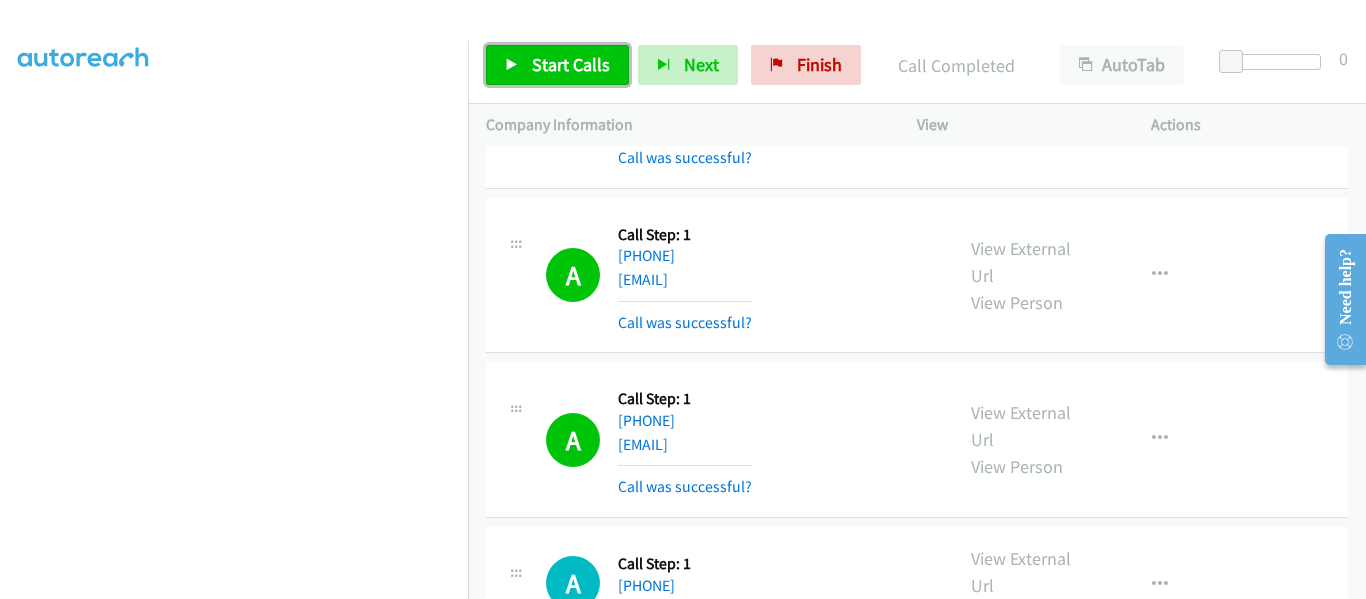 click at bounding box center (512, 66) 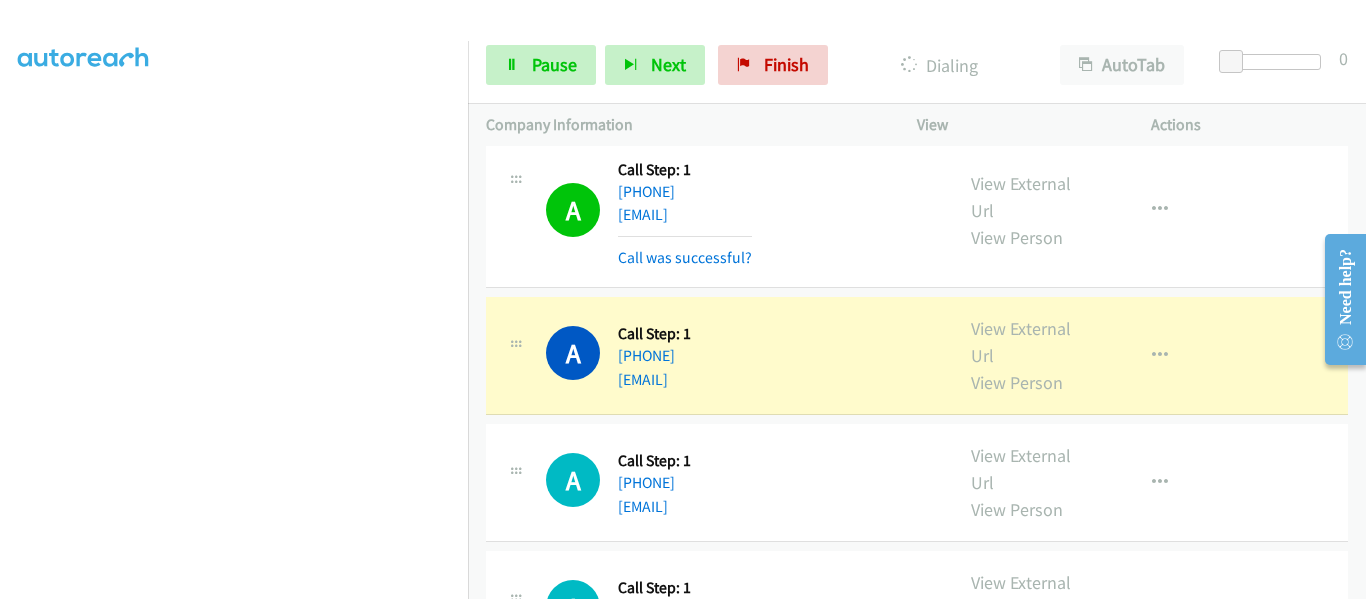 scroll, scrollTop: 10918, scrollLeft: 0, axis: vertical 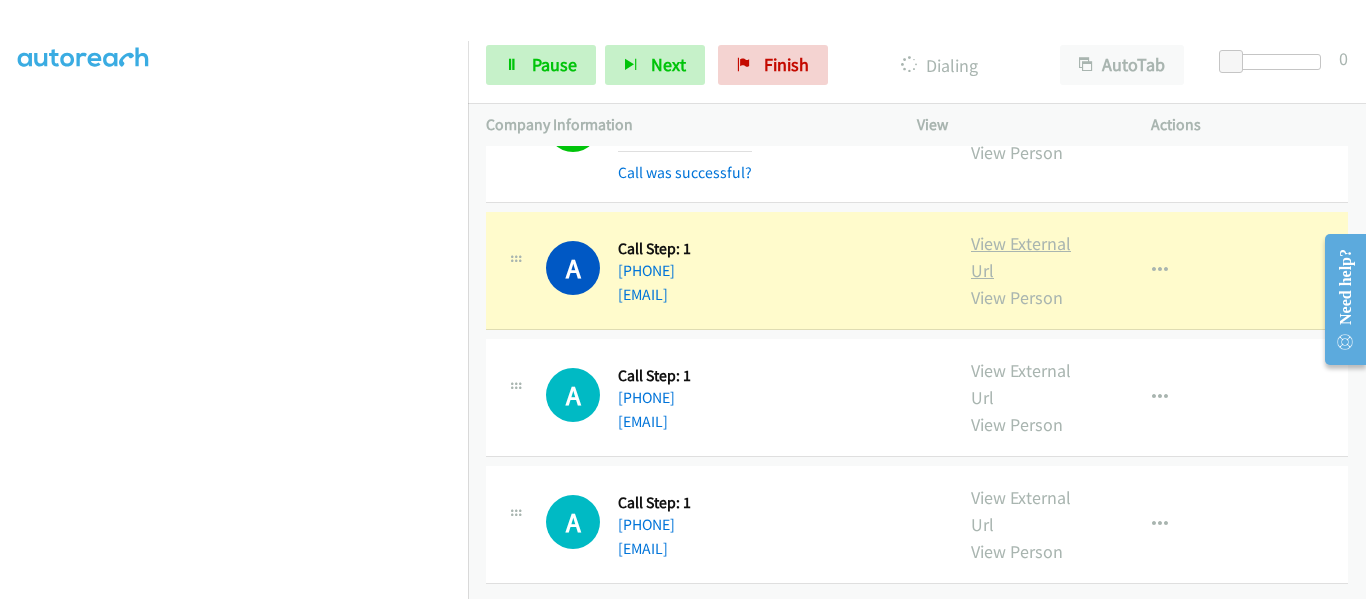 click on "View External Url" at bounding box center (1021, 257) 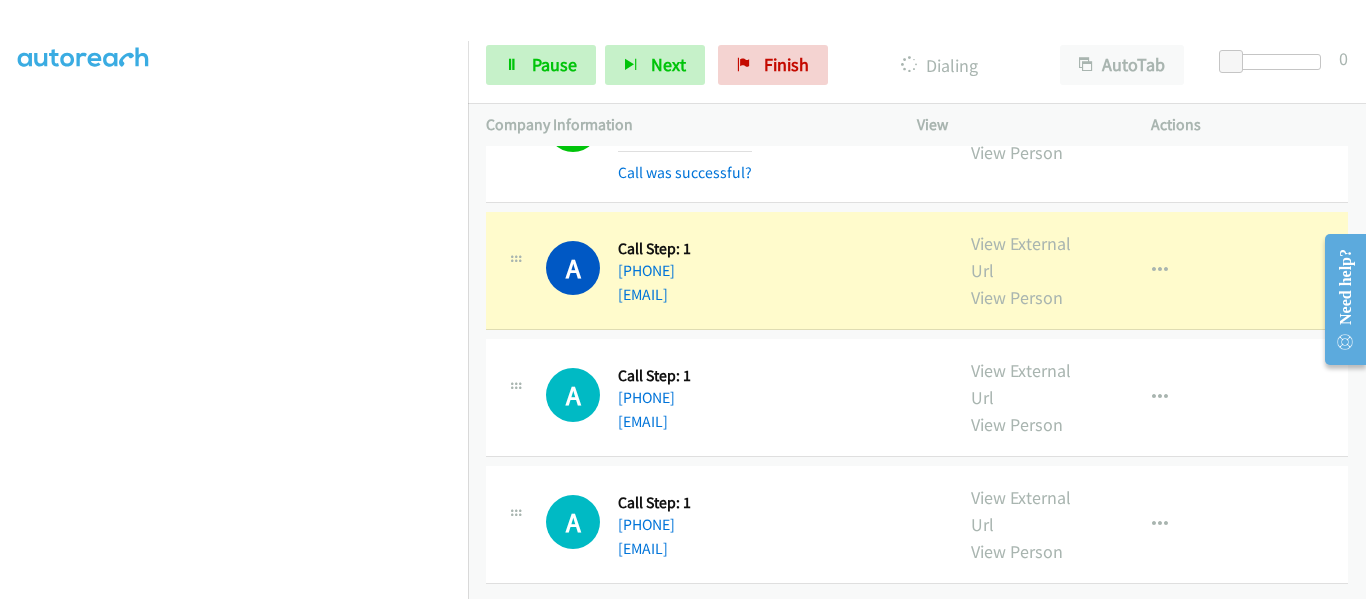 scroll, scrollTop: 522, scrollLeft: 0, axis: vertical 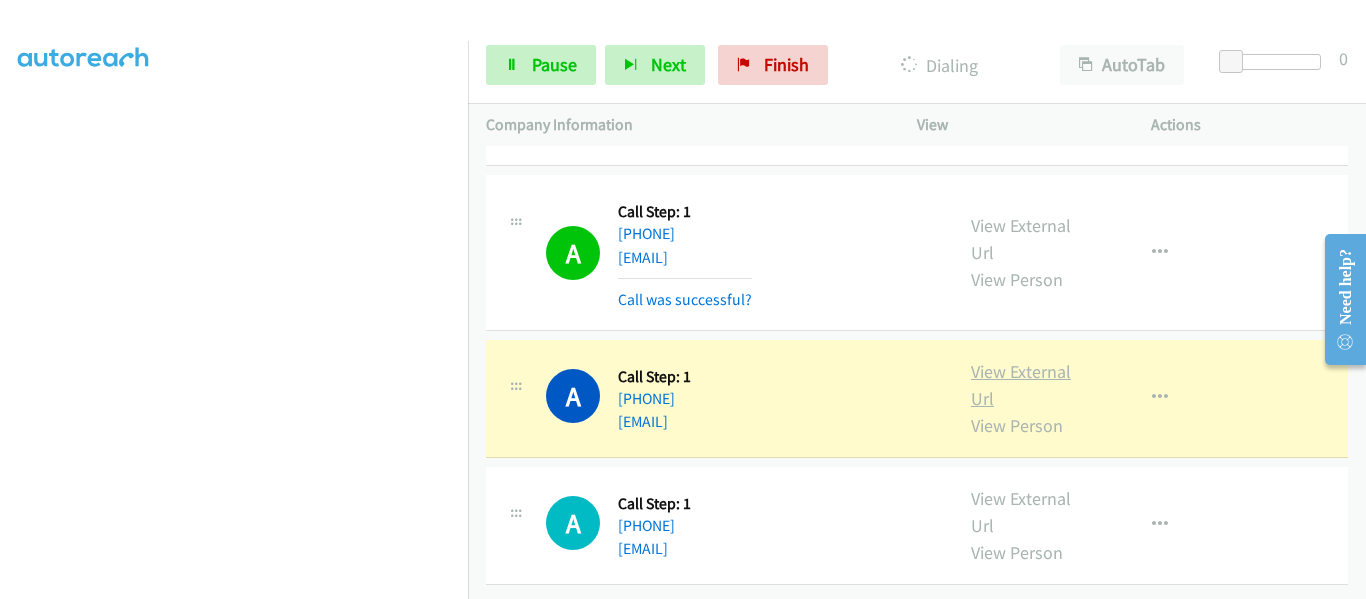 click on "View External Url" at bounding box center (1021, 385) 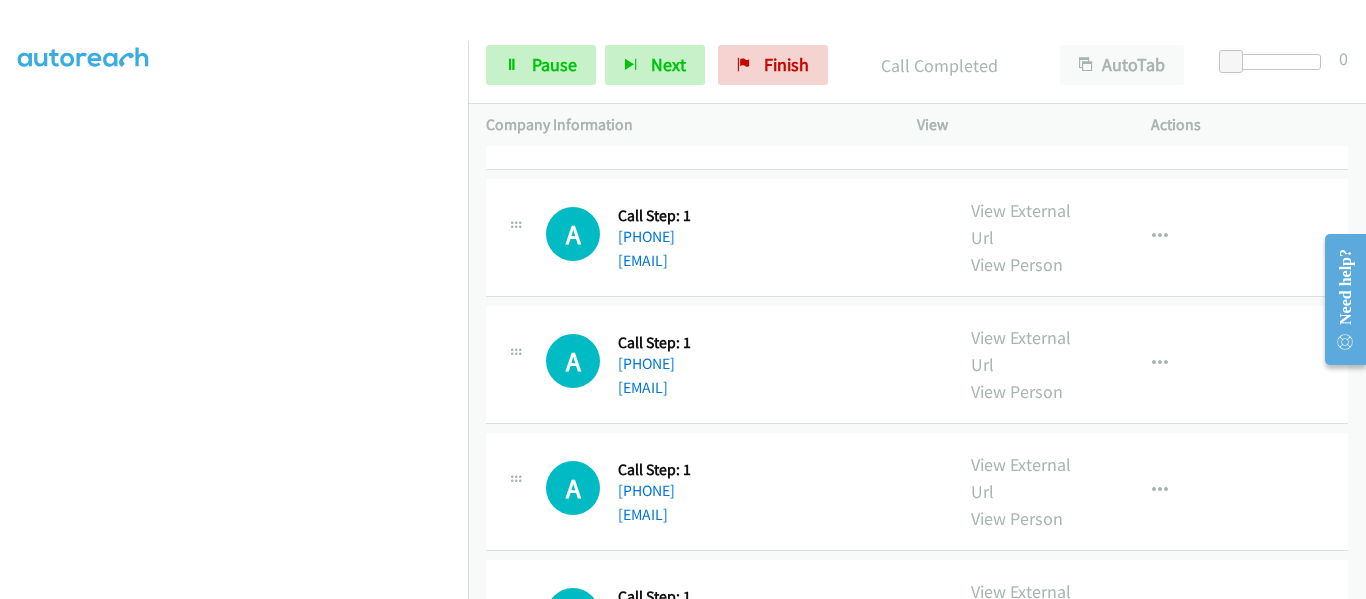 scroll, scrollTop: 11255, scrollLeft: 0, axis: vertical 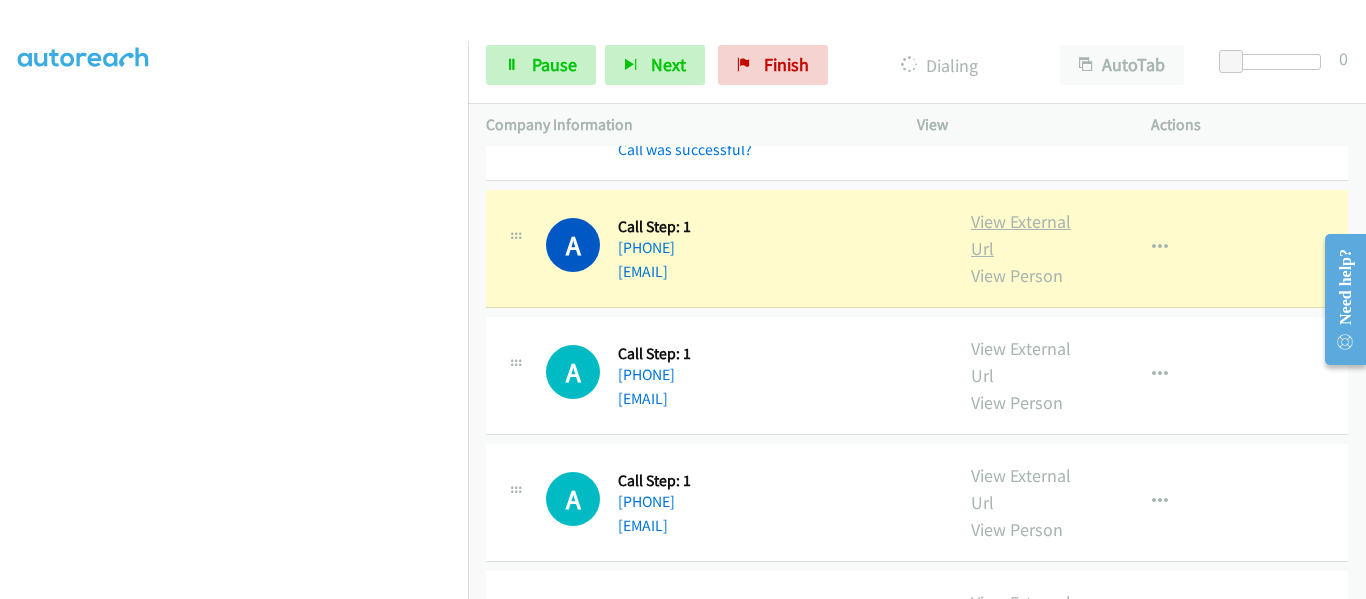 click on "View External Url" at bounding box center [1021, 235] 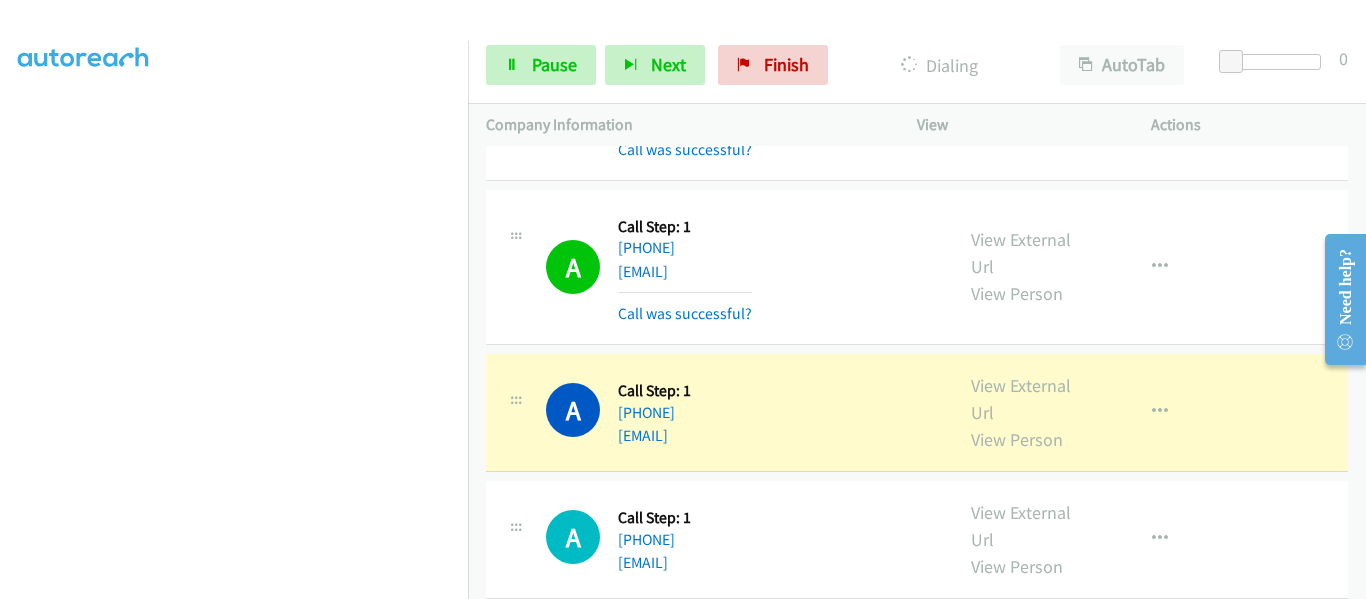 scroll, scrollTop: 11355, scrollLeft: 0, axis: vertical 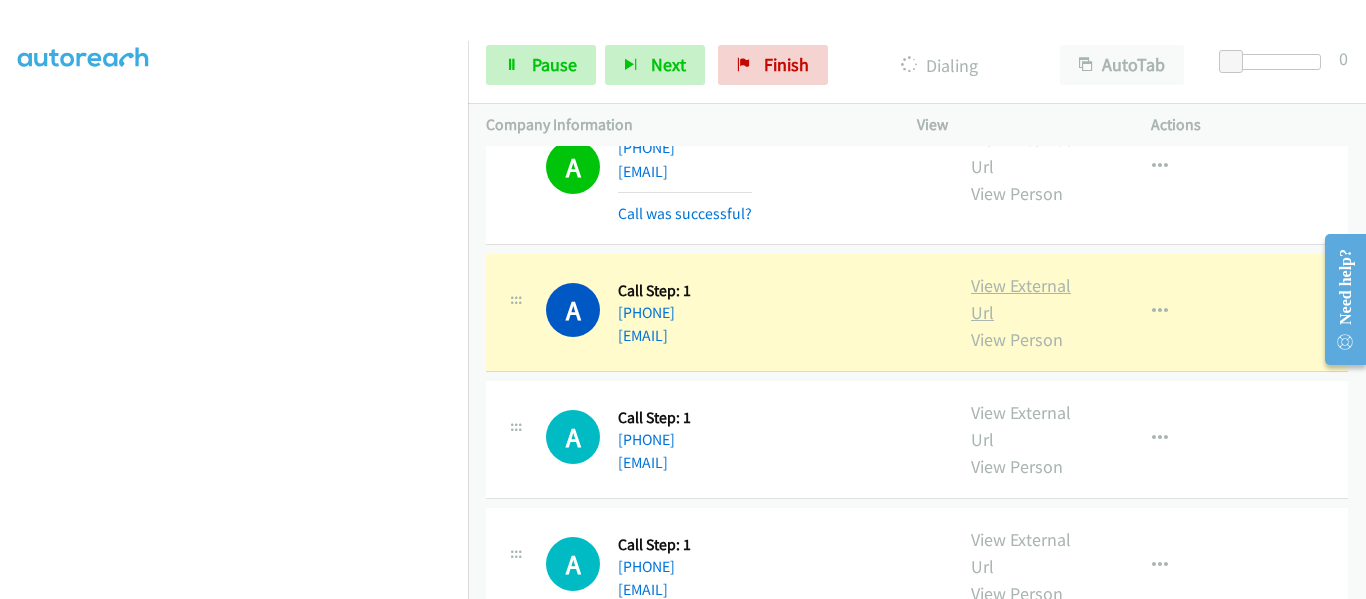 click on "View External Url" at bounding box center (1021, 299) 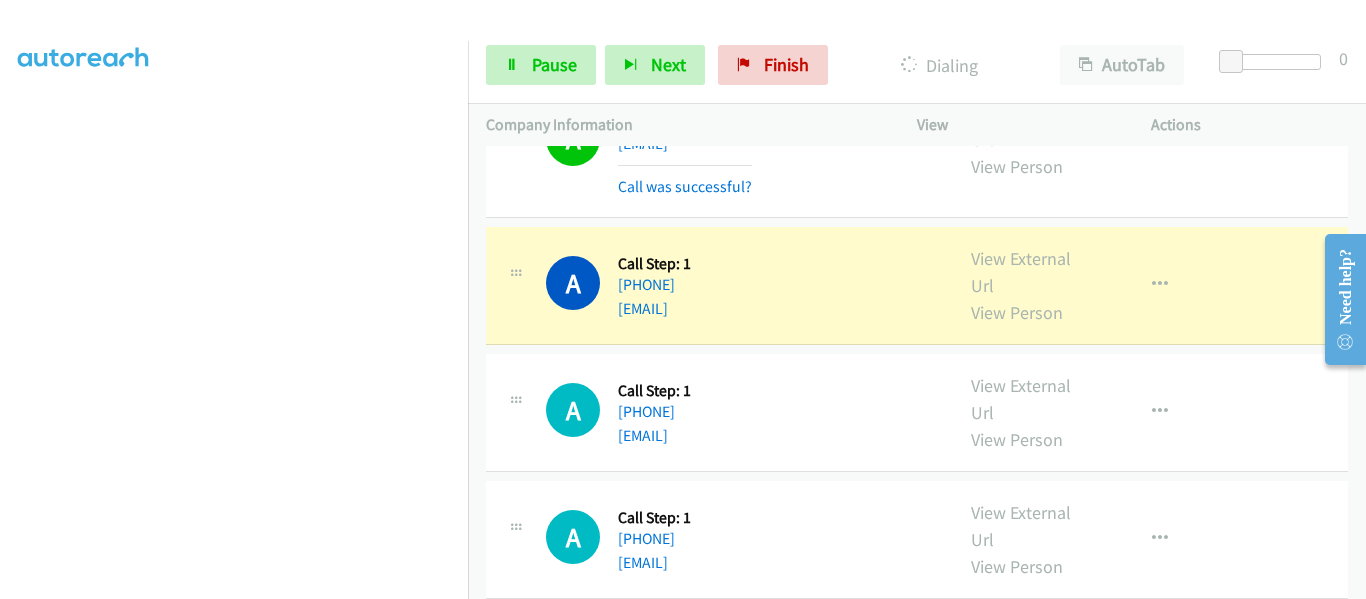 scroll, scrollTop: 11555, scrollLeft: 0, axis: vertical 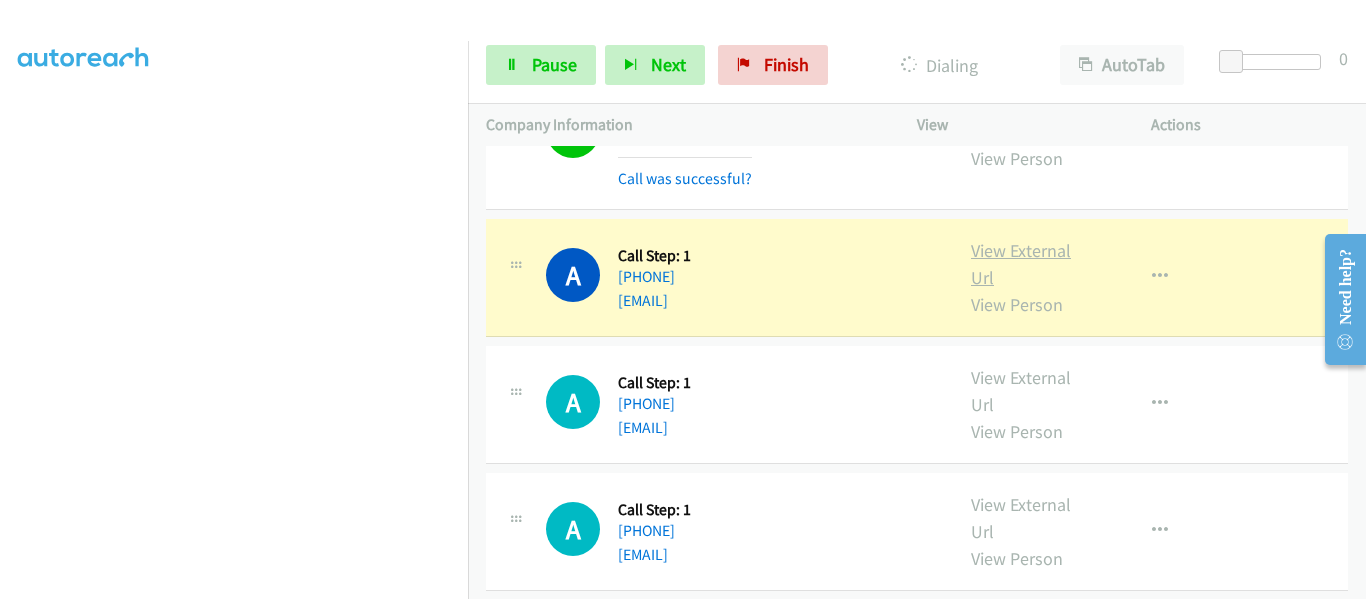 click on "View External Url" at bounding box center [1021, 264] 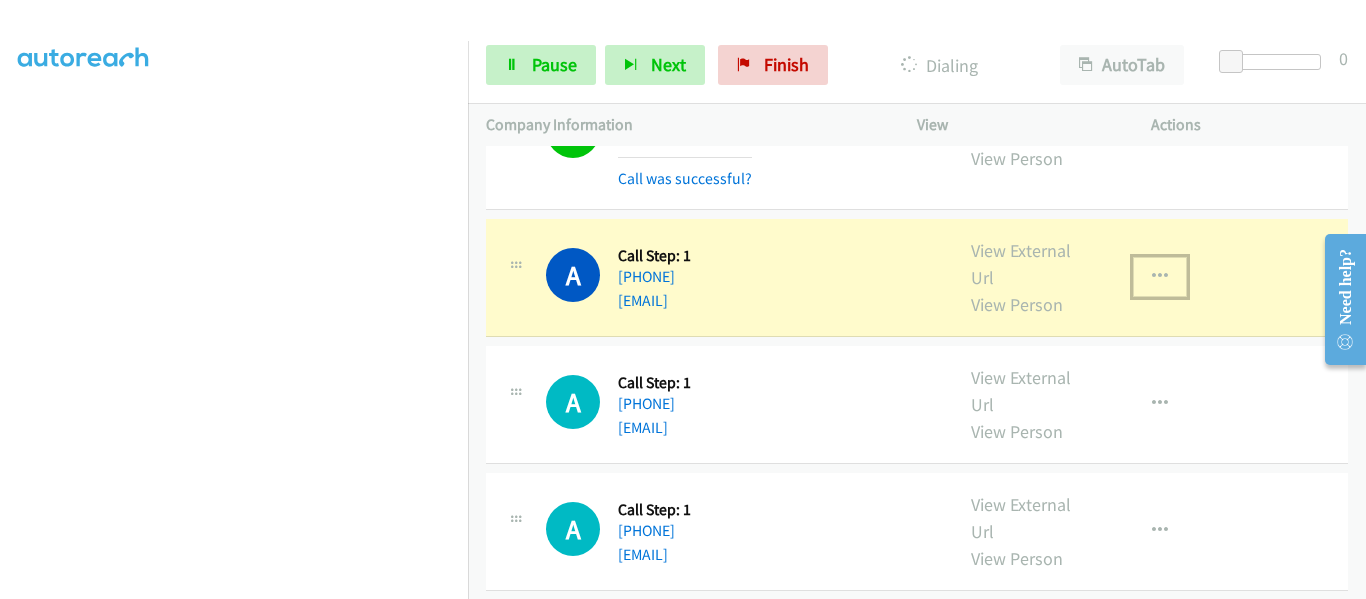 click at bounding box center (1160, 277) 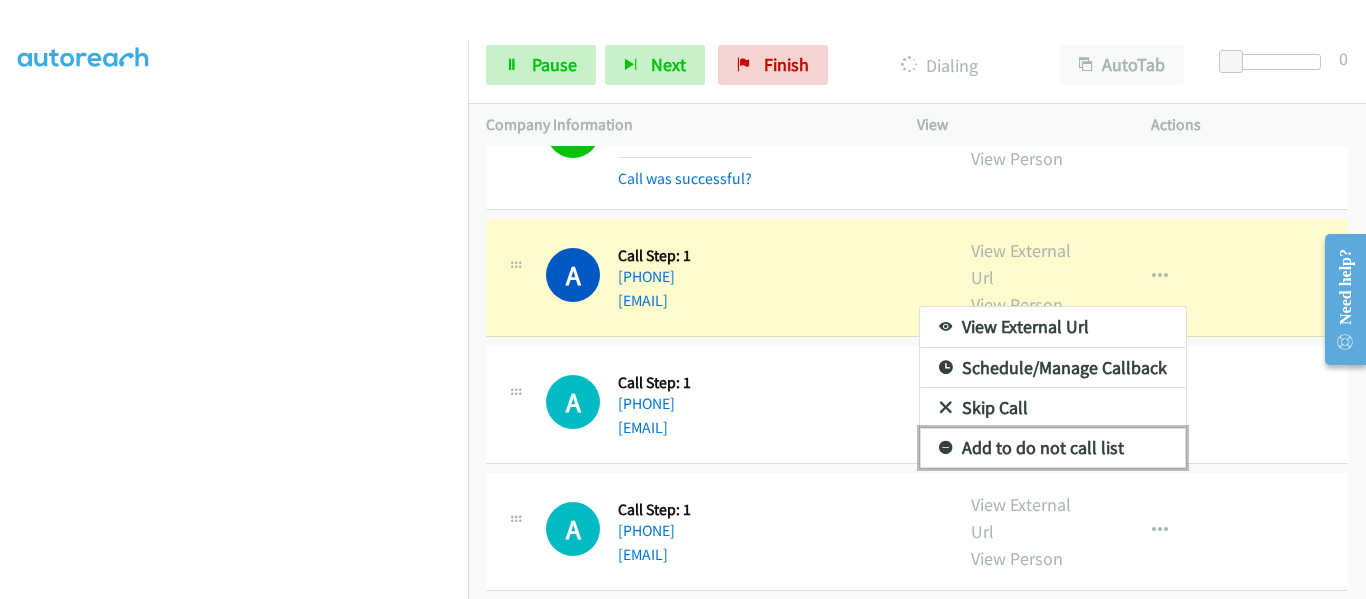 click on "Add to do not call list" at bounding box center (1053, 448) 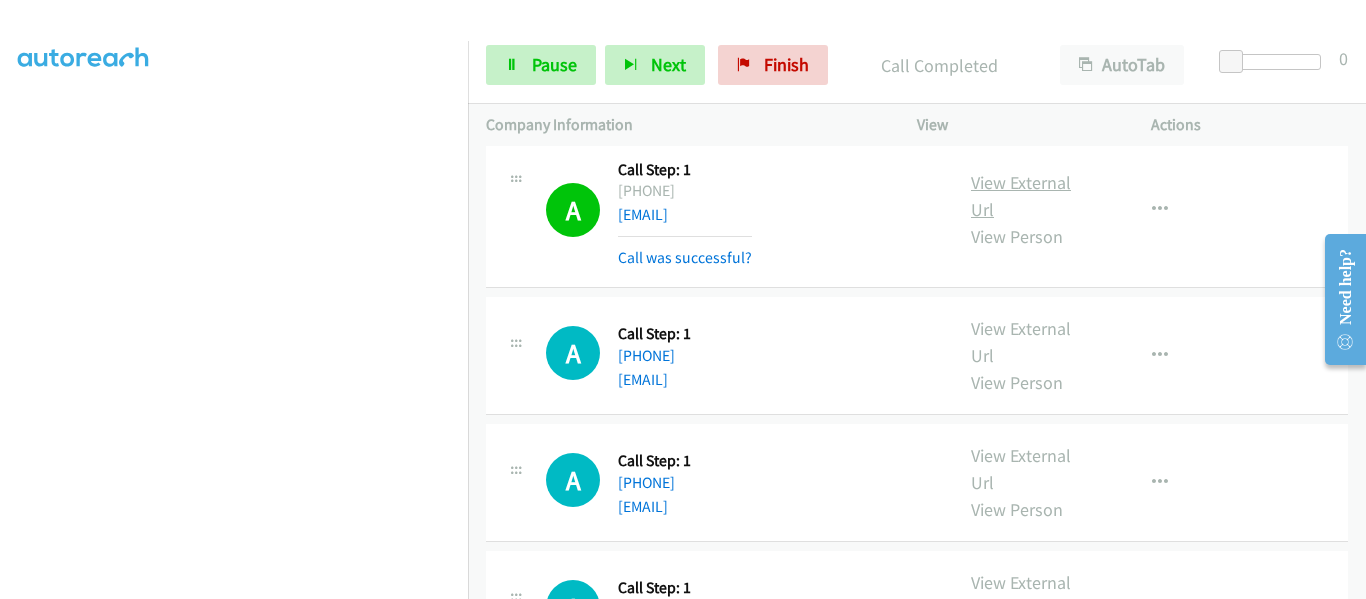 scroll, scrollTop: 11592, scrollLeft: 0, axis: vertical 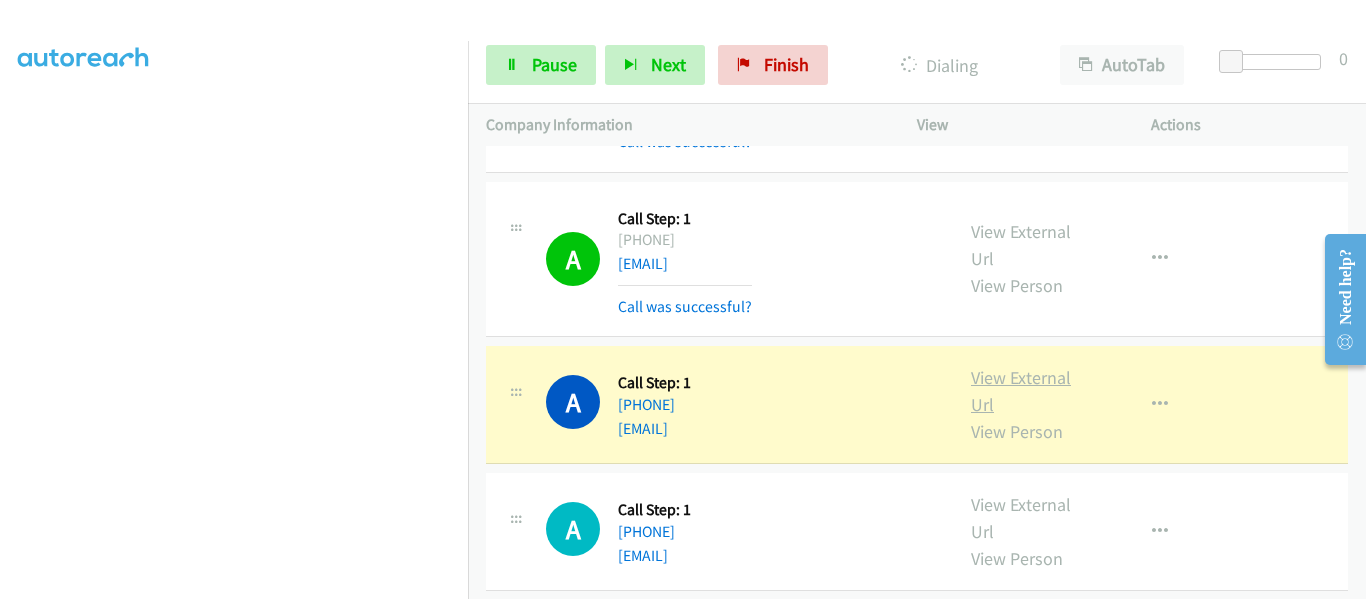 click on "View External Url" at bounding box center [1021, 391] 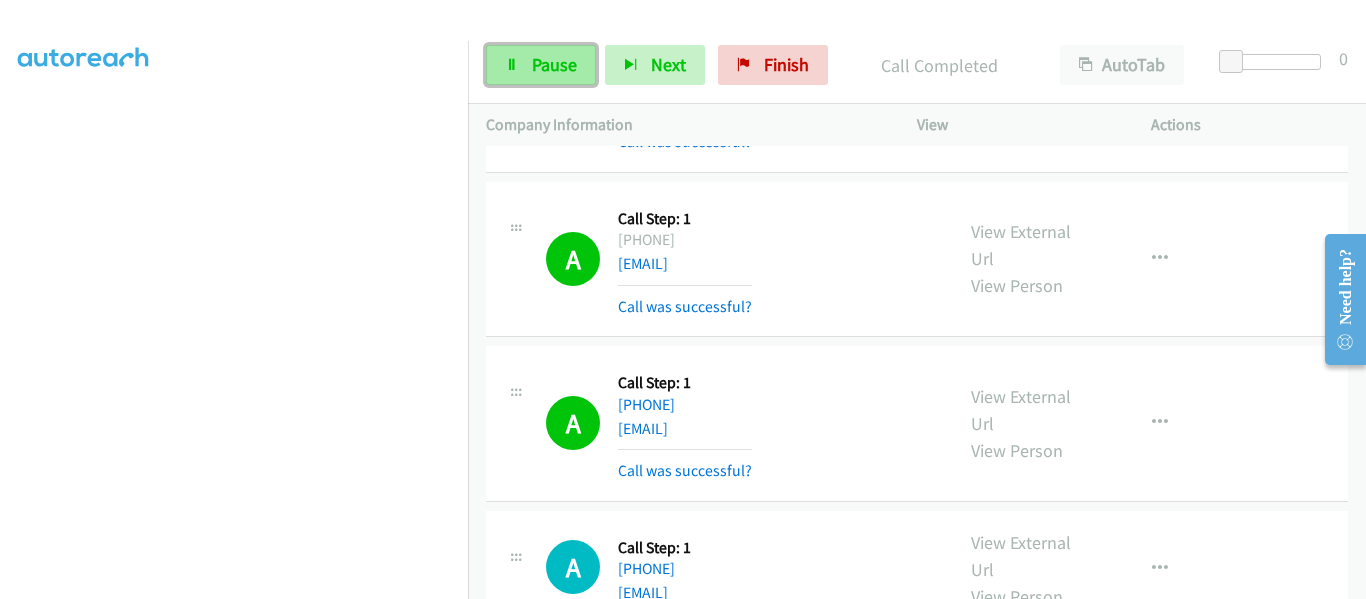 click on "Pause" at bounding box center [554, 64] 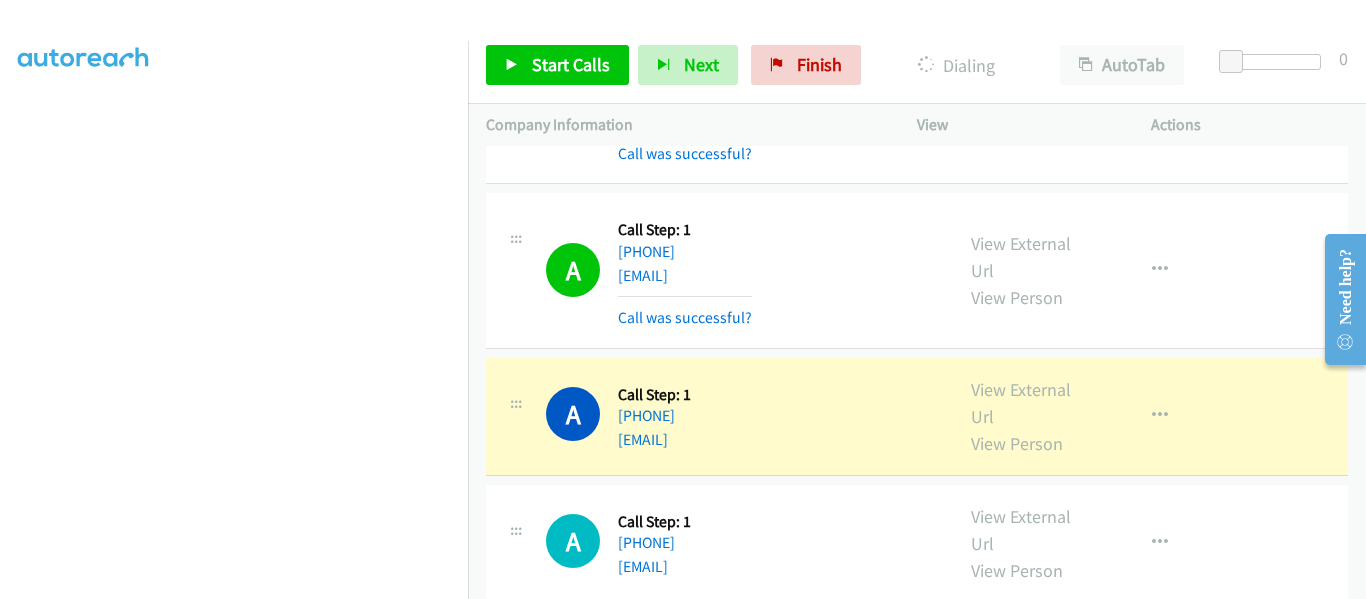 scroll, scrollTop: 11792, scrollLeft: 0, axis: vertical 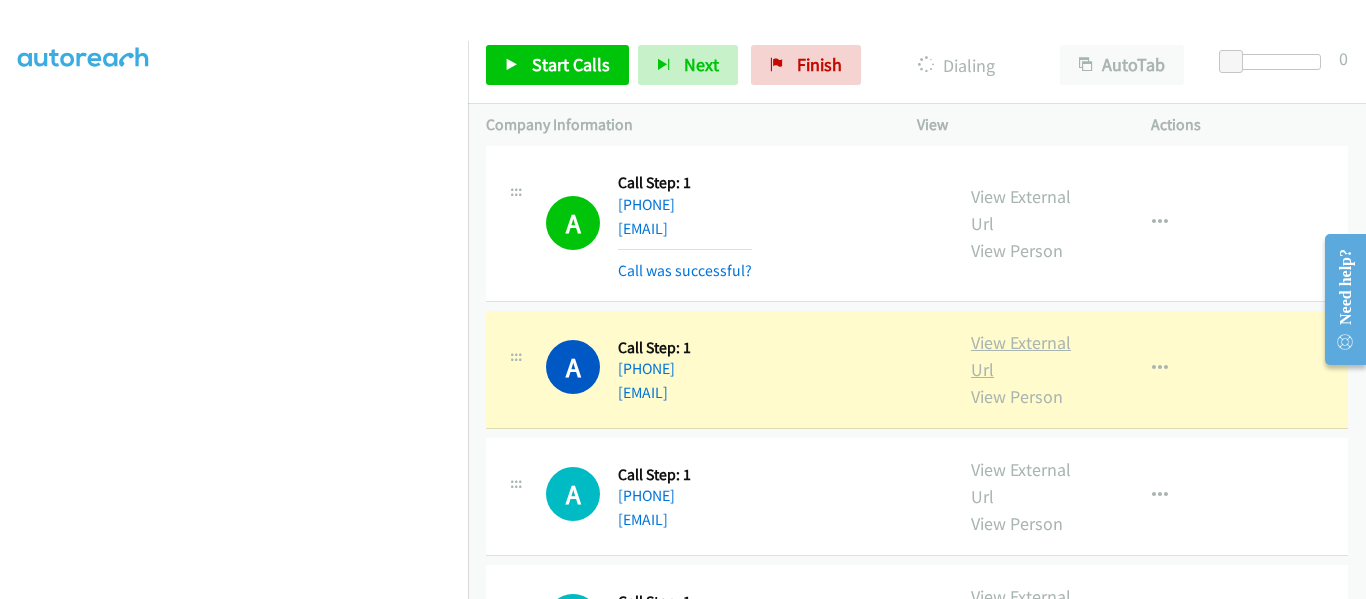 click on "View External Url" at bounding box center [1021, 356] 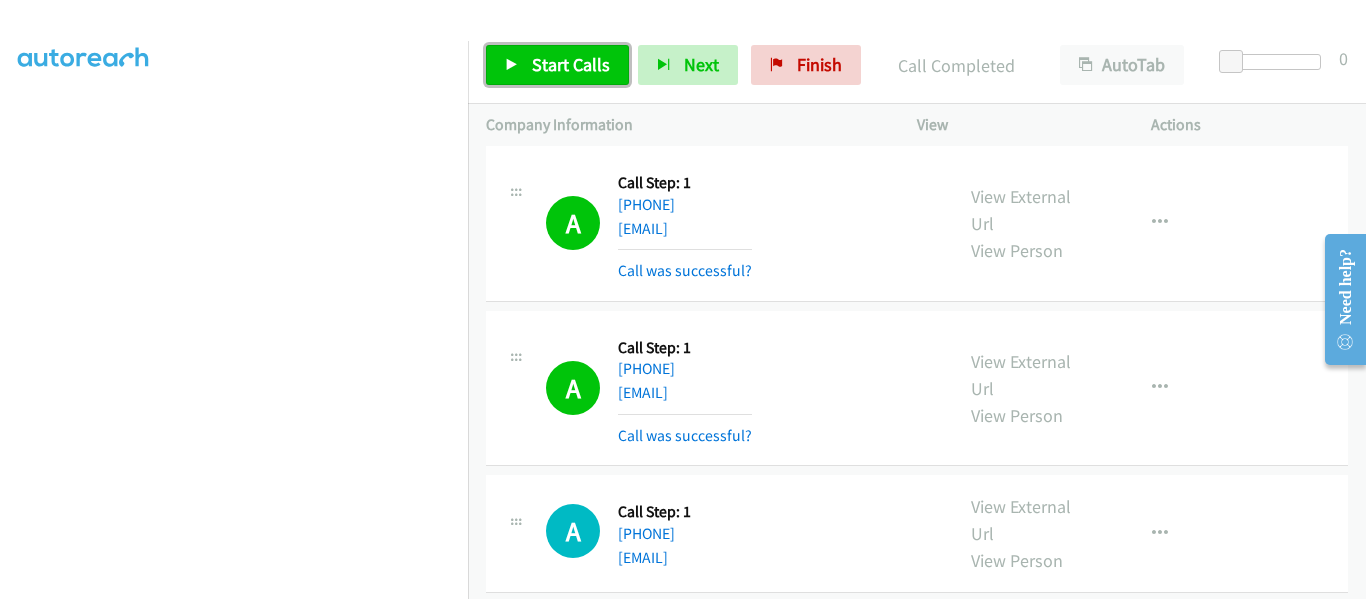 click on "Start Calls" at bounding box center (557, 65) 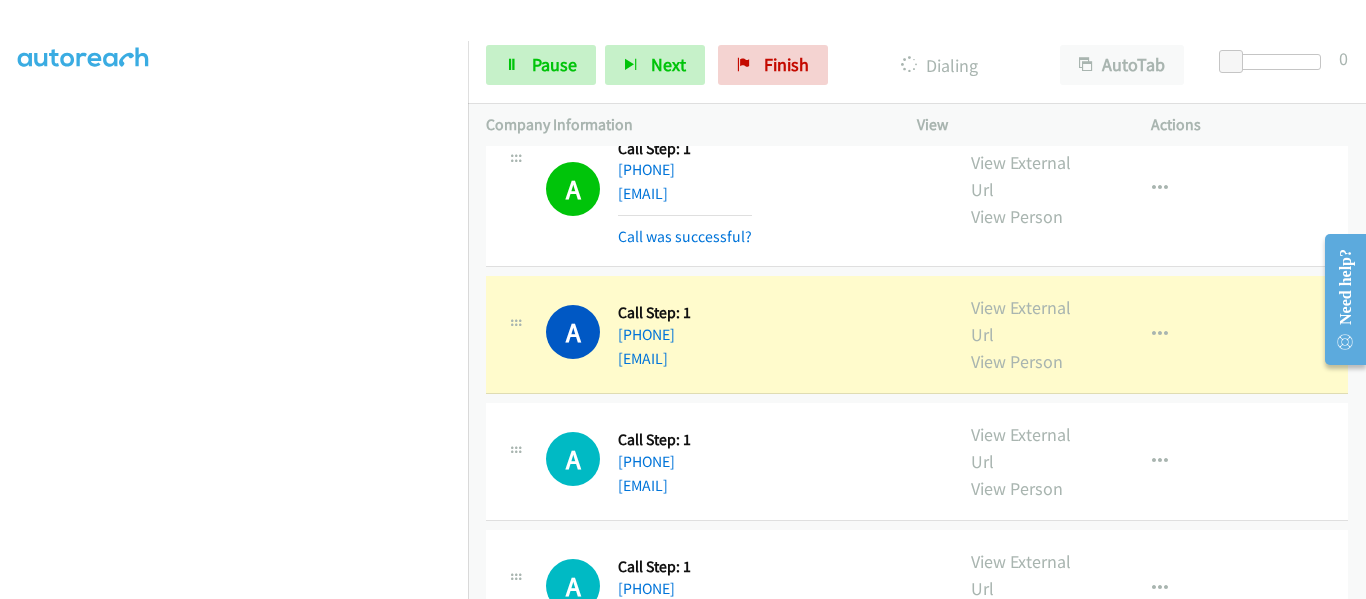 scroll, scrollTop: 11992, scrollLeft: 0, axis: vertical 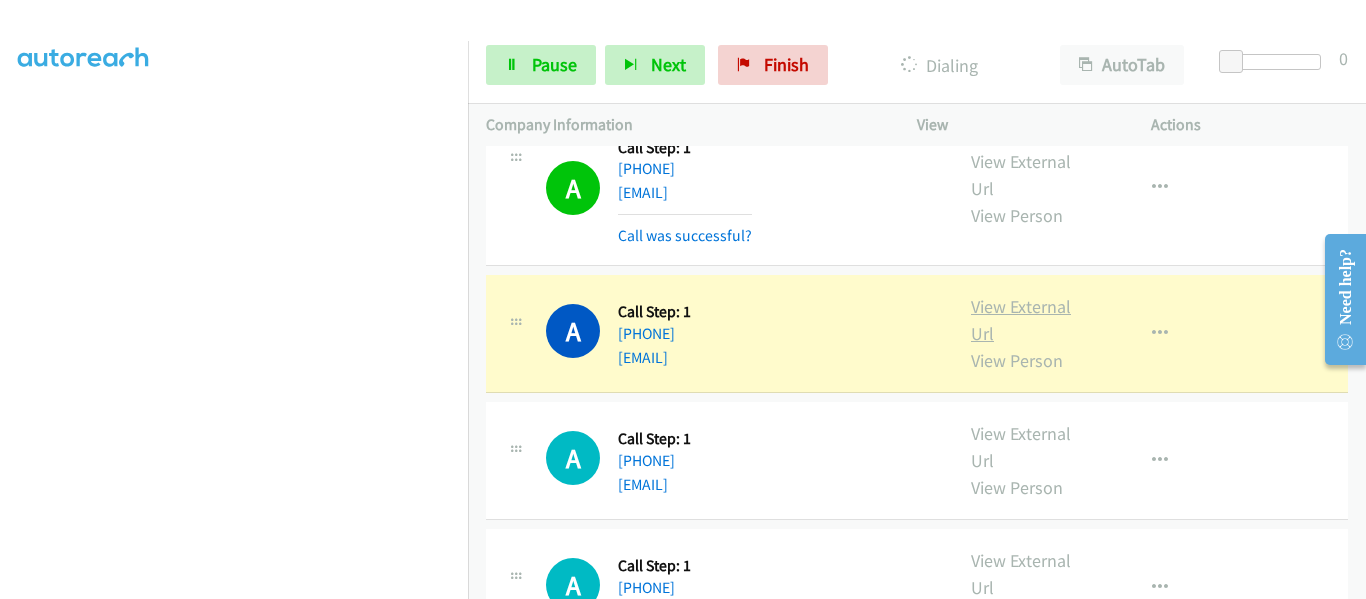 click on "View External Url" at bounding box center (1021, 320) 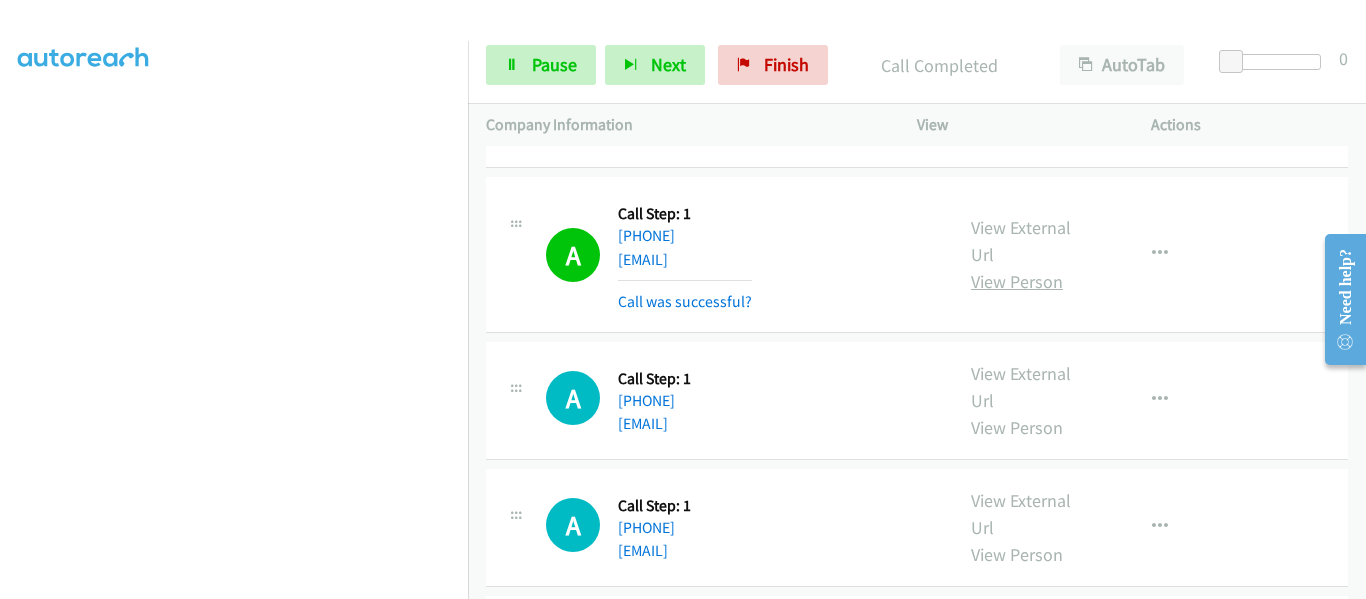 scroll, scrollTop: 12092, scrollLeft: 0, axis: vertical 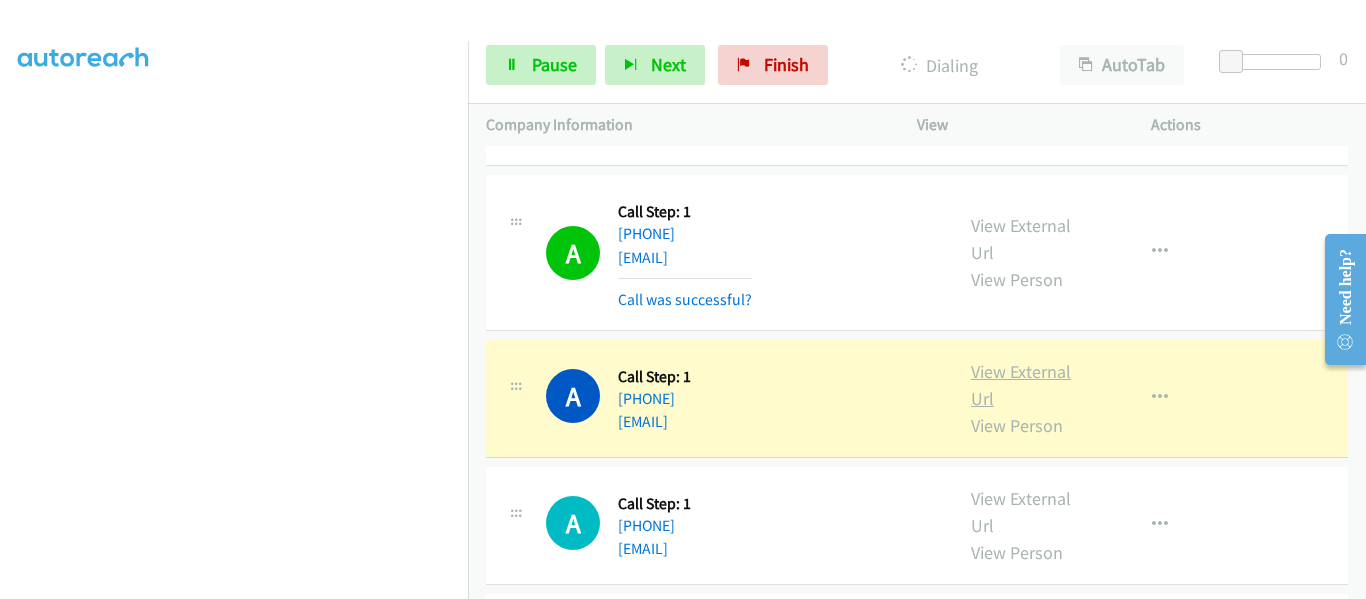 click on "View External Url" at bounding box center [1021, 385] 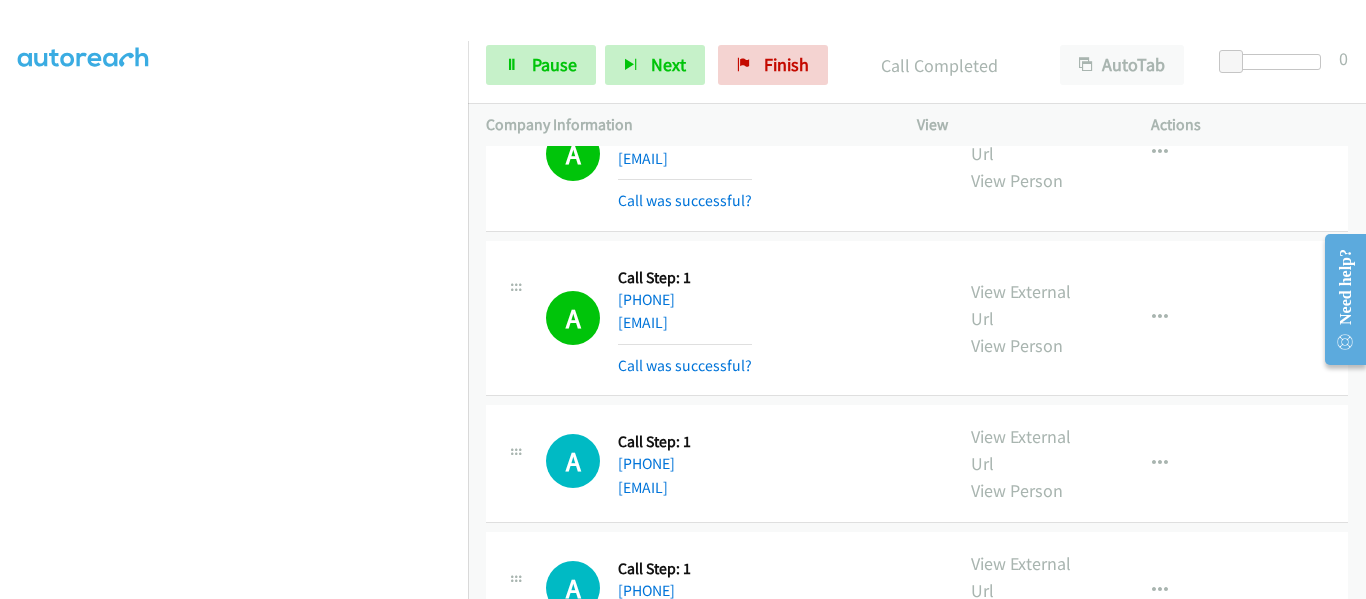 scroll, scrollTop: 12192, scrollLeft: 0, axis: vertical 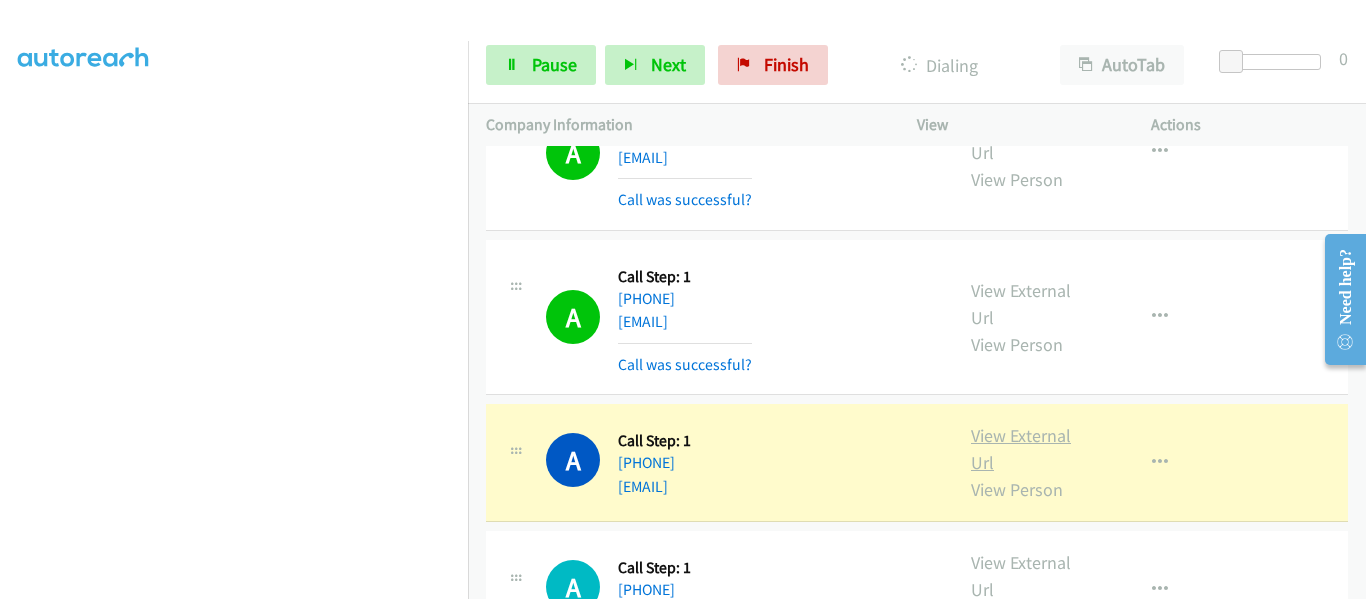 click on "View External Url" at bounding box center [1021, 449] 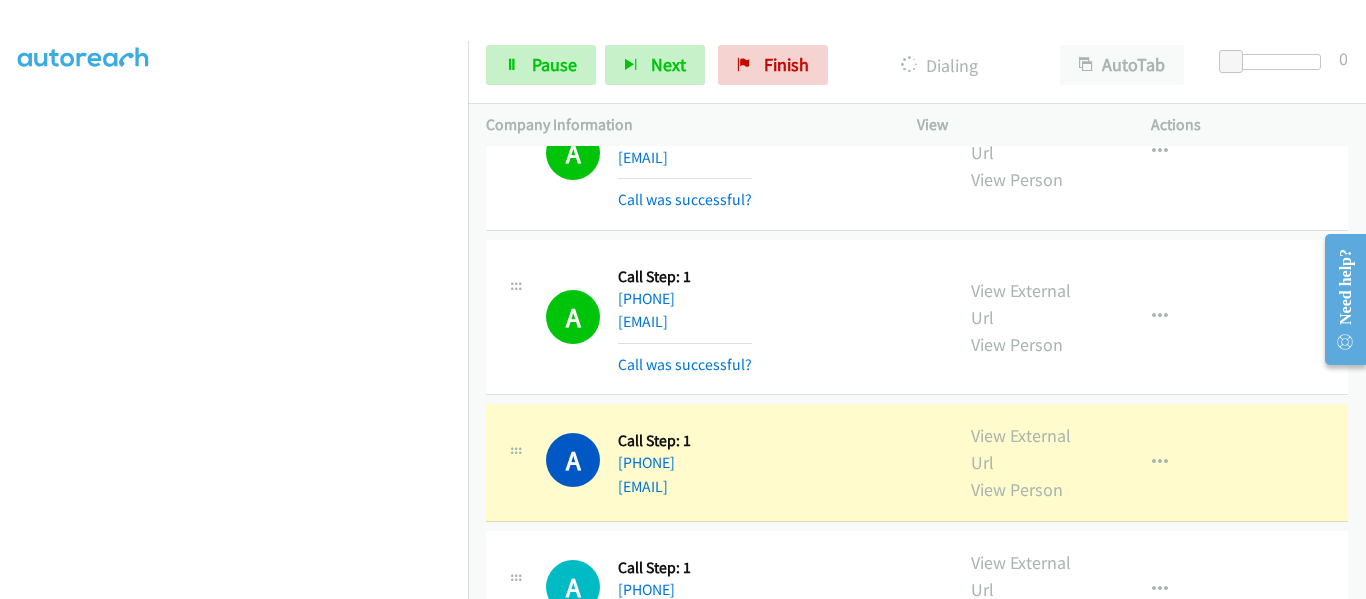 scroll, scrollTop: 12272, scrollLeft: 0, axis: vertical 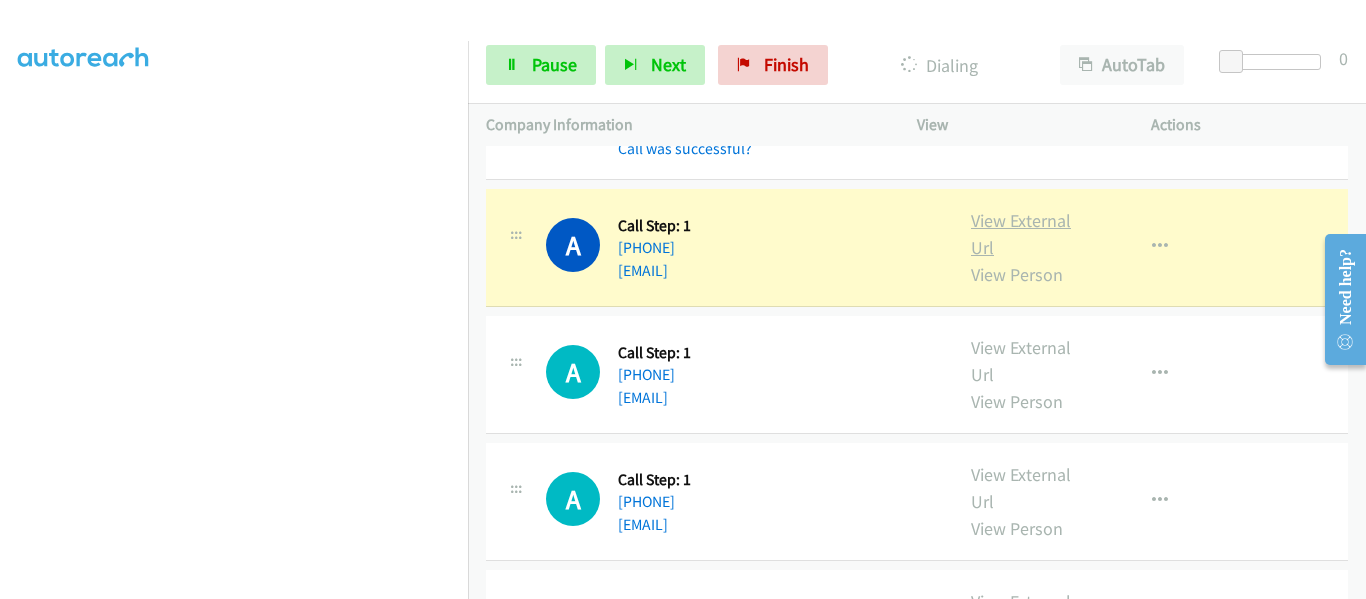 click on "View External Url" at bounding box center (1021, 234) 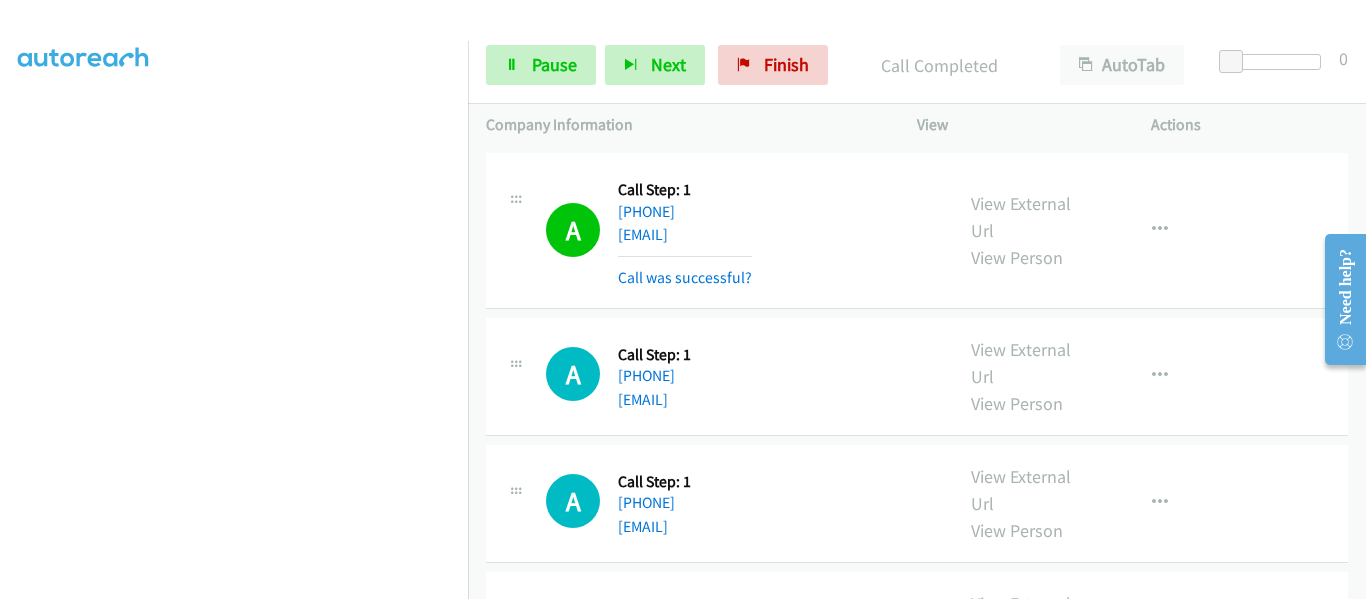 scroll, scrollTop: 12572, scrollLeft: 0, axis: vertical 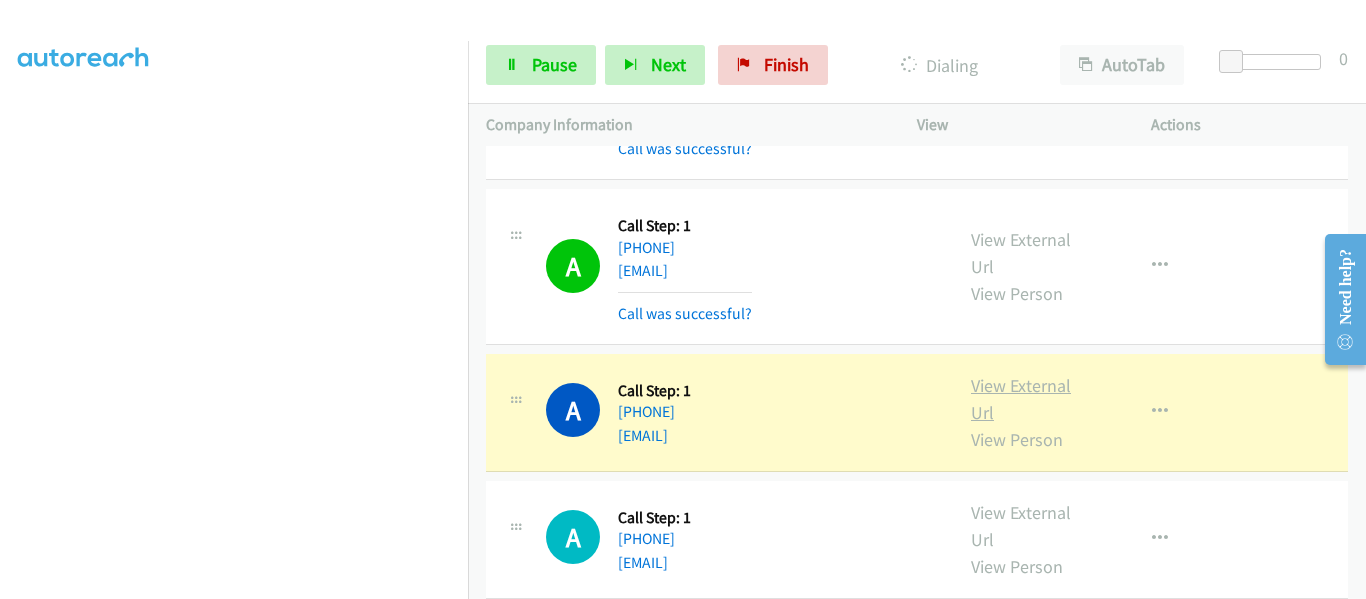 click on "View External Url" at bounding box center (1021, 399) 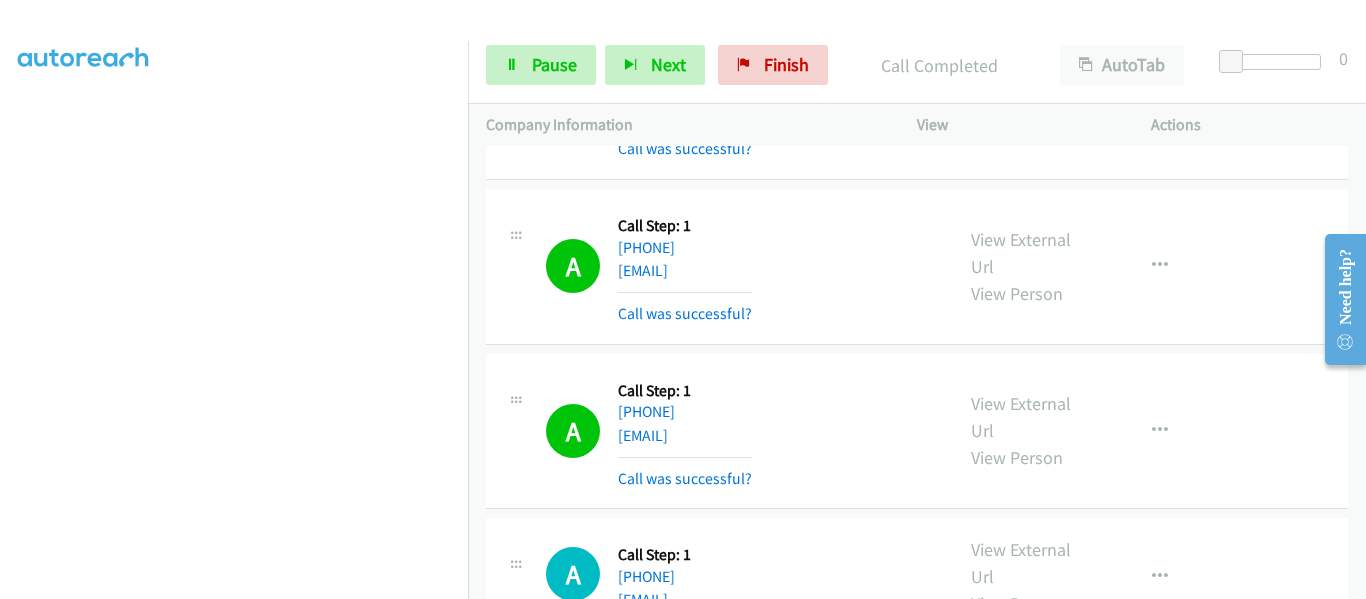 scroll, scrollTop: 12772, scrollLeft: 0, axis: vertical 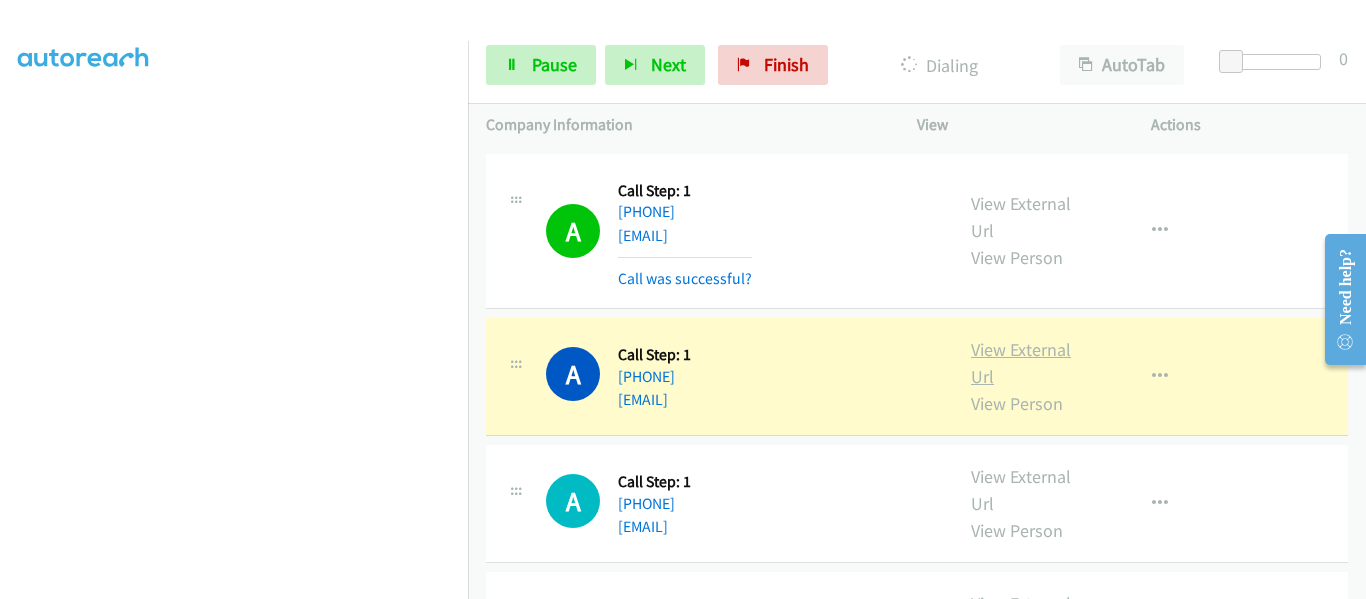 click on "View External Url" at bounding box center (1021, 363) 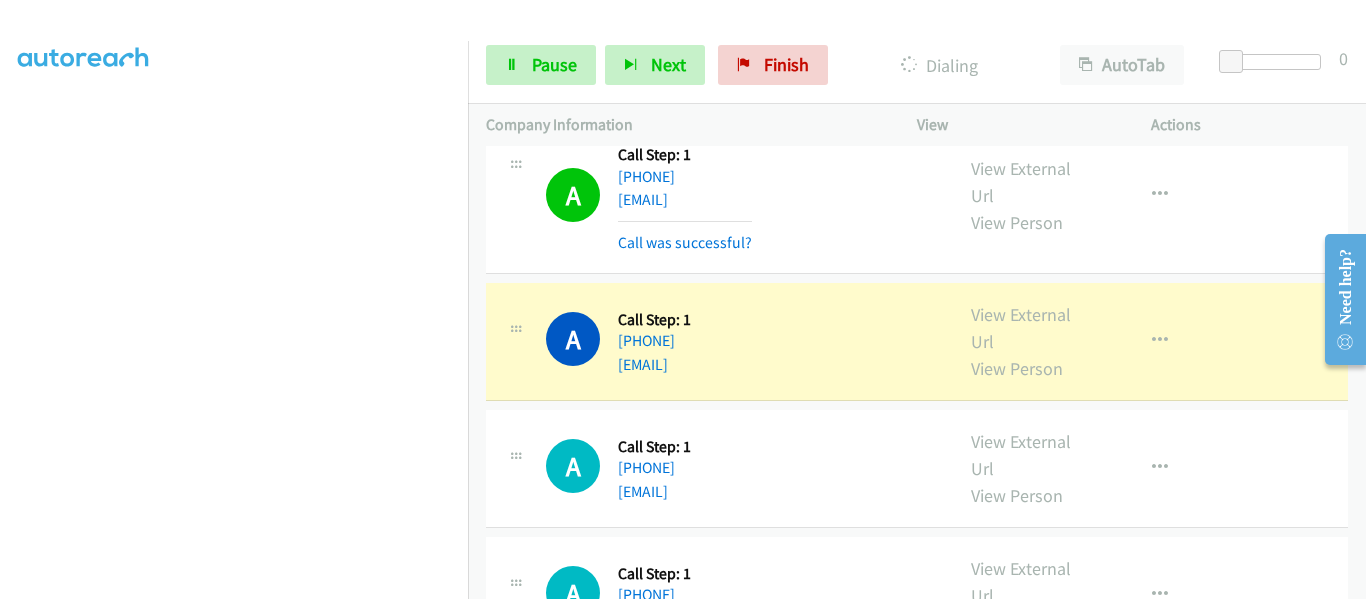 scroll, scrollTop: 13072, scrollLeft: 0, axis: vertical 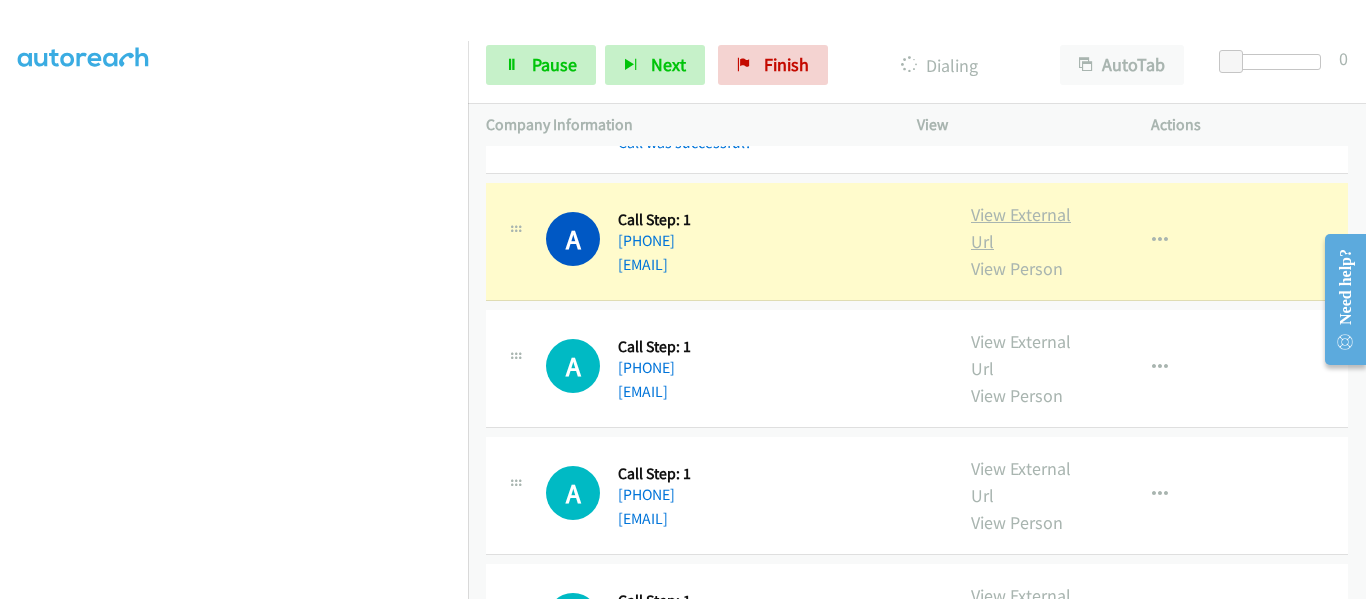 click on "View External Url" at bounding box center (1021, 228) 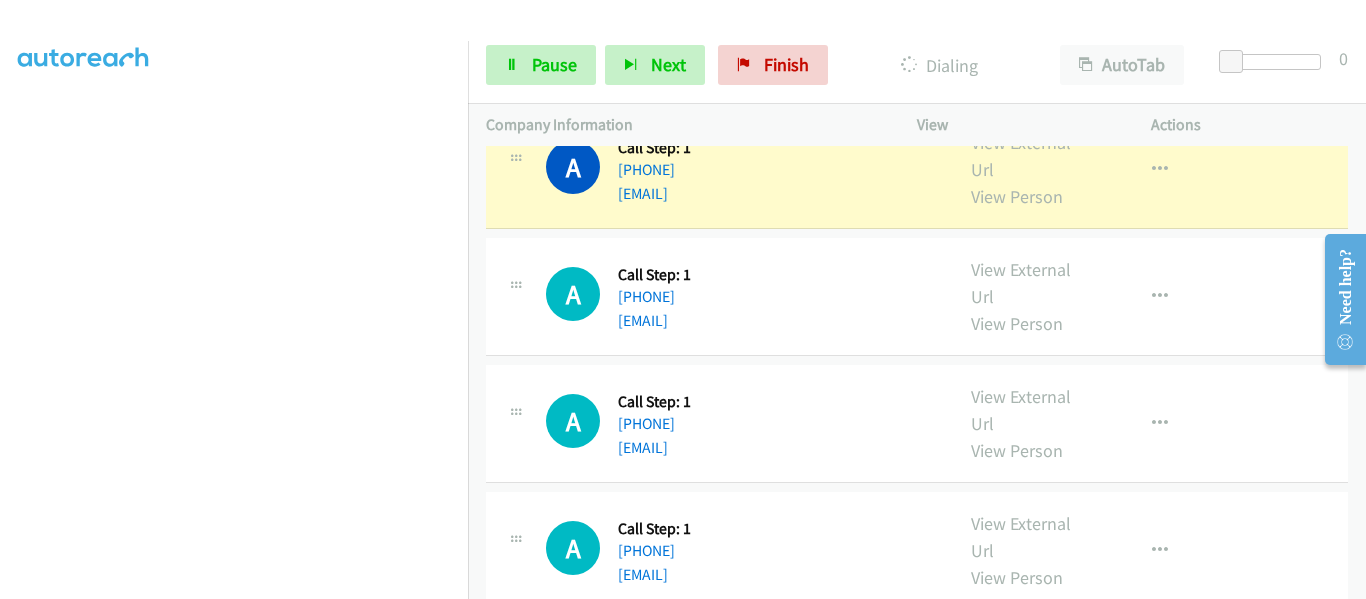 scroll, scrollTop: 13272, scrollLeft: 0, axis: vertical 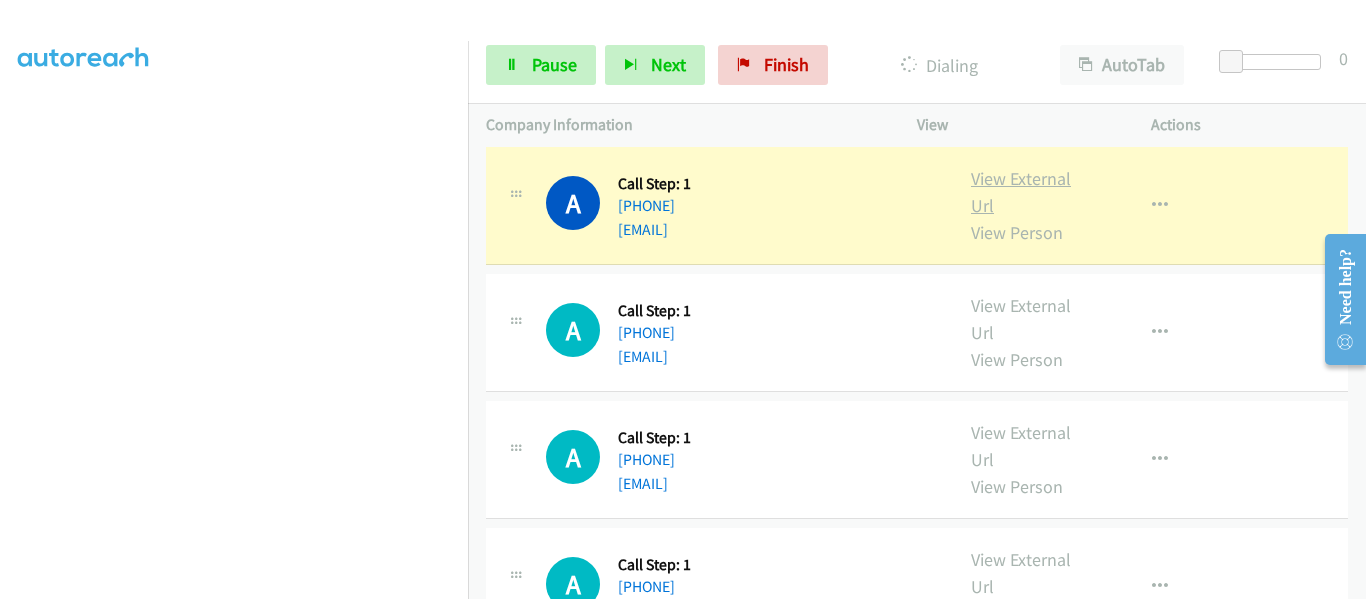 click on "View External Url" at bounding box center (1021, 192) 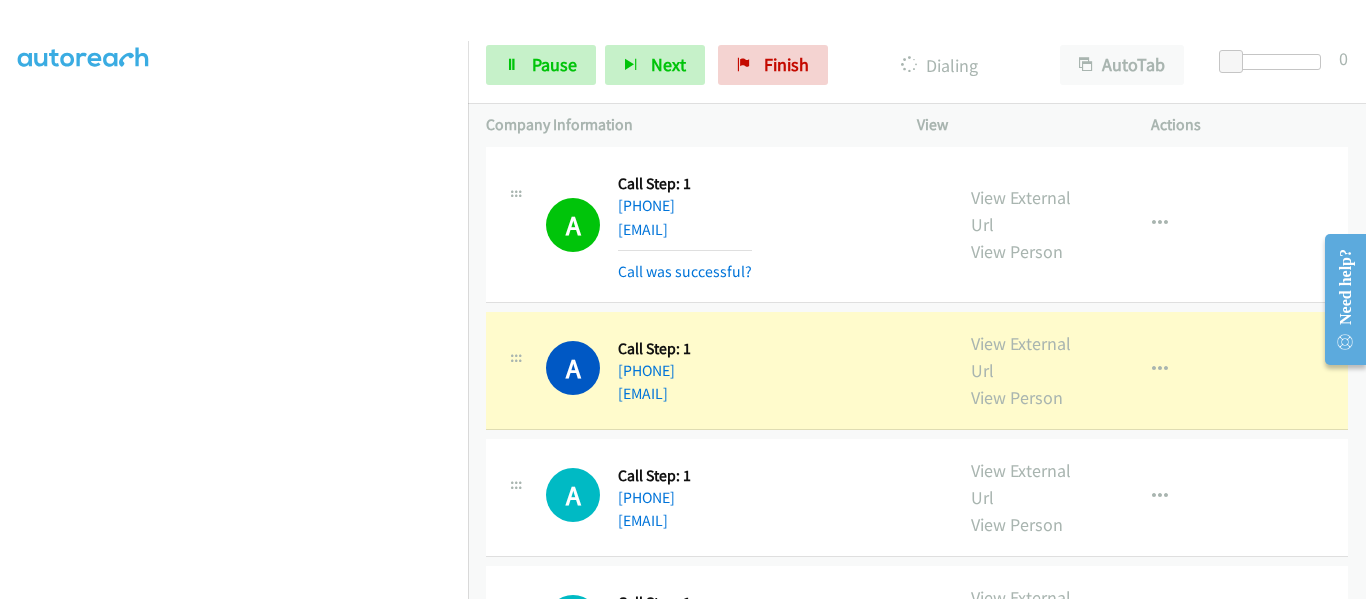 scroll, scrollTop: 13372, scrollLeft: 0, axis: vertical 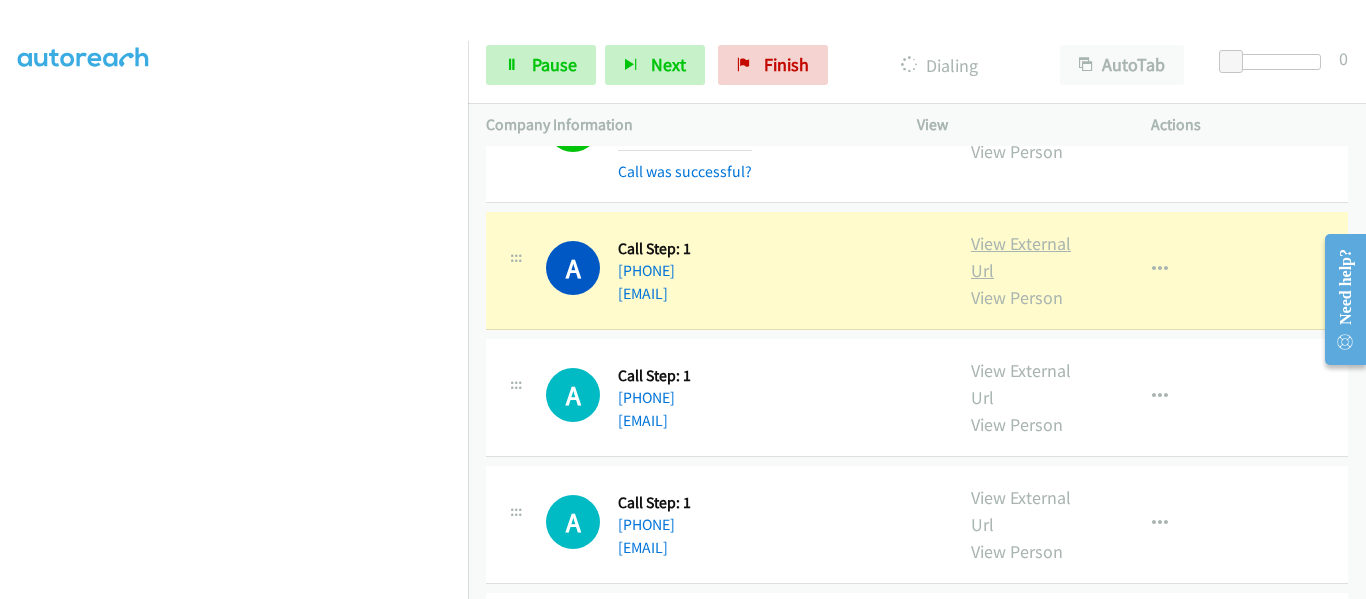 click on "View External Url" at bounding box center (1021, 257) 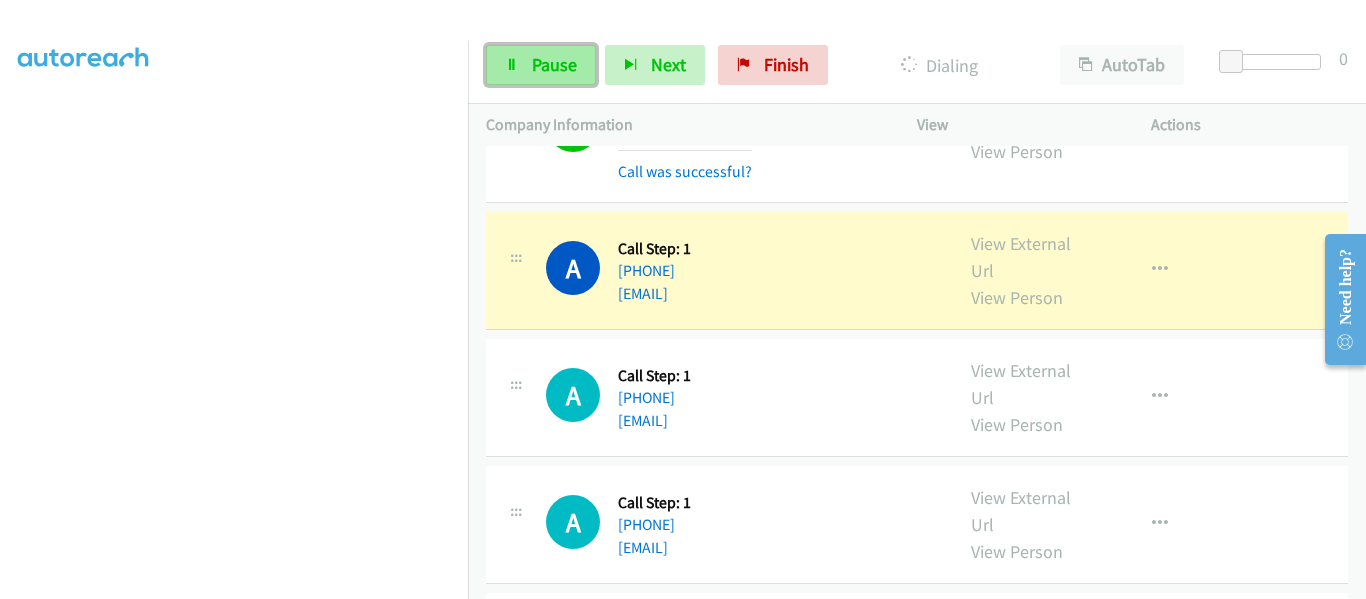click on "Pause" at bounding box center [554, 64] 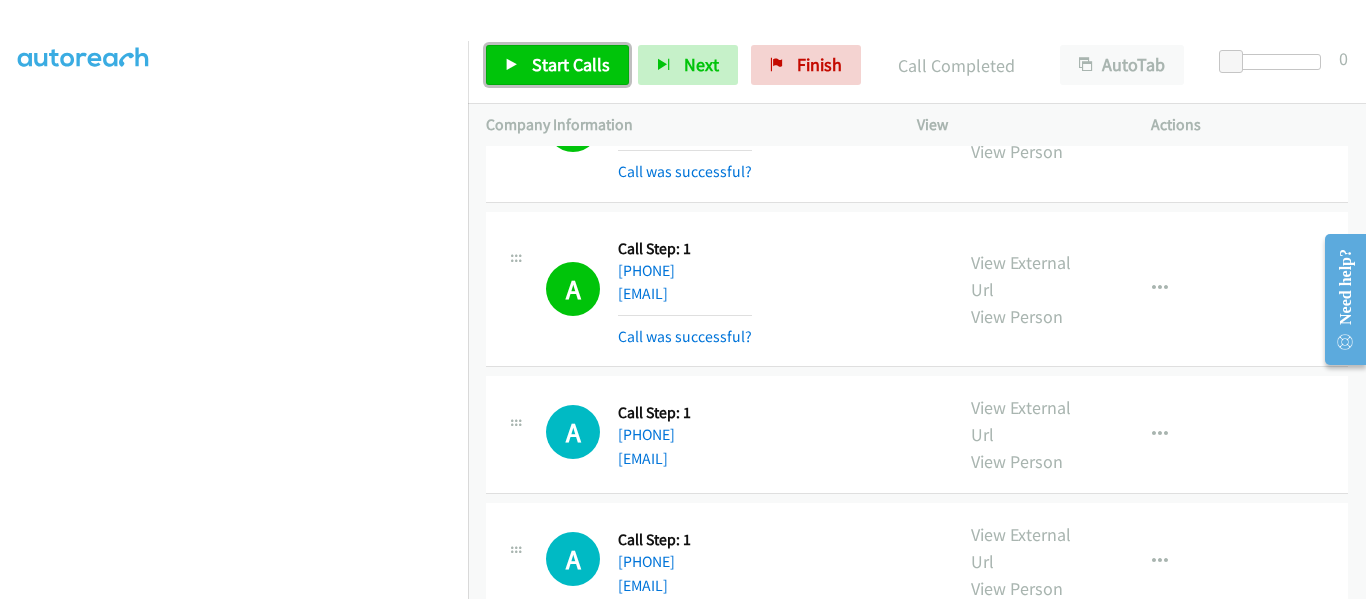 click at bounding box center (512, 66) 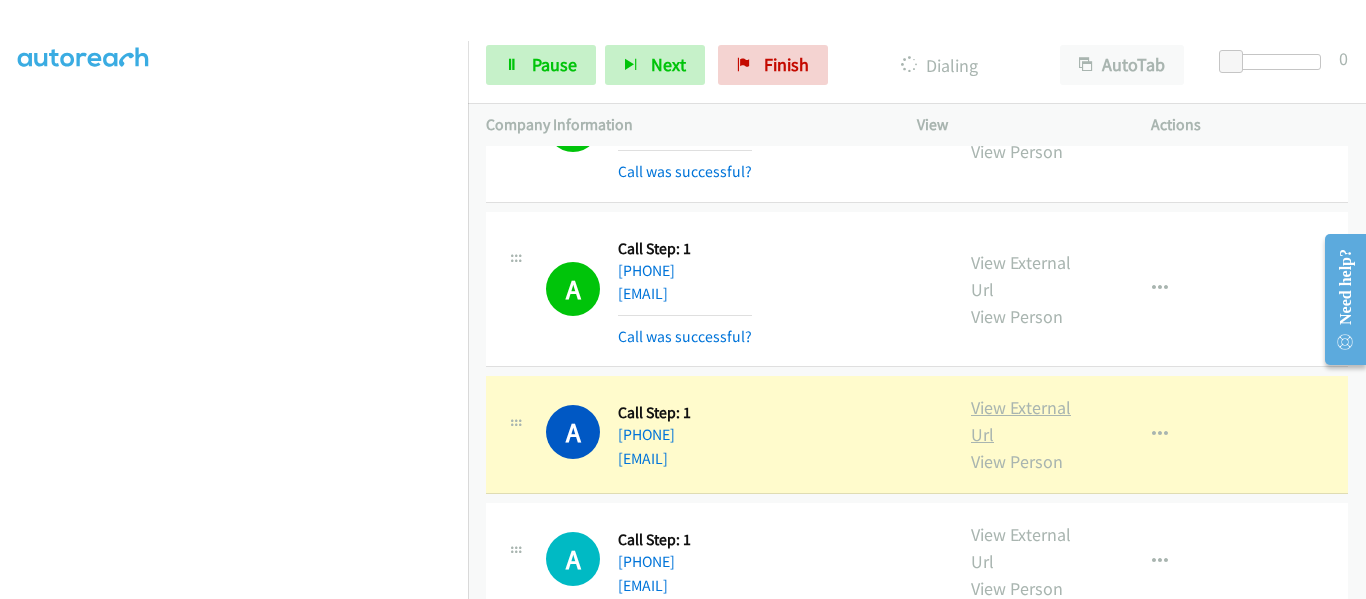 click on "View External Url" at bounding box center [1021, 421] 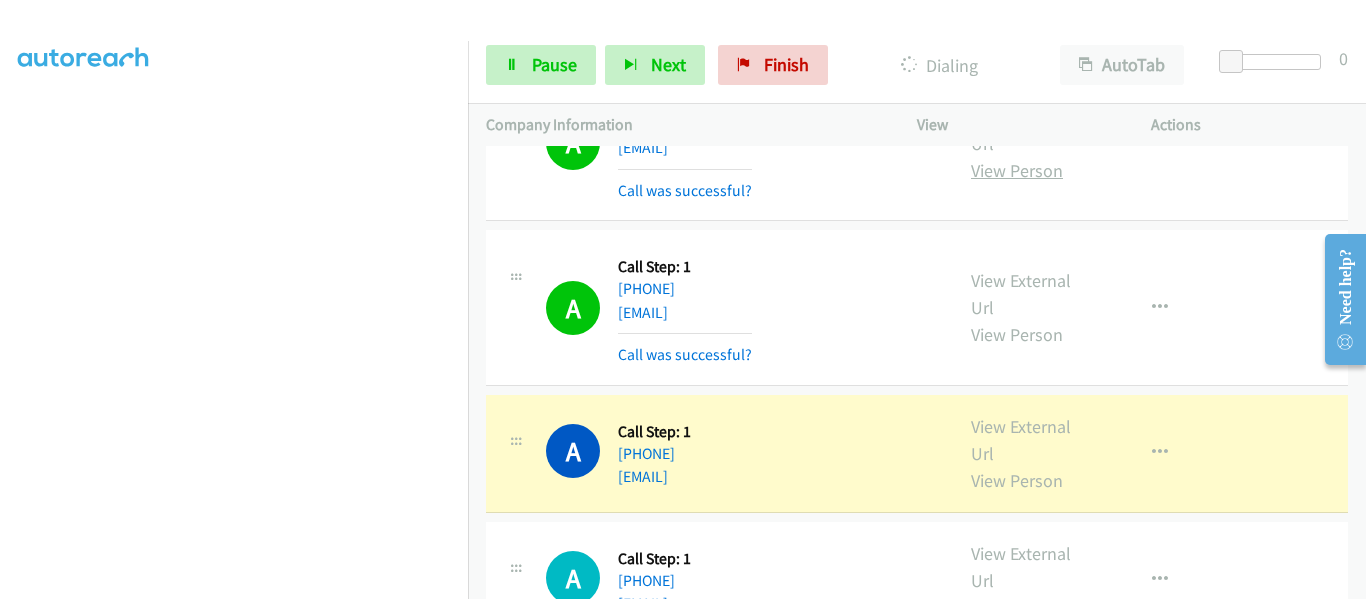scroll, scrollTop: 13588, scrollLeft: 0, axis: vertical 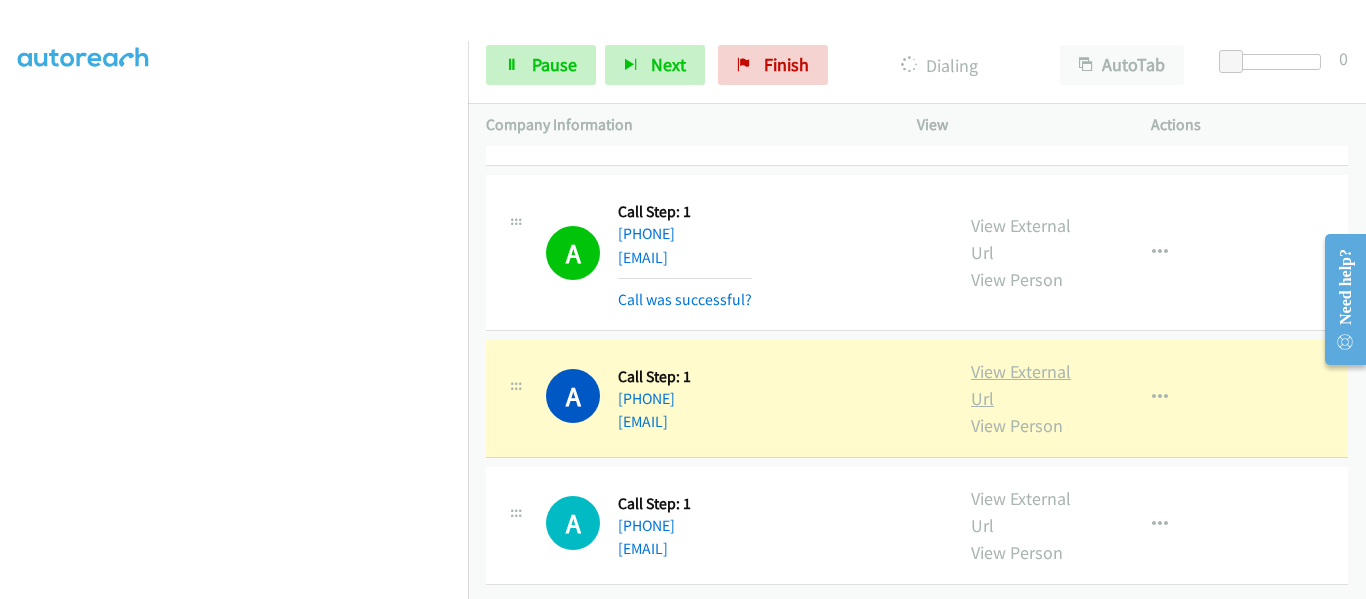 click on "View External Url" at bounding box center [1021, 385] 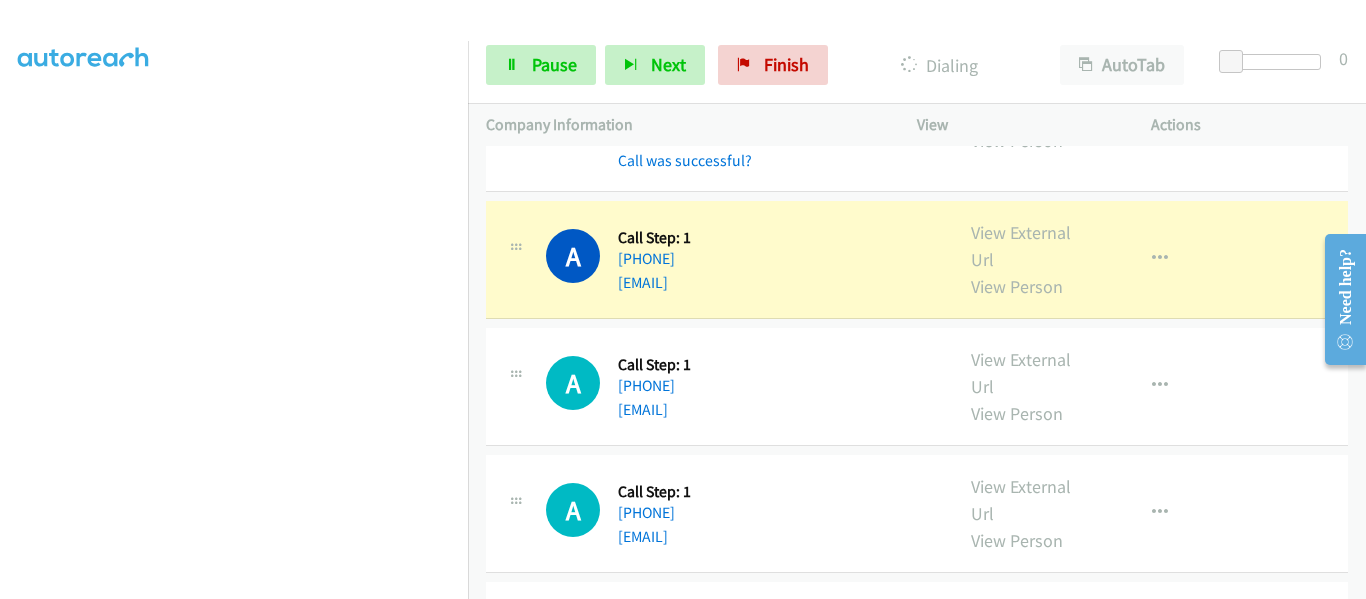 scroll, scrollTop: 13888, scrollLeft: 0, axis: vertical 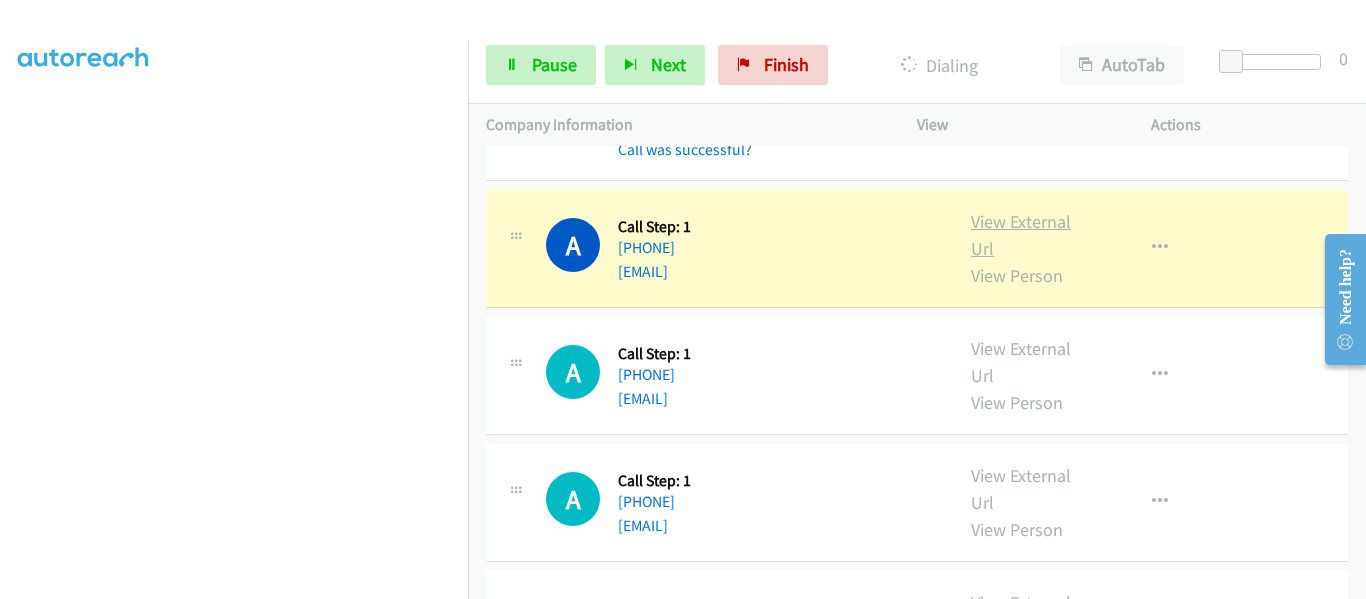 click on "View External Url" at bounding box center (1021, 235) 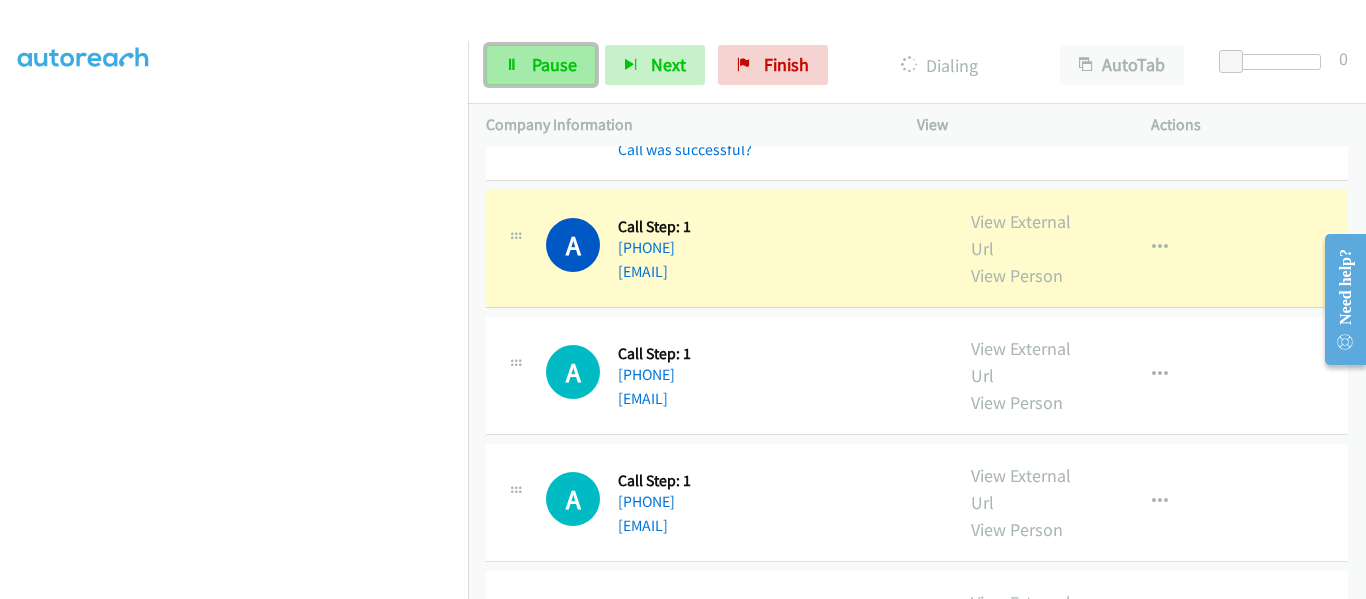 click on "Pause" at bounding box center [554, 64] 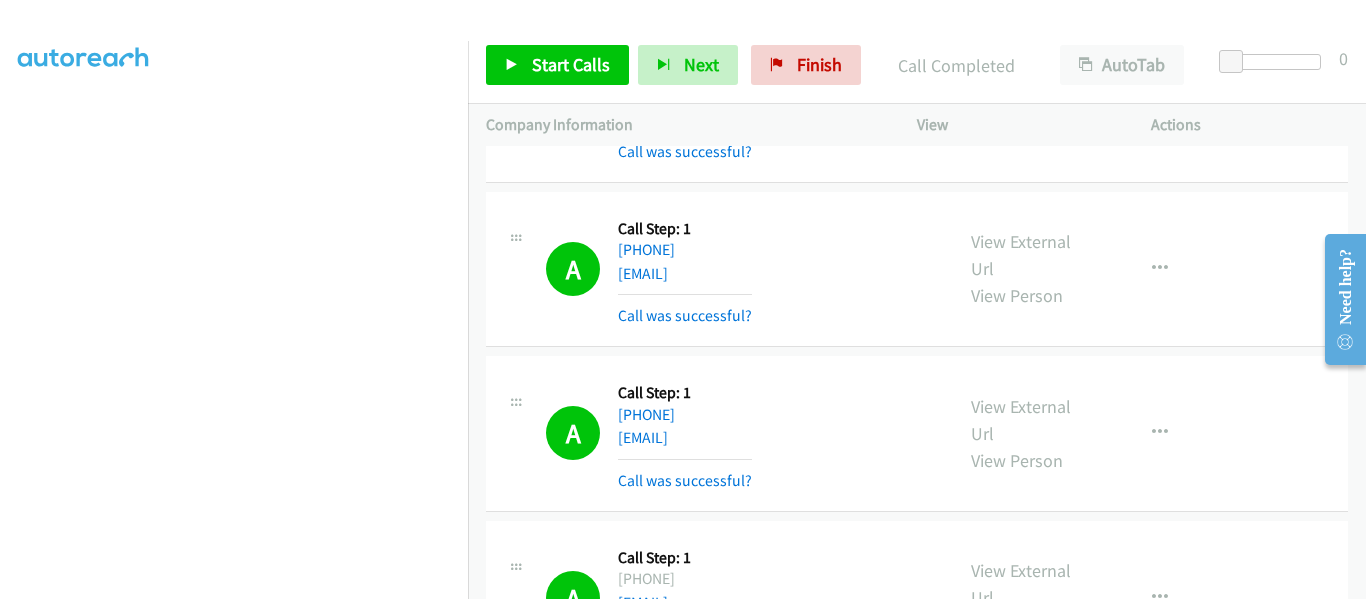 scroll, scrollTop: 10988, scrollLeft: 0, axis: vertical 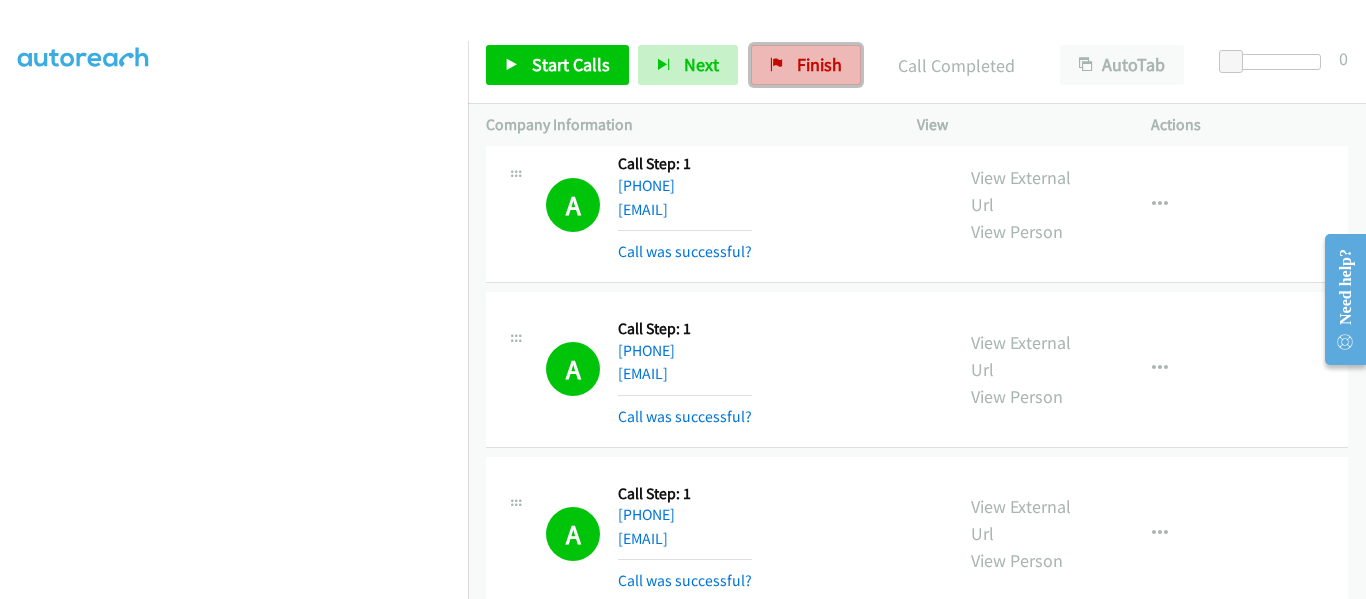 click at bounding box center [777, 66] 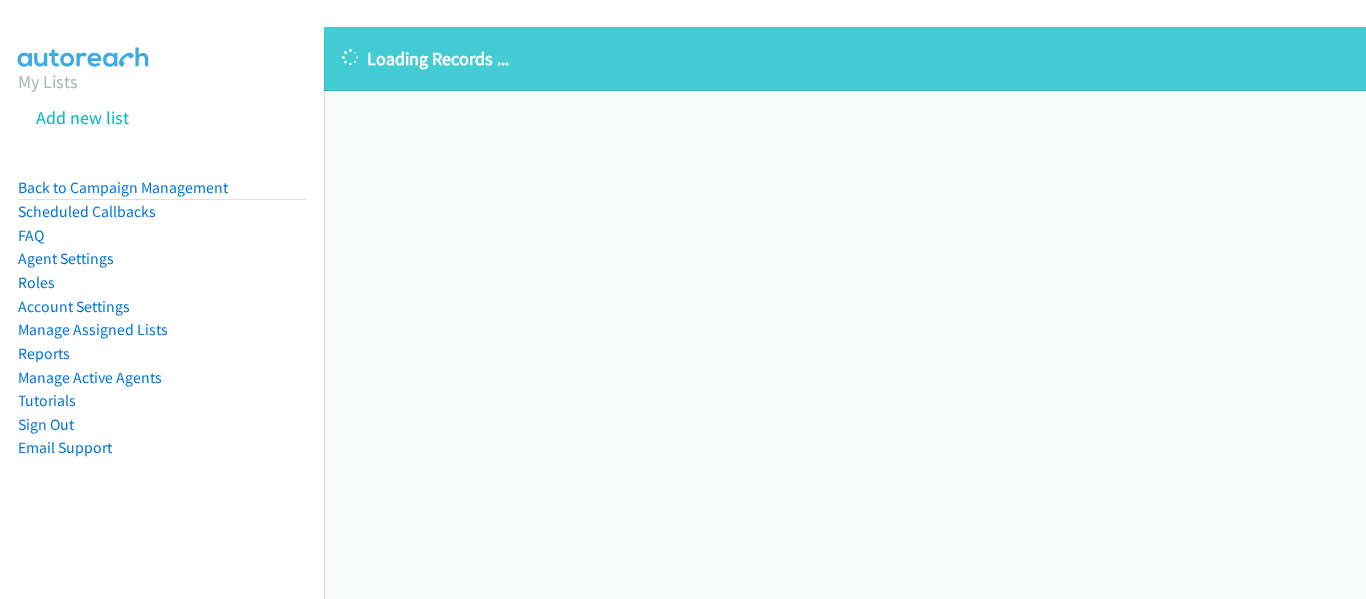 scroll, scrollTop: 0, scrollLeft: 0, axis: both 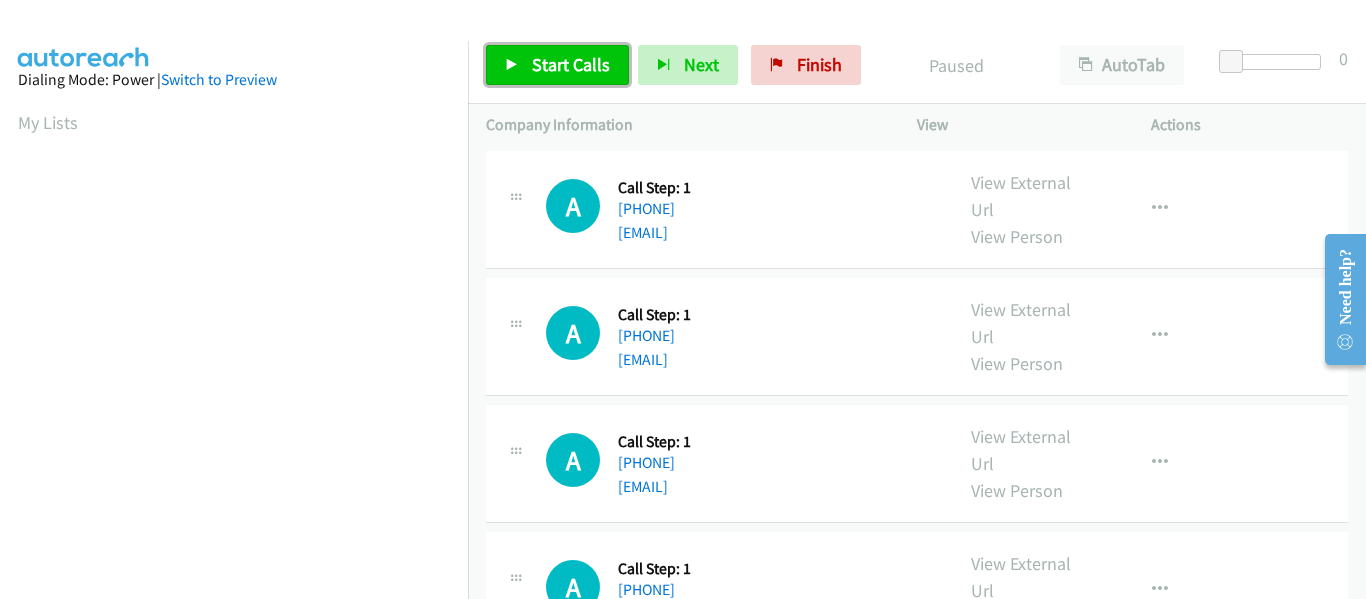 click at bounding box center [512, 66] 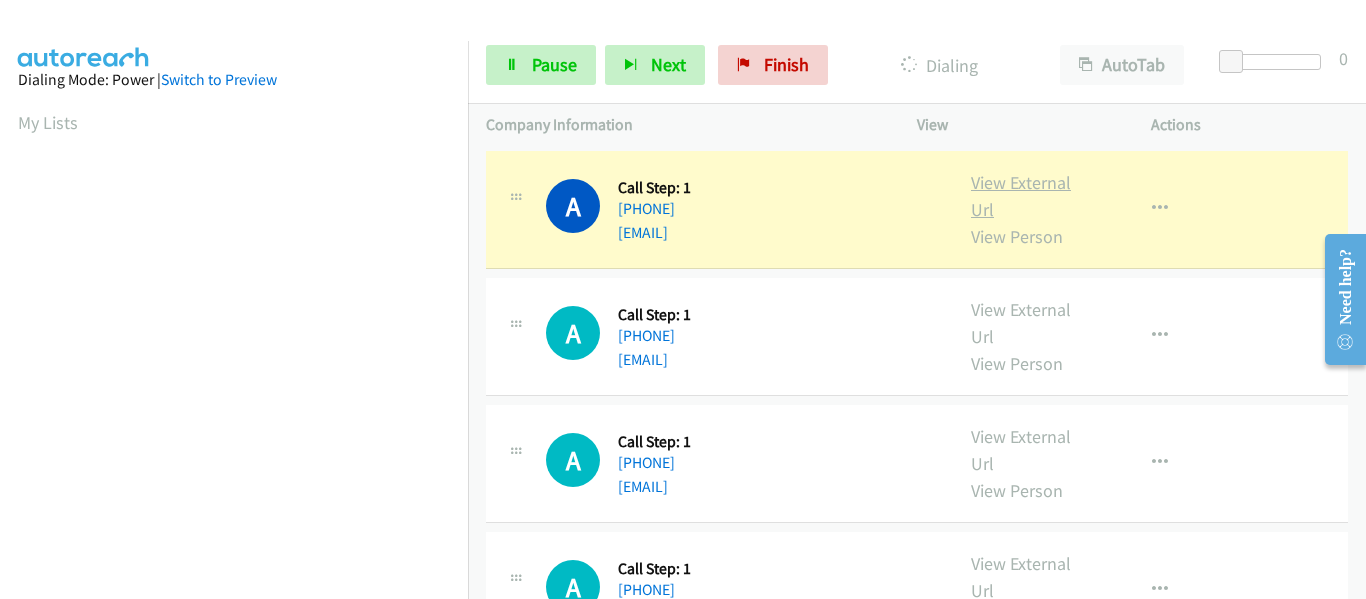 click on "View External Url" at bounding box center [1021, 196] 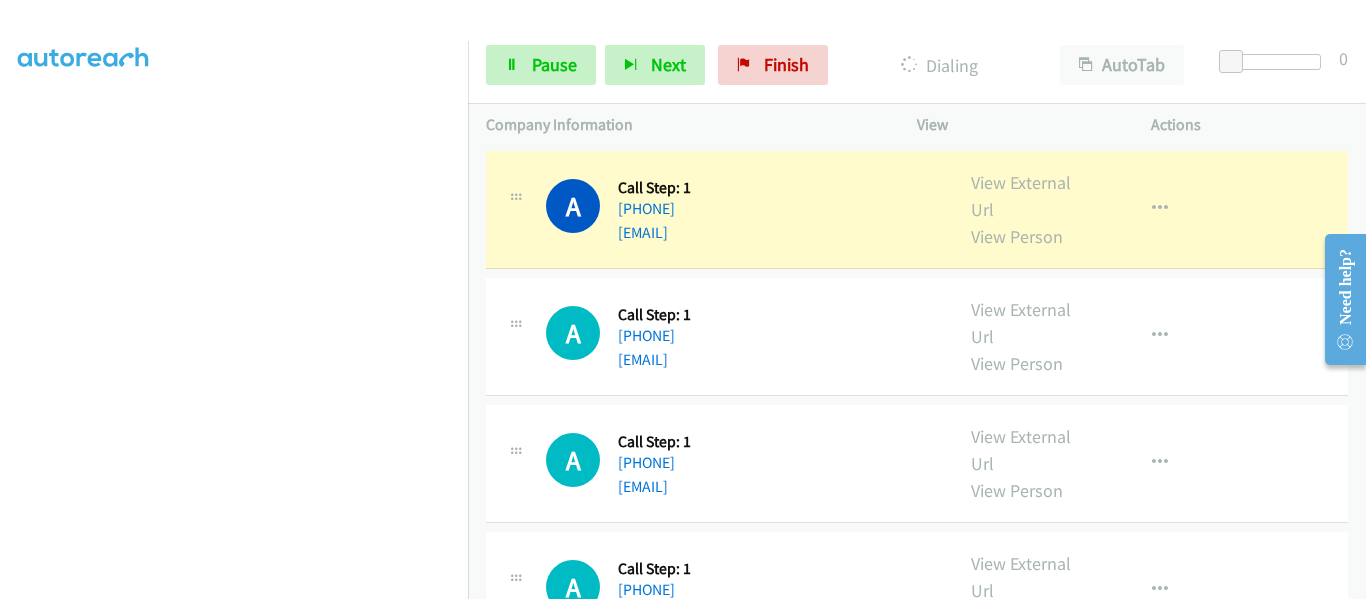 scroll, scrollTop: 522, scrollLeft: 0, axis: vertical 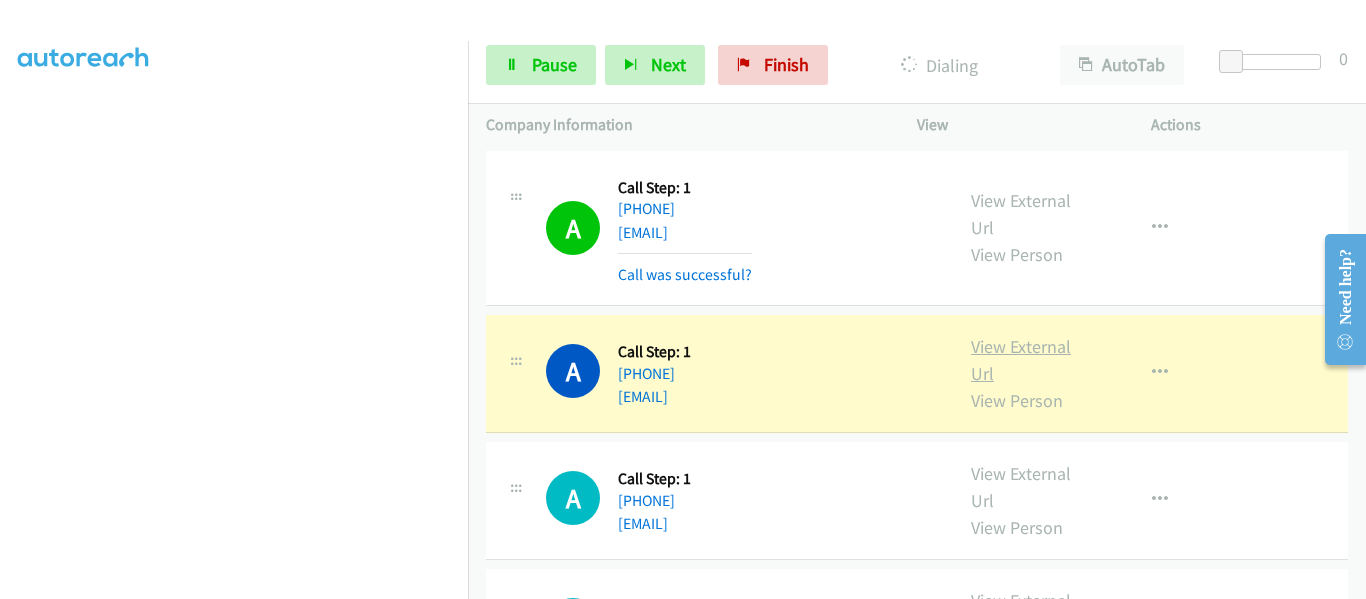 click on "View External Url" at bounding box center [1021, 360] 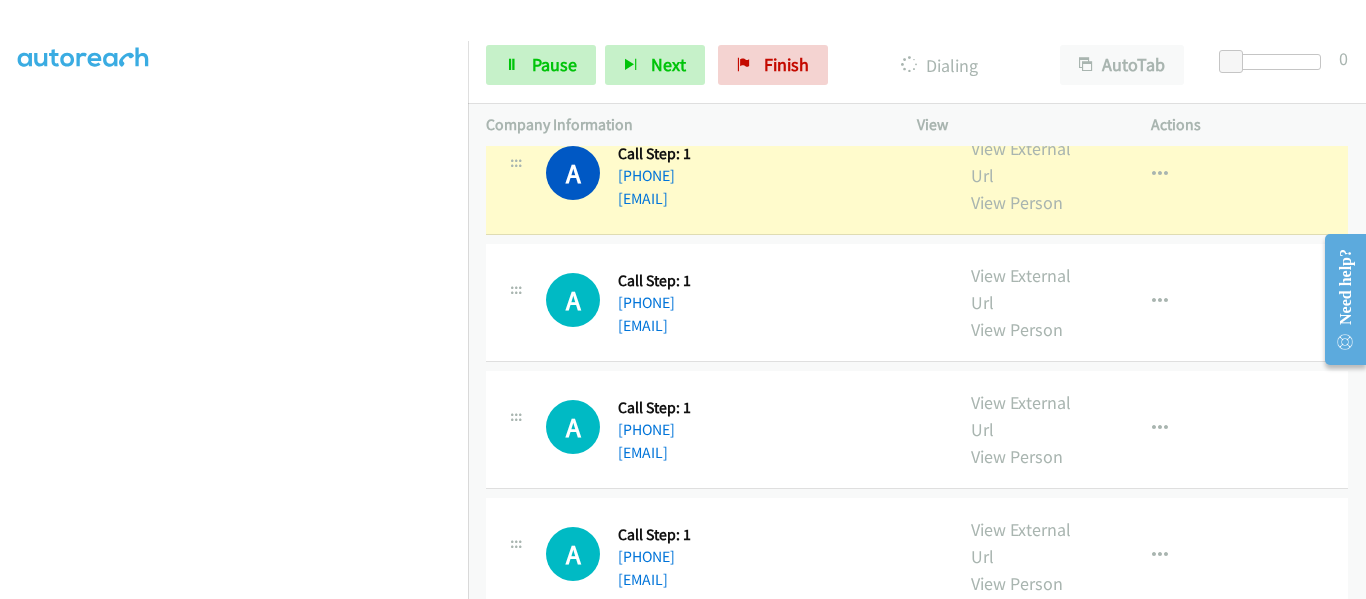 scroll, scrollTop: 200, scrollLeft: 0, axis: vertical 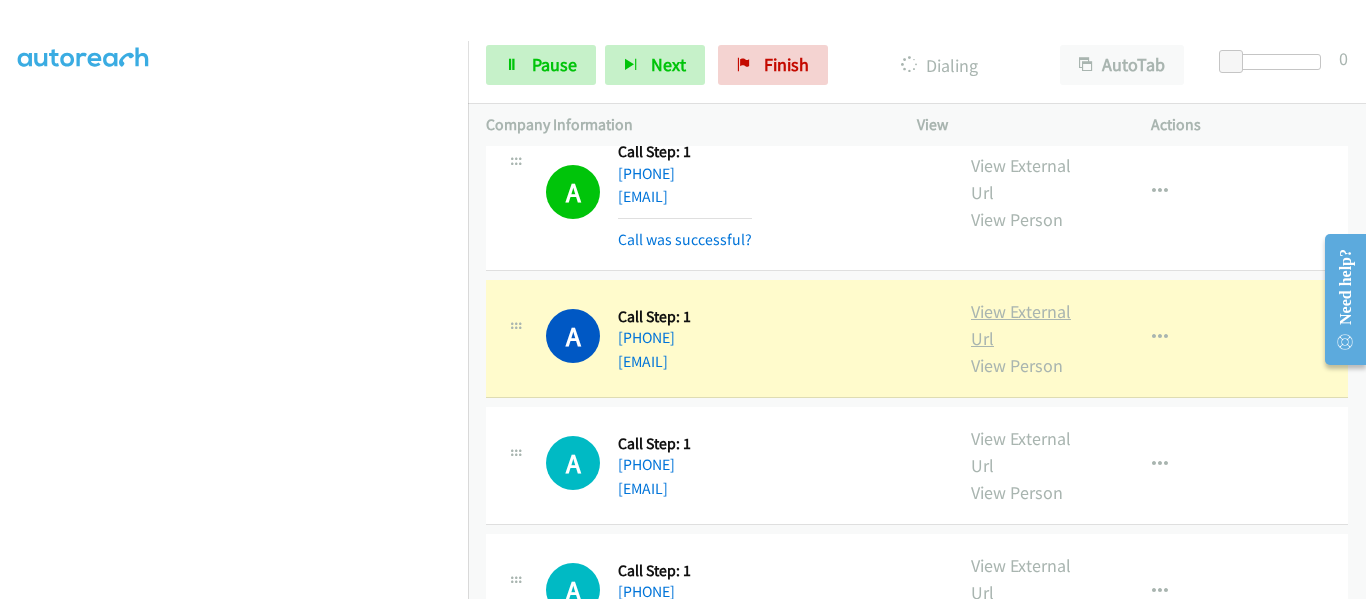 click on "View External Url" at bounding box center [1021, 325] 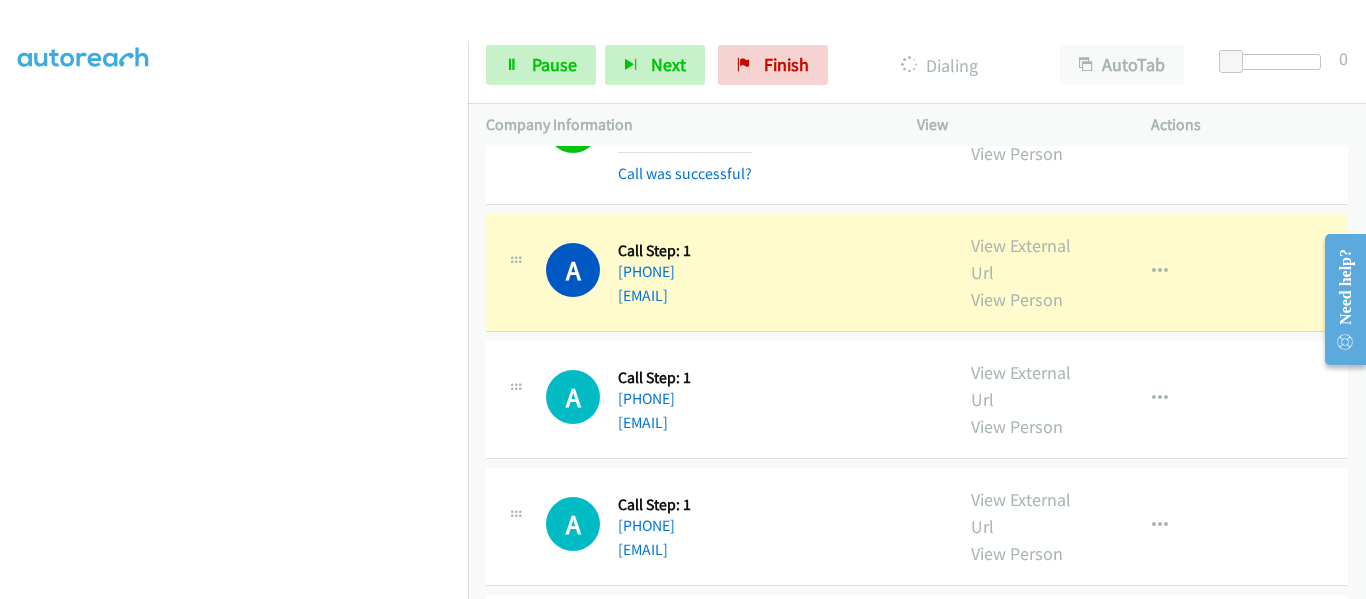 scroll, scrollTop: 300, scrollLeft: 0, axis: vertical 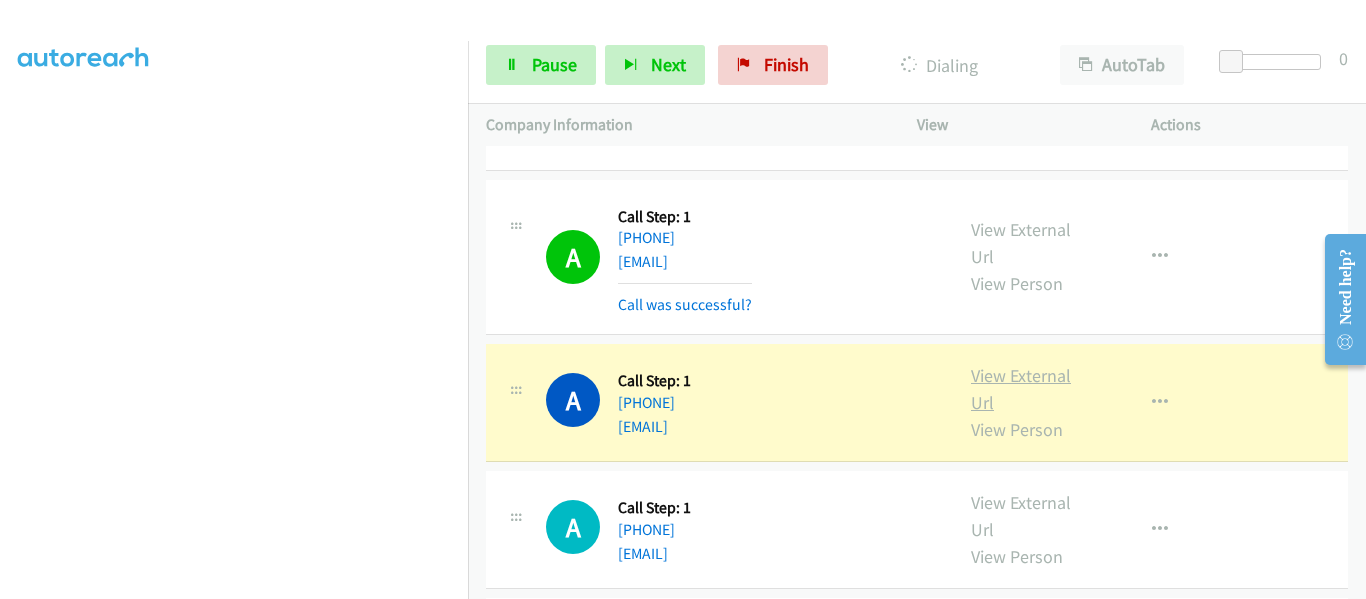 click on "View External Url" at bounding box center (1021, 389) 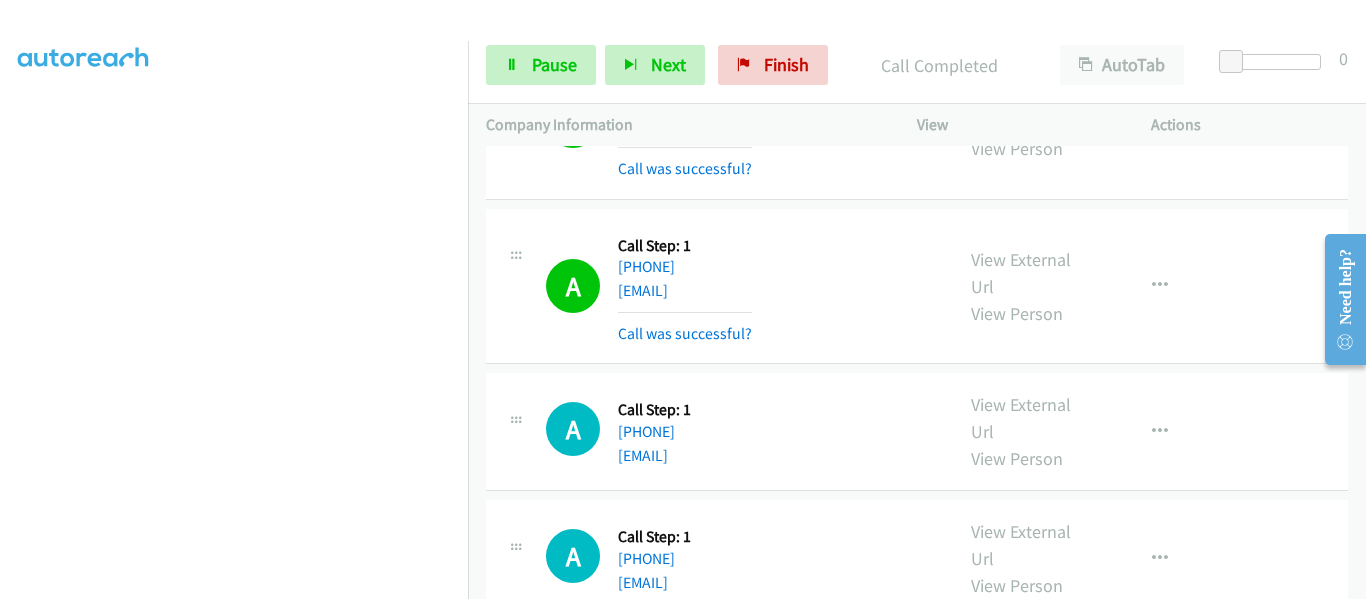 scroll, scrollTop: 700, scrollLeft: 0, axis: vertical 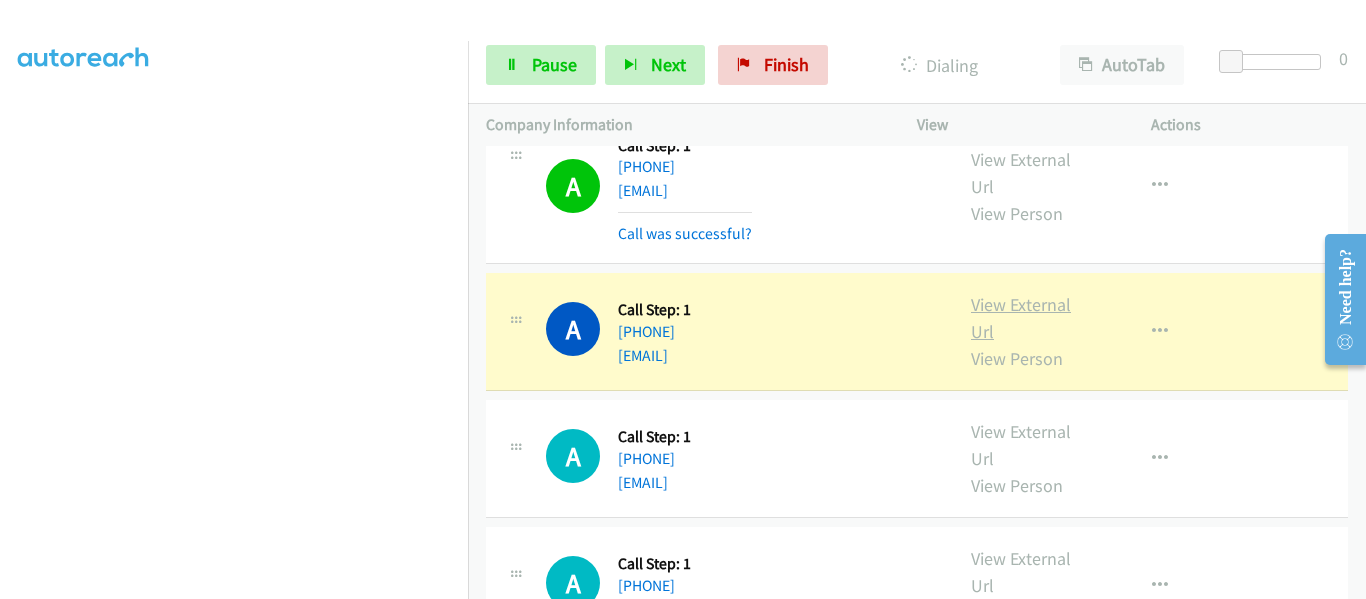 click on "View External Url" at bounding box center (1021, 318) 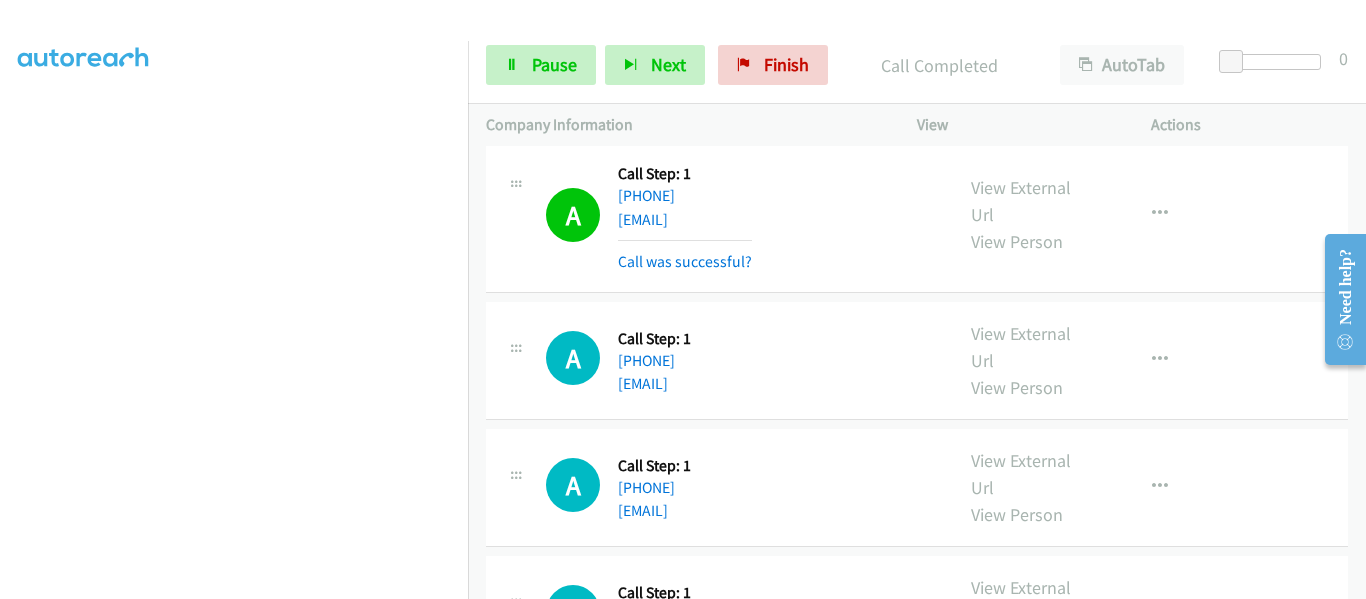 scroll, scrollTop: 800, scrollLeft: 0, axis: vertical 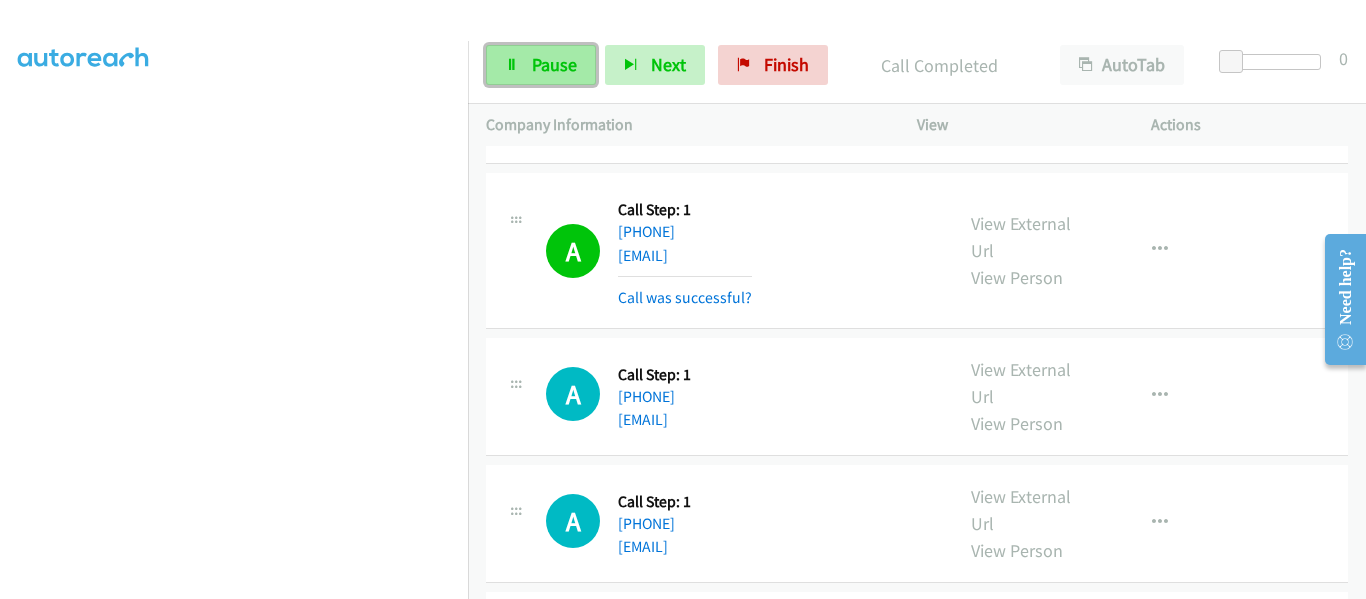click on "Pause" at bounding box center (554, 64) 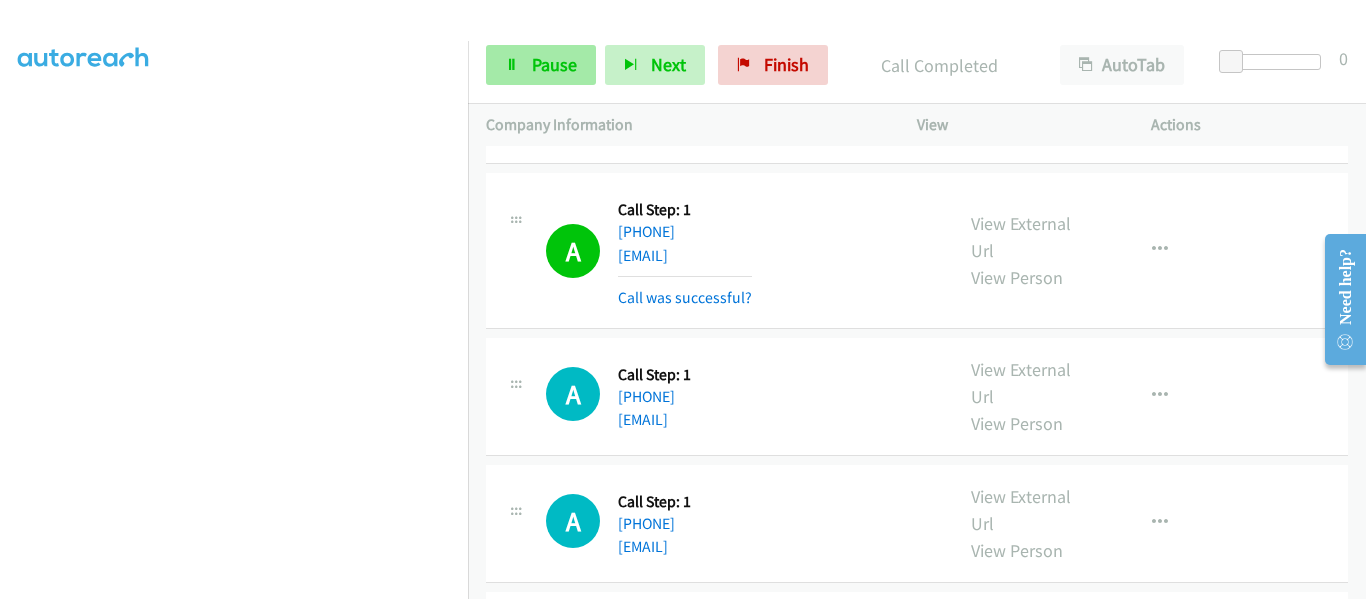 click on "Start Calls" at bounding box center [523, 94] 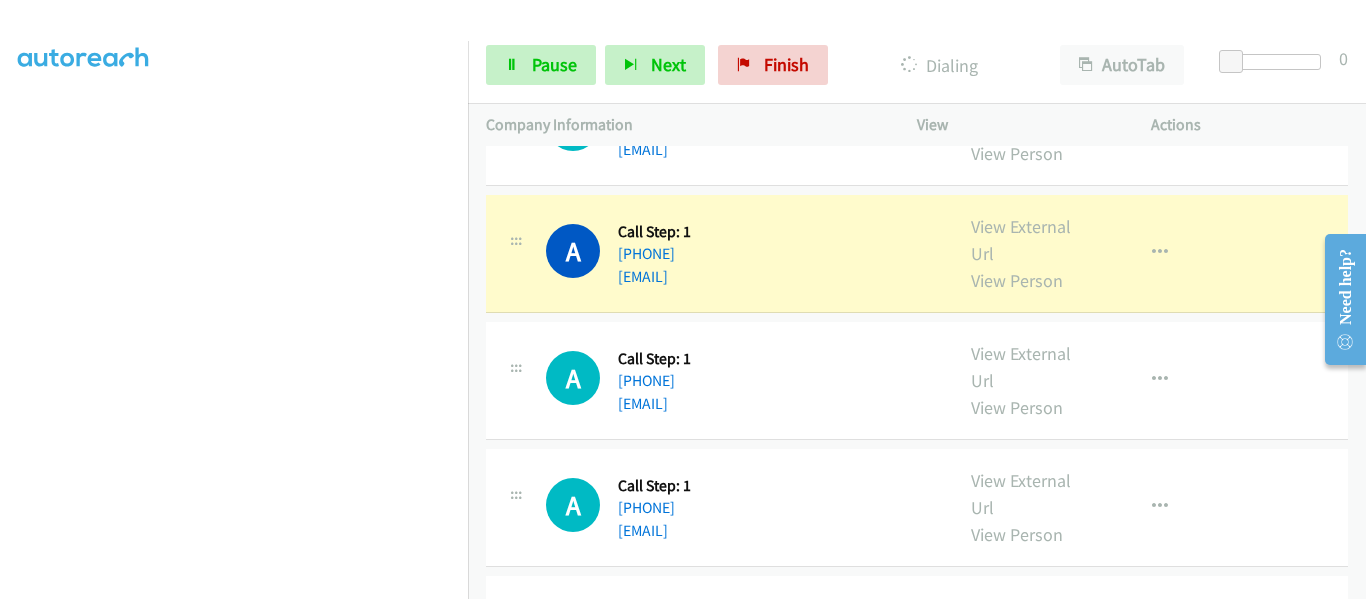 scroll, scrollTop: 1100, scrollLeft: 0, axis: vertical 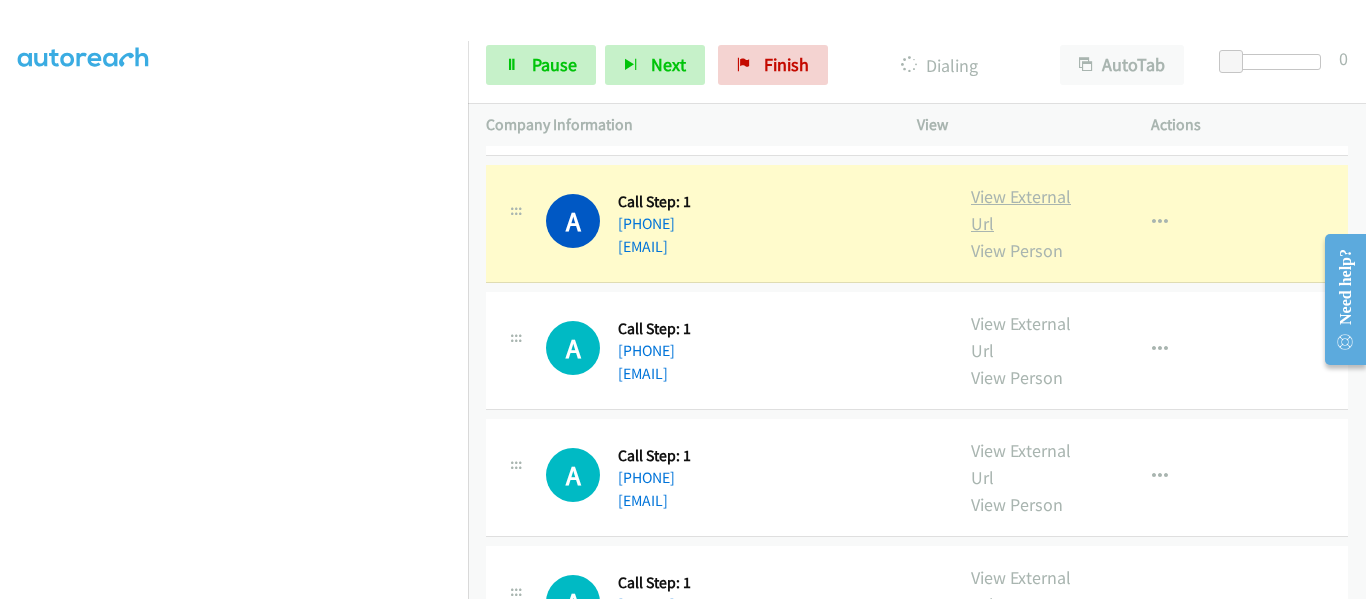click on "View External Url" at bounding box center [1021, 210] 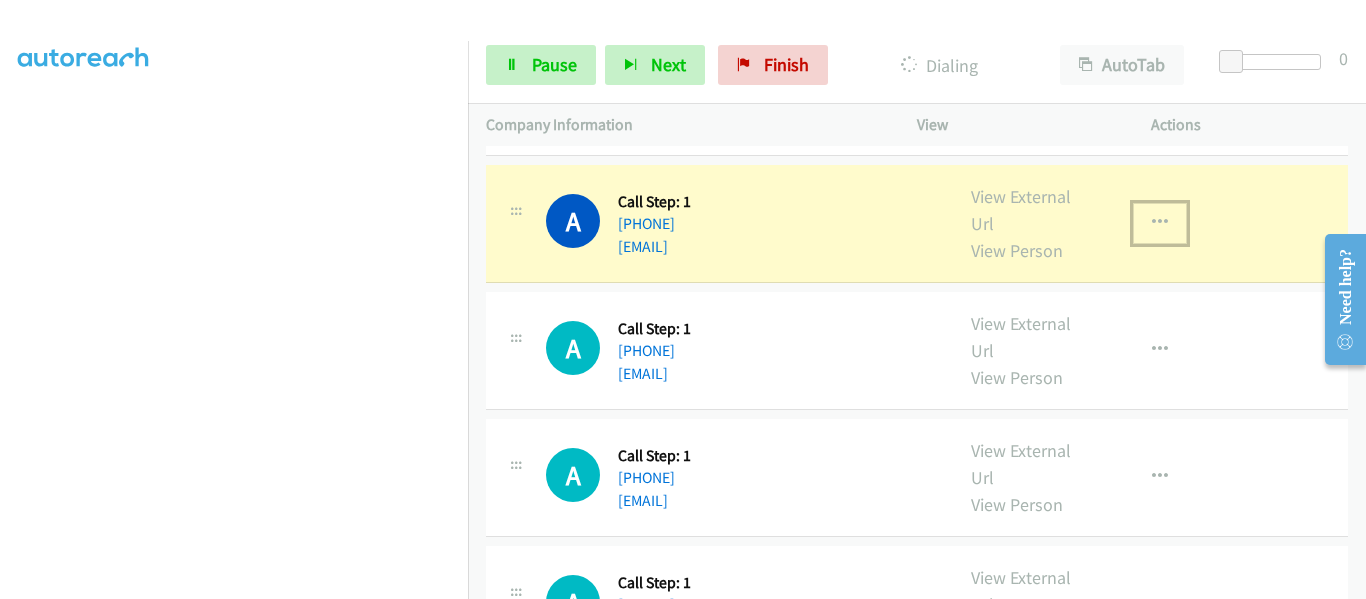 click at bounding box center [1160, 223] 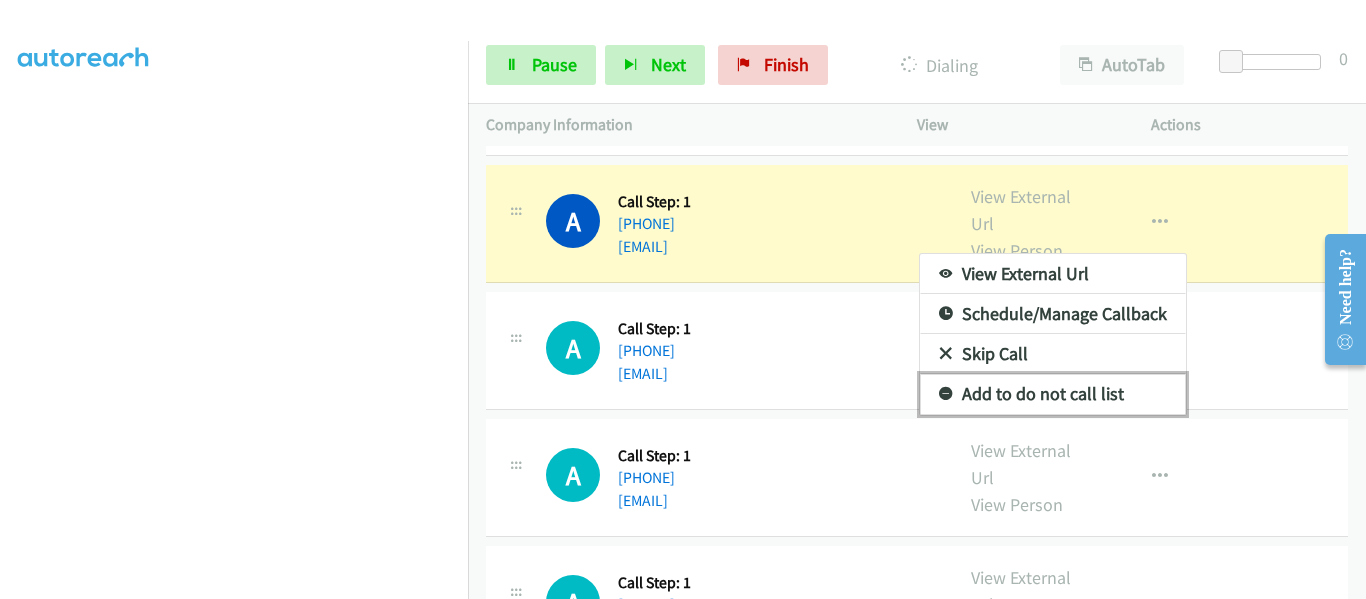 click on "Add to do not call list" at bounding box center (1053, 394) 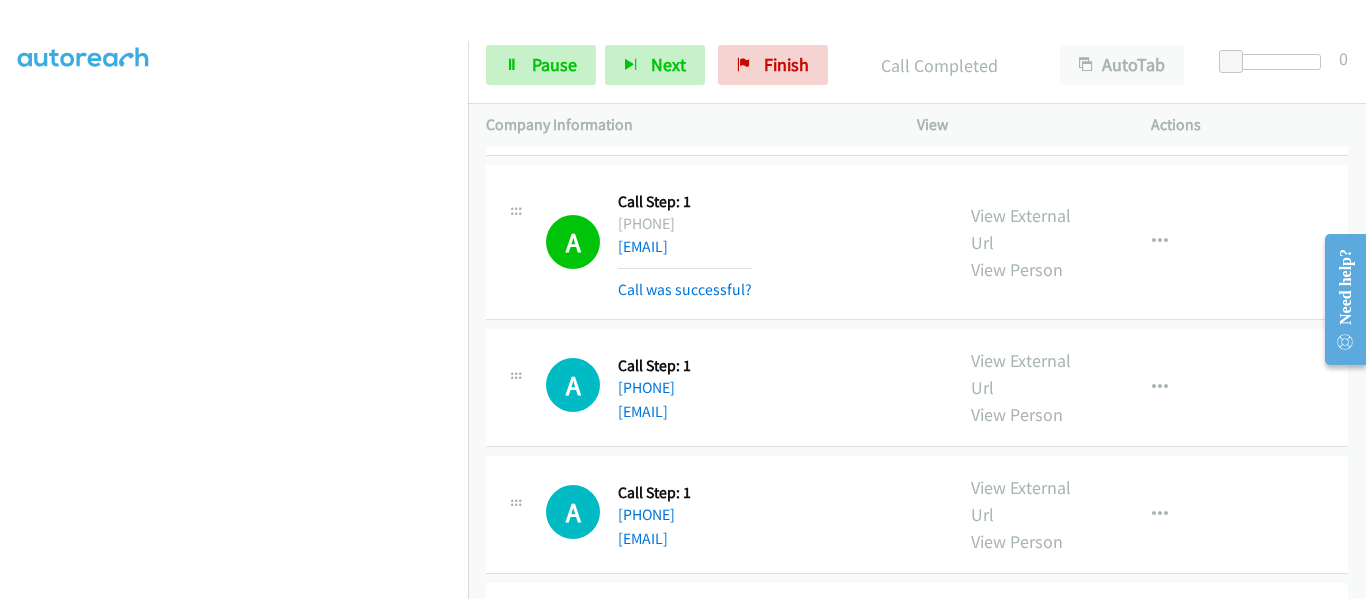 scroll, scrollTop: 1200, scrollLeft: 0, axis: vertical 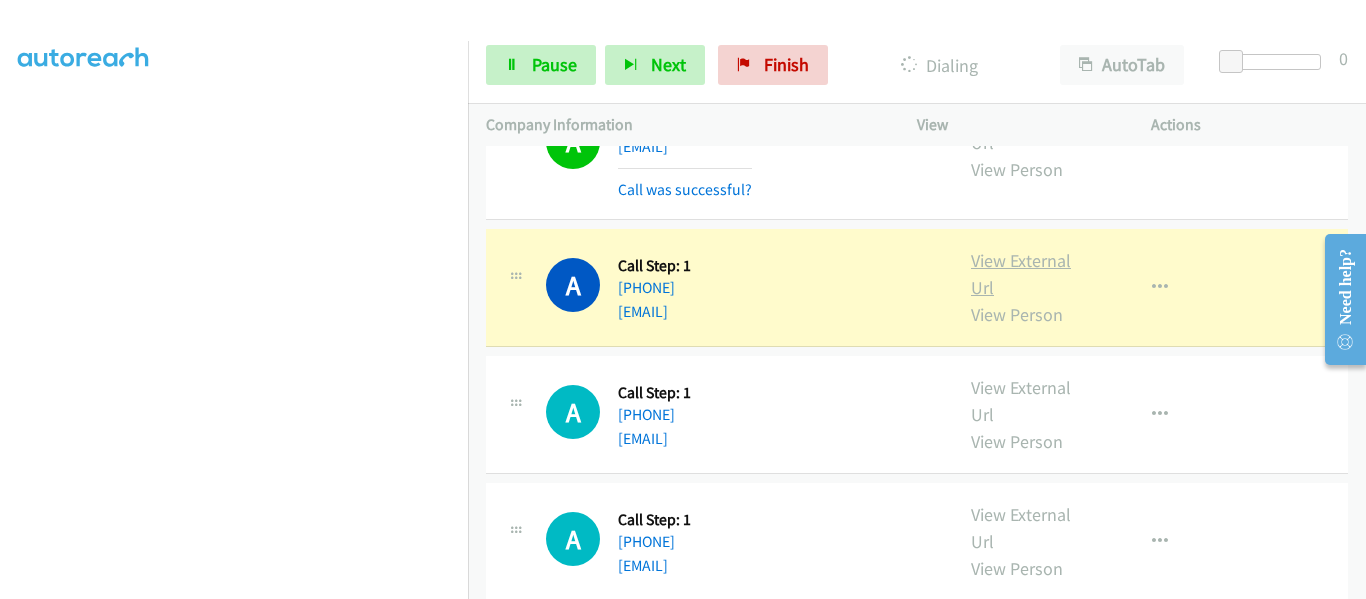 click on "View External Url" at bounding box center (1021, 274) 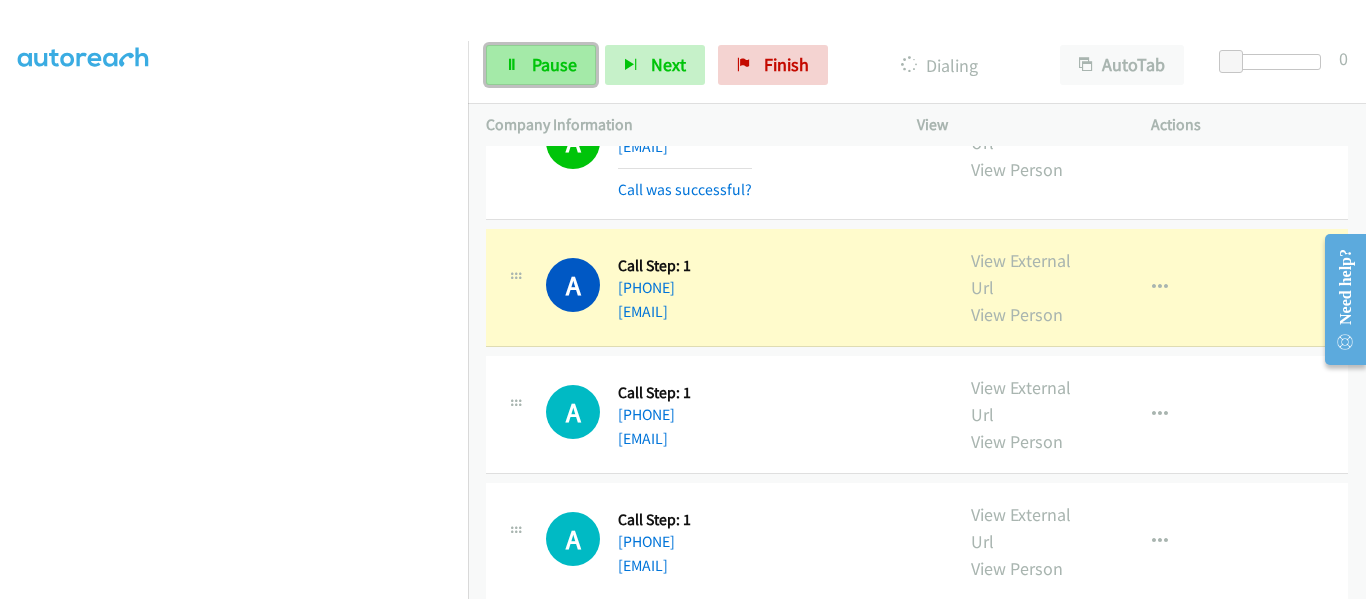 click on "Pause" at bounding box center [554, 64] 